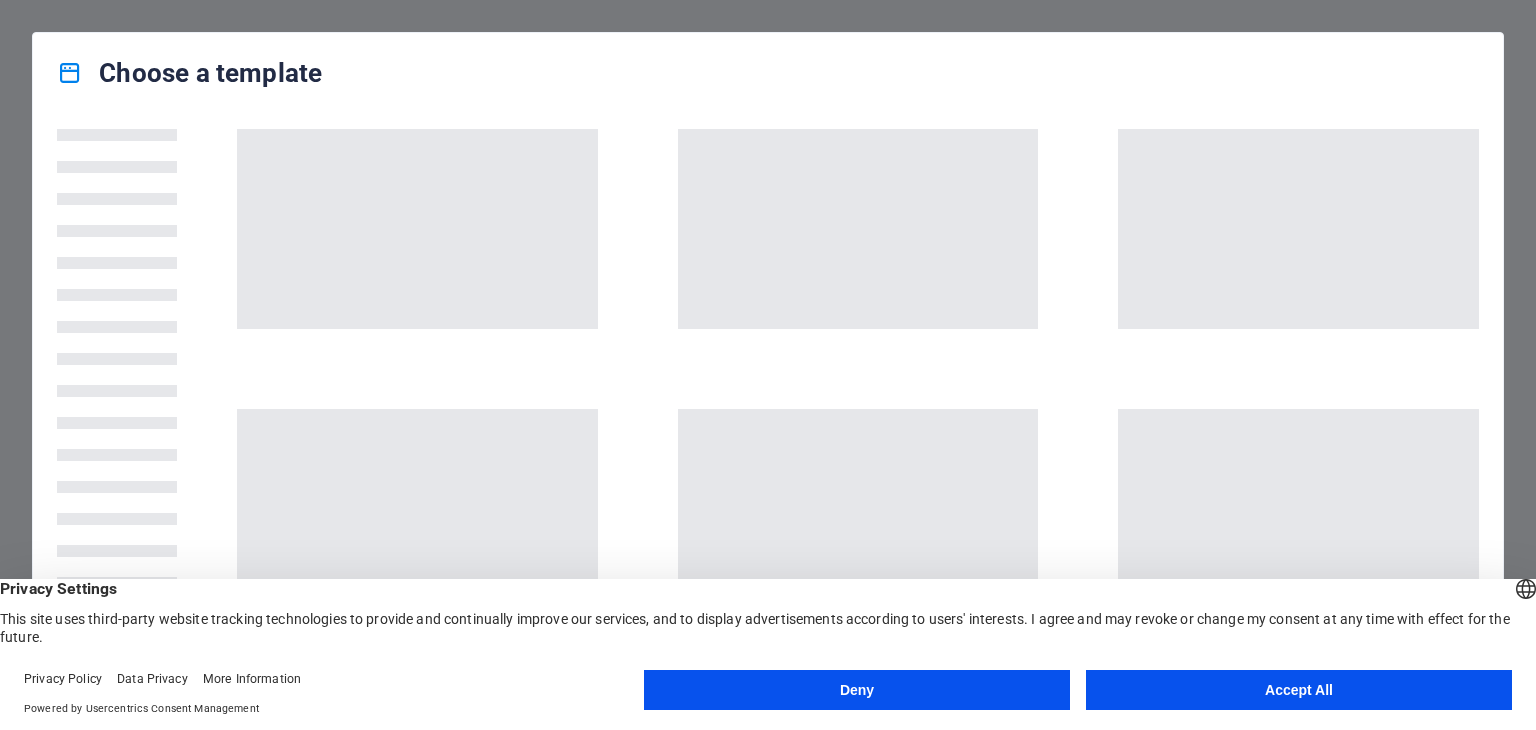 scroll, scrollTop: 0, scrollLeft: 0, axis: both 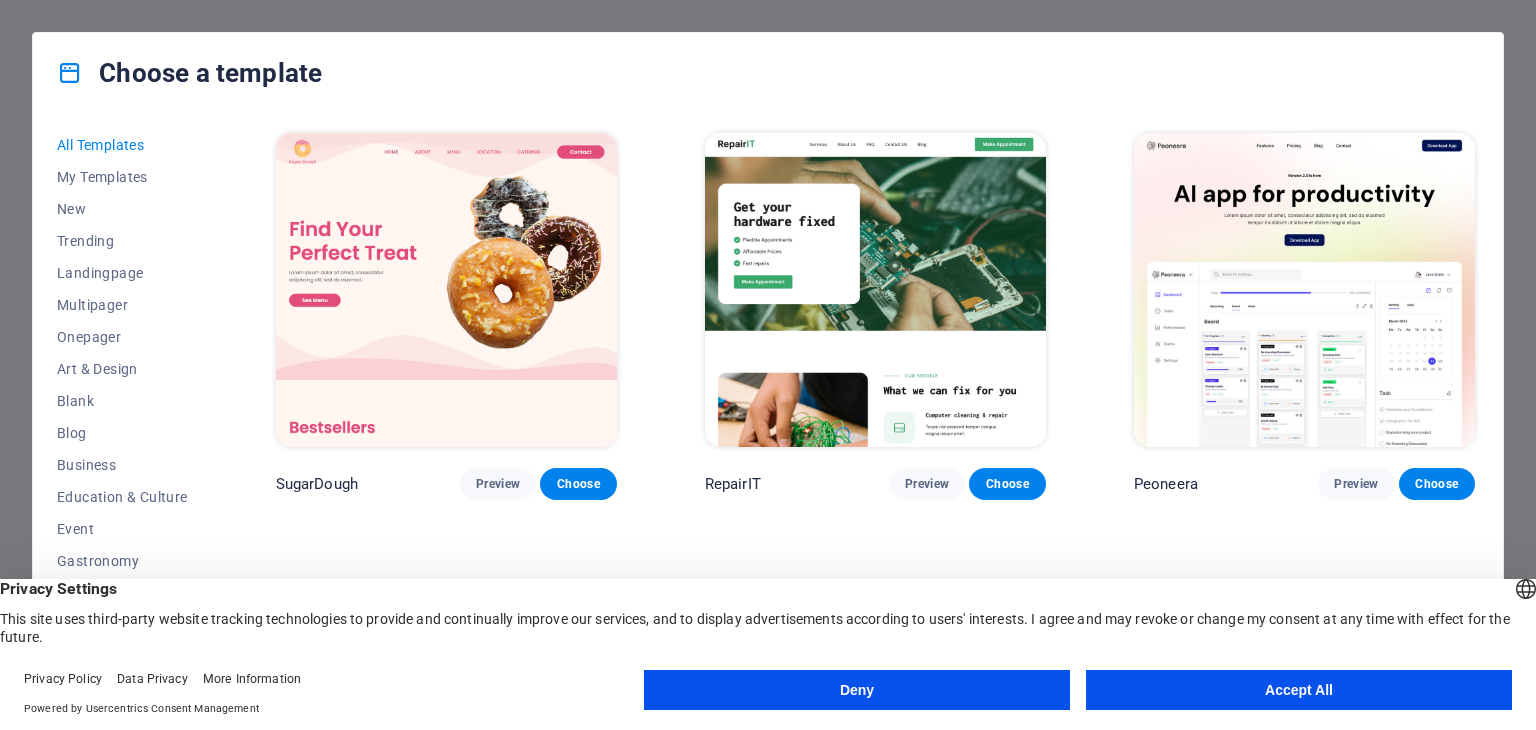 click on "Accept All" at bounding box center (1299, 690) 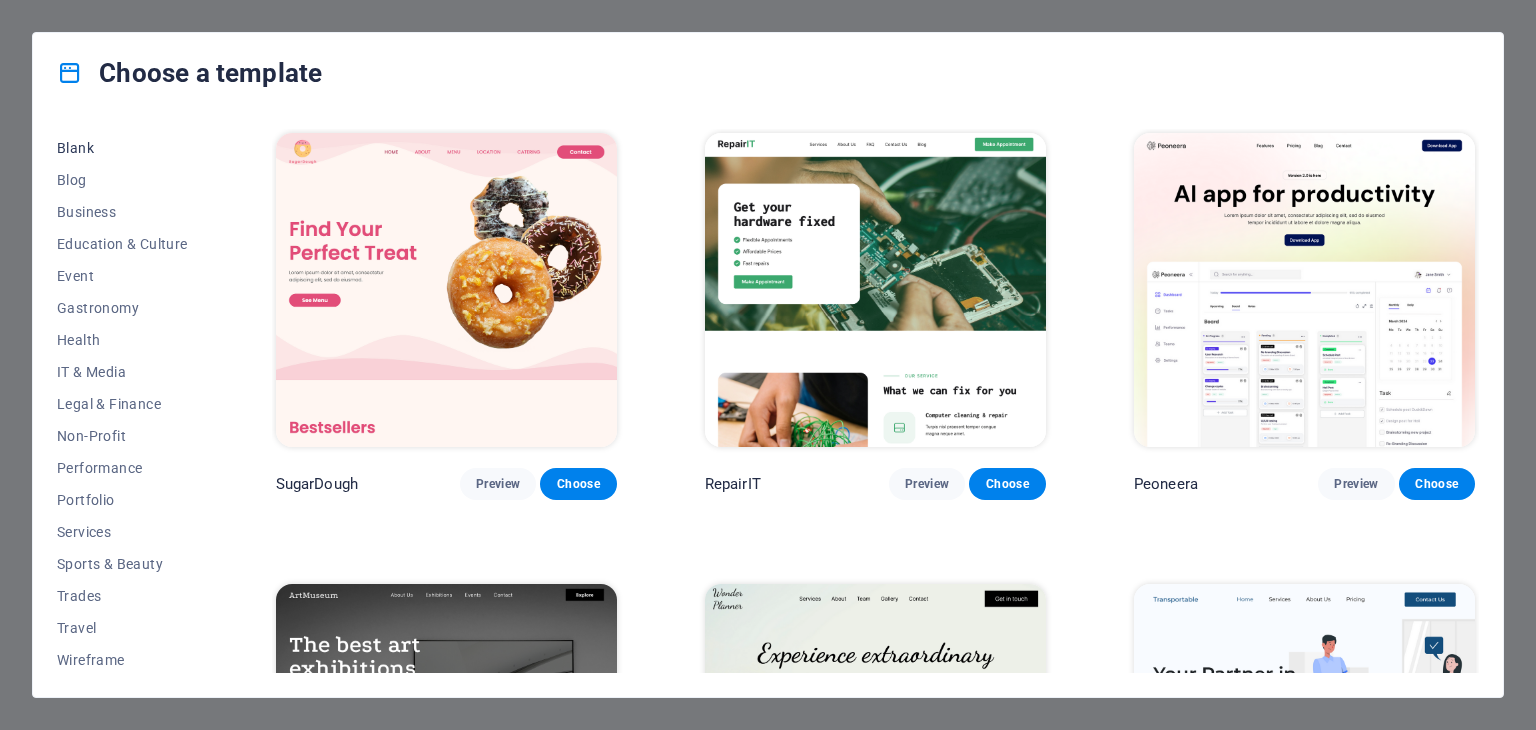 scroll, scrollTop: 256, scrollLeft: 0, axis: vertical 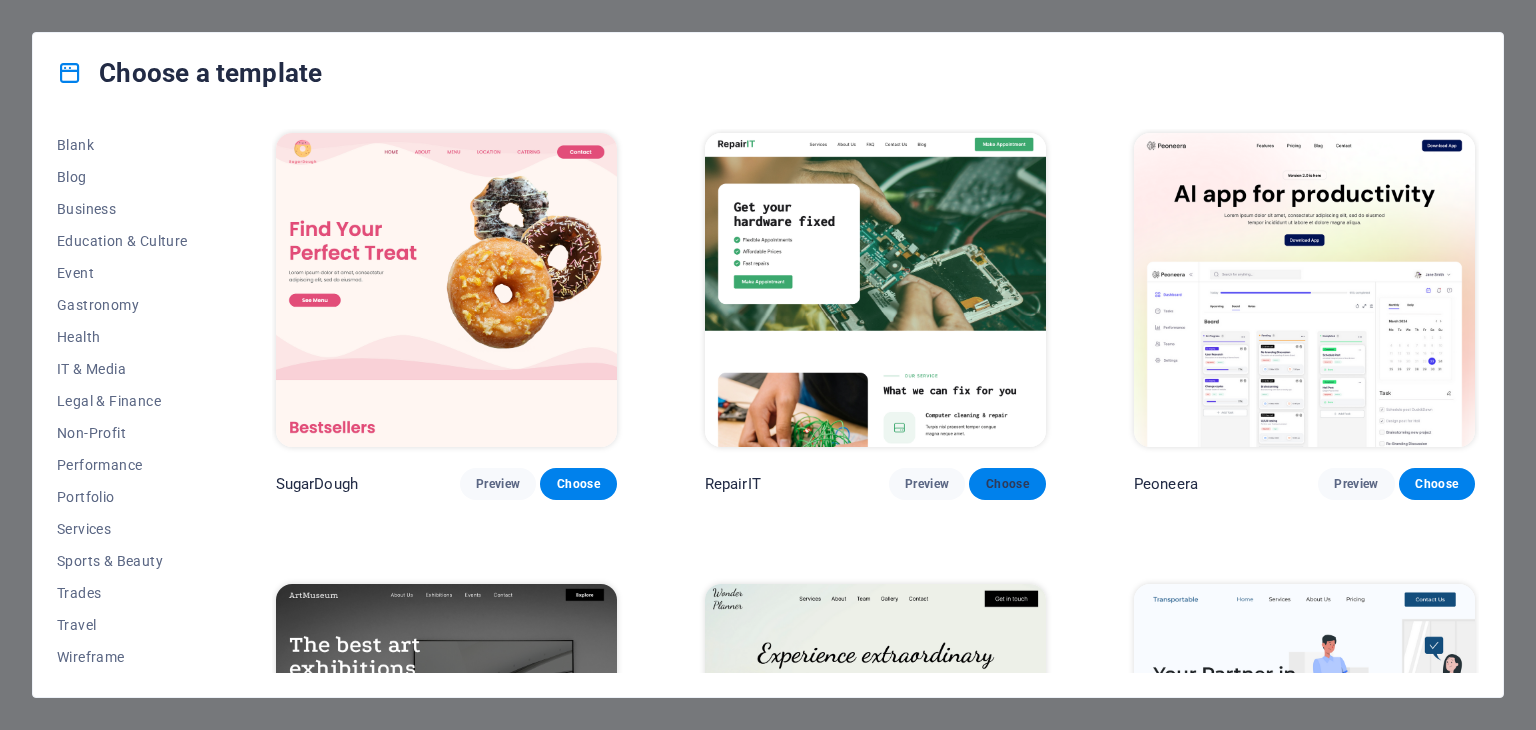 click on "Choose" at bounding box center (1007, 484) 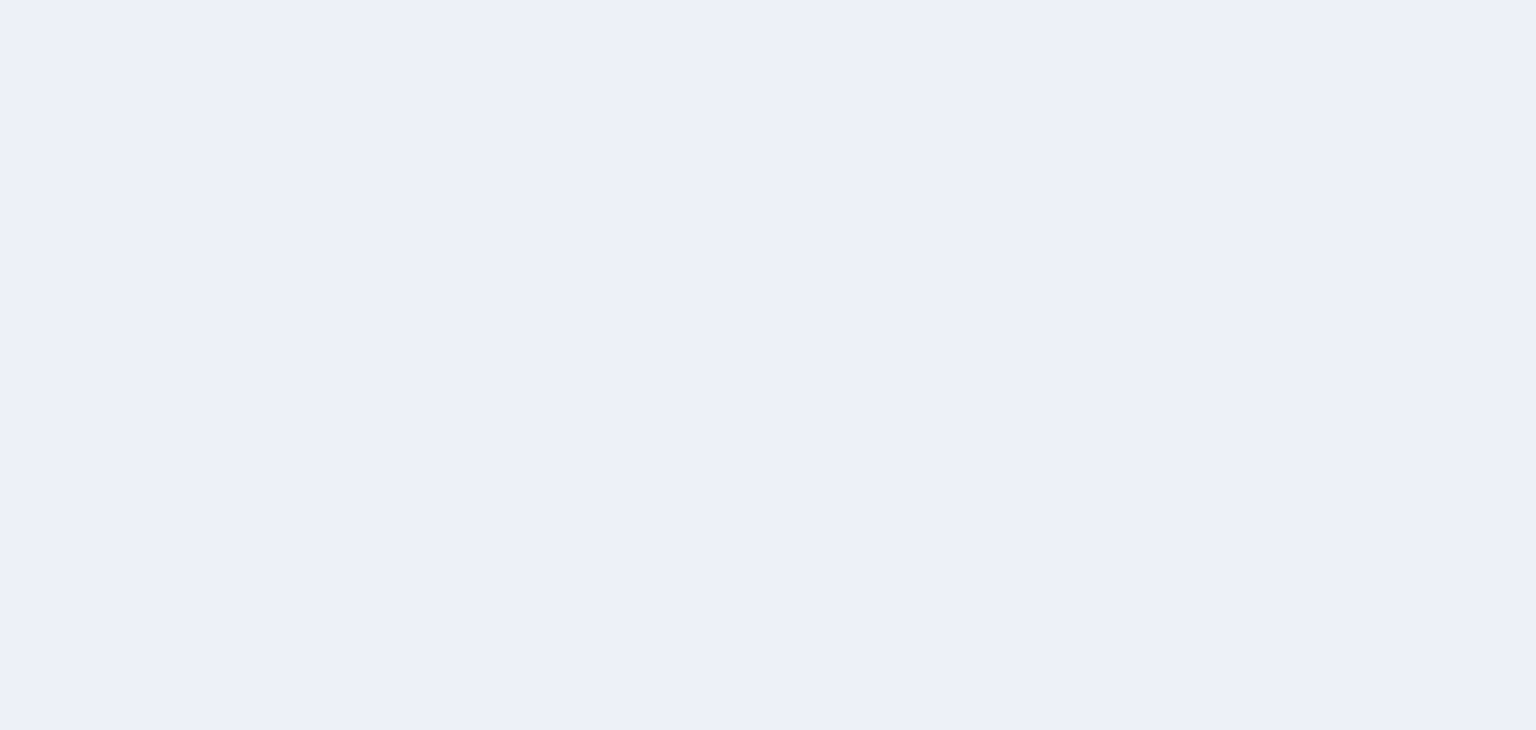 scroll, scrollTop: 0, scrollLeft: 0, axis: both 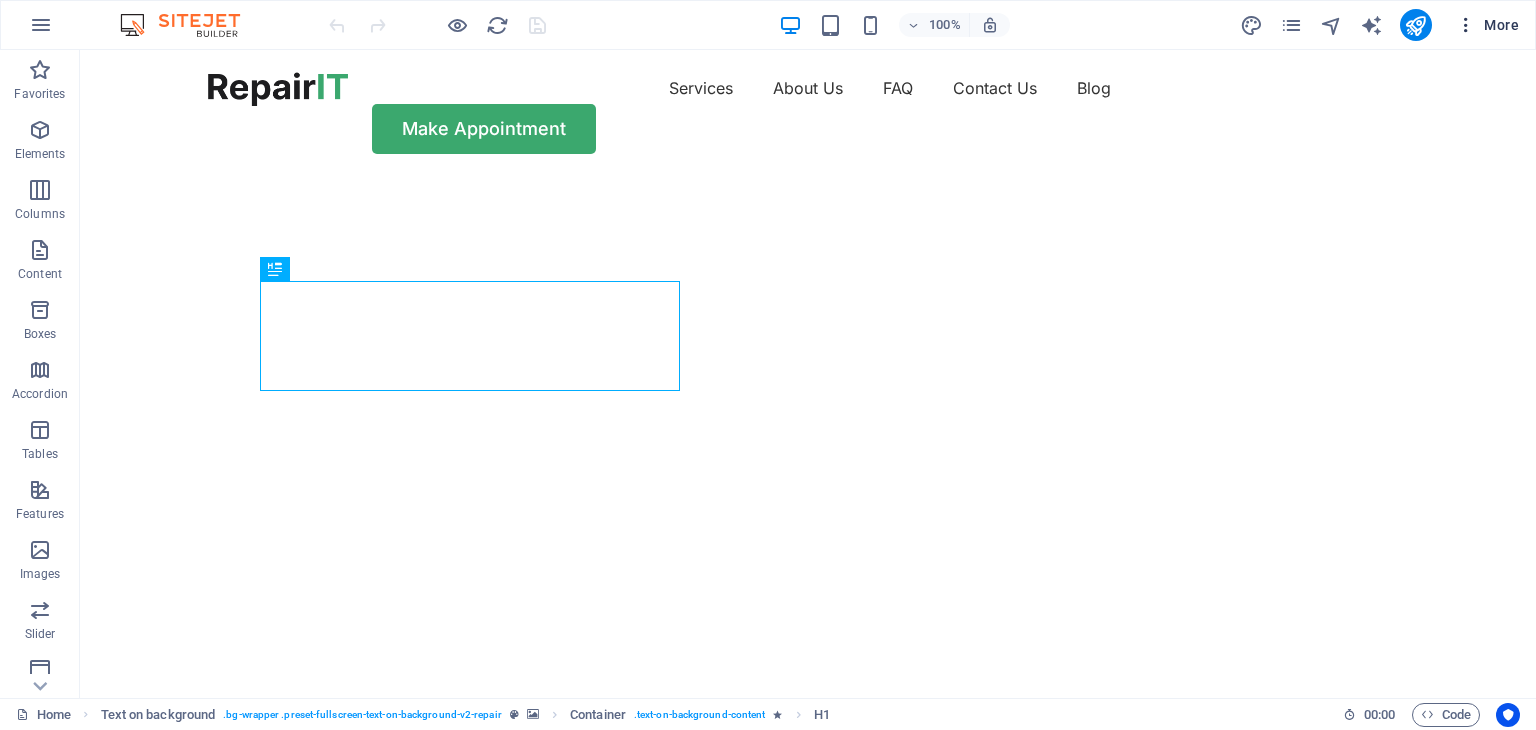 click on "More" at bounding box center [1487, 25] 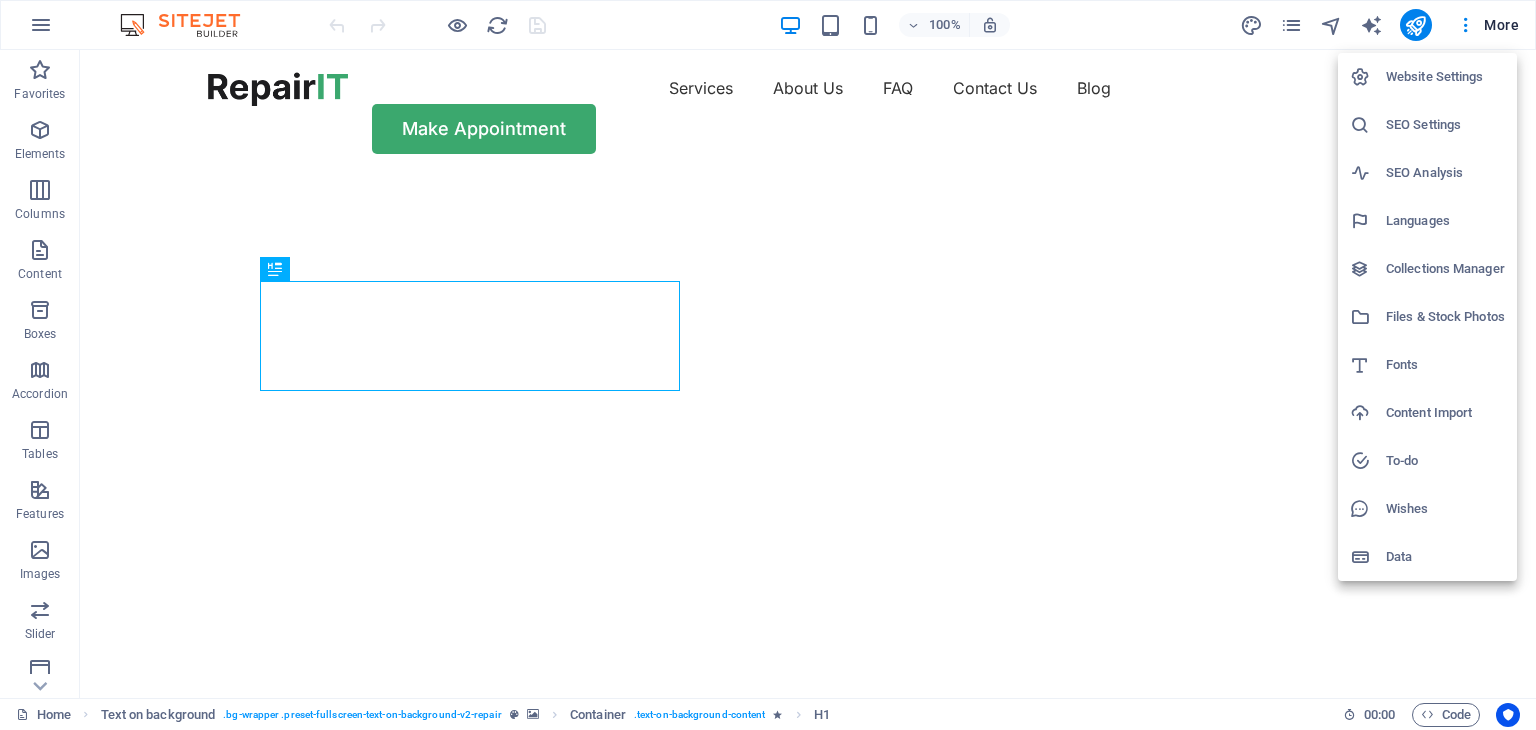 click at bounding box center (768, 365) 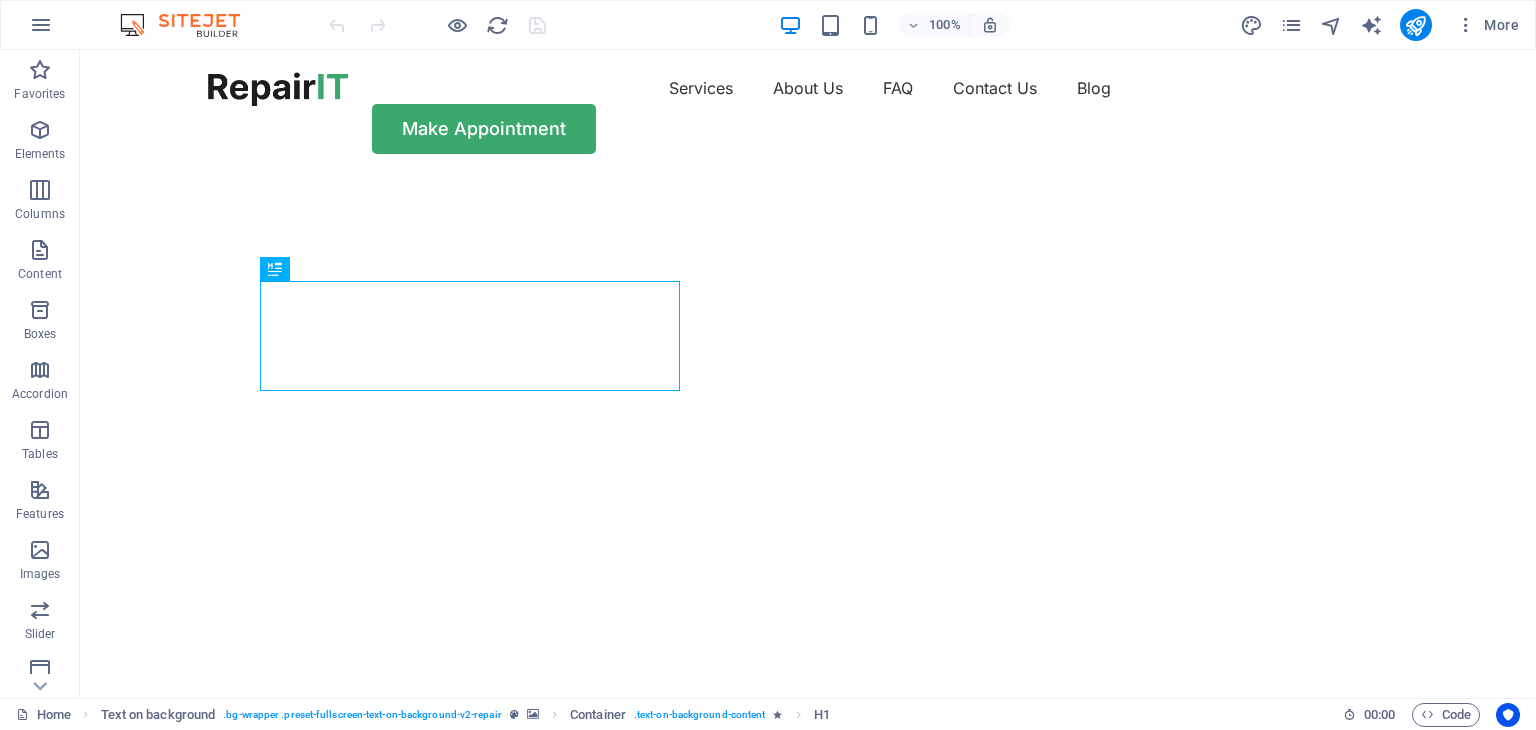 click at bounding box center [1466, 25] 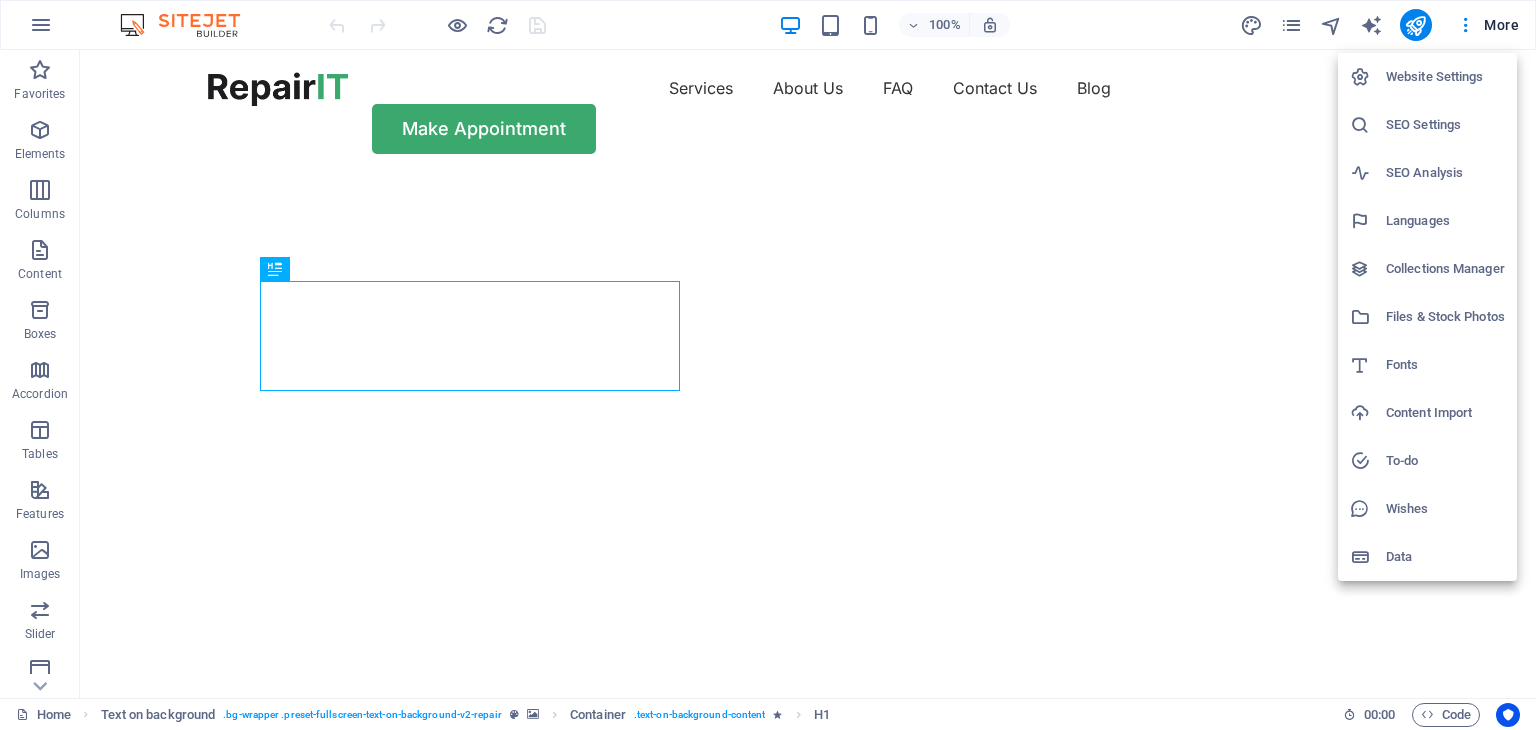click at bounding box center [768, 365] 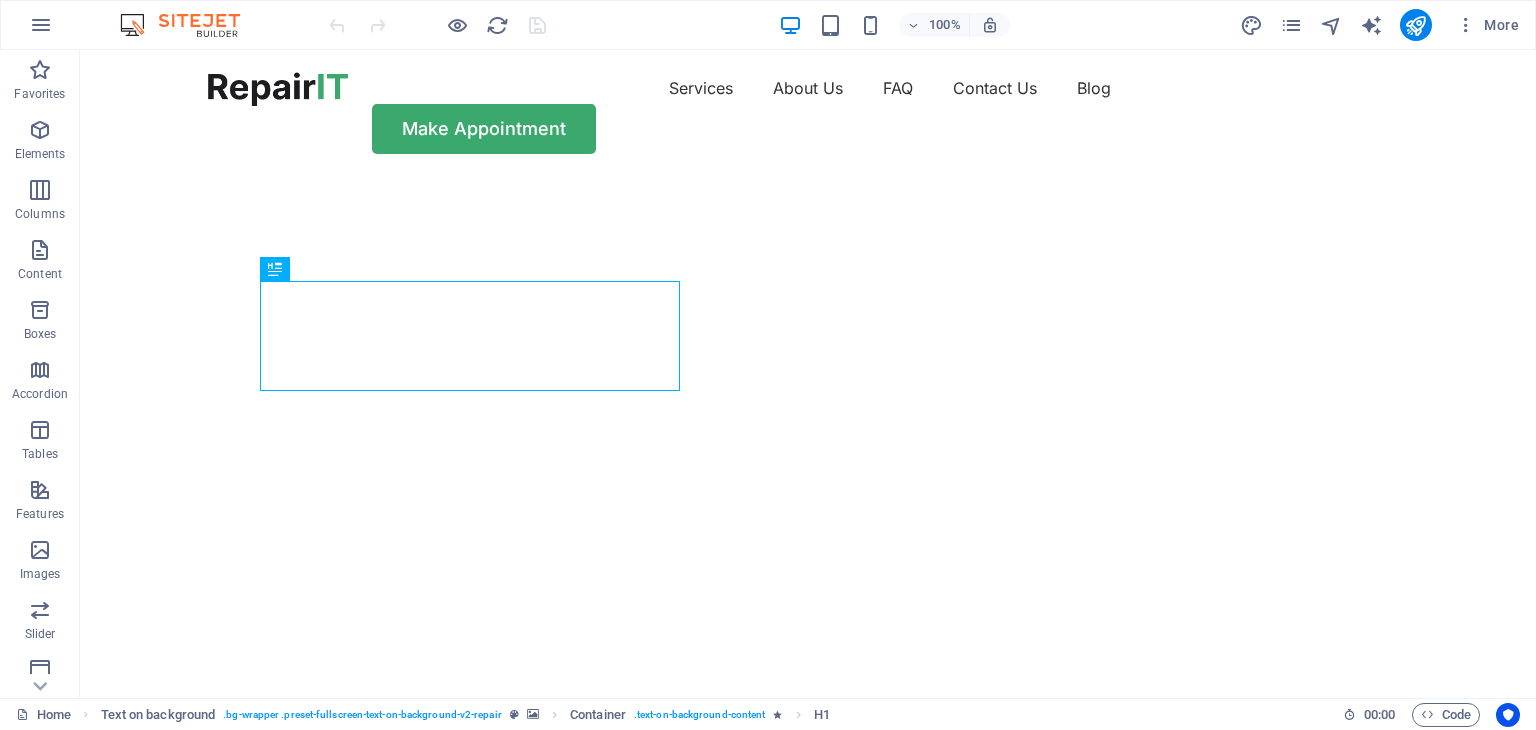 click on "More" at bounding box center [1383, 25] 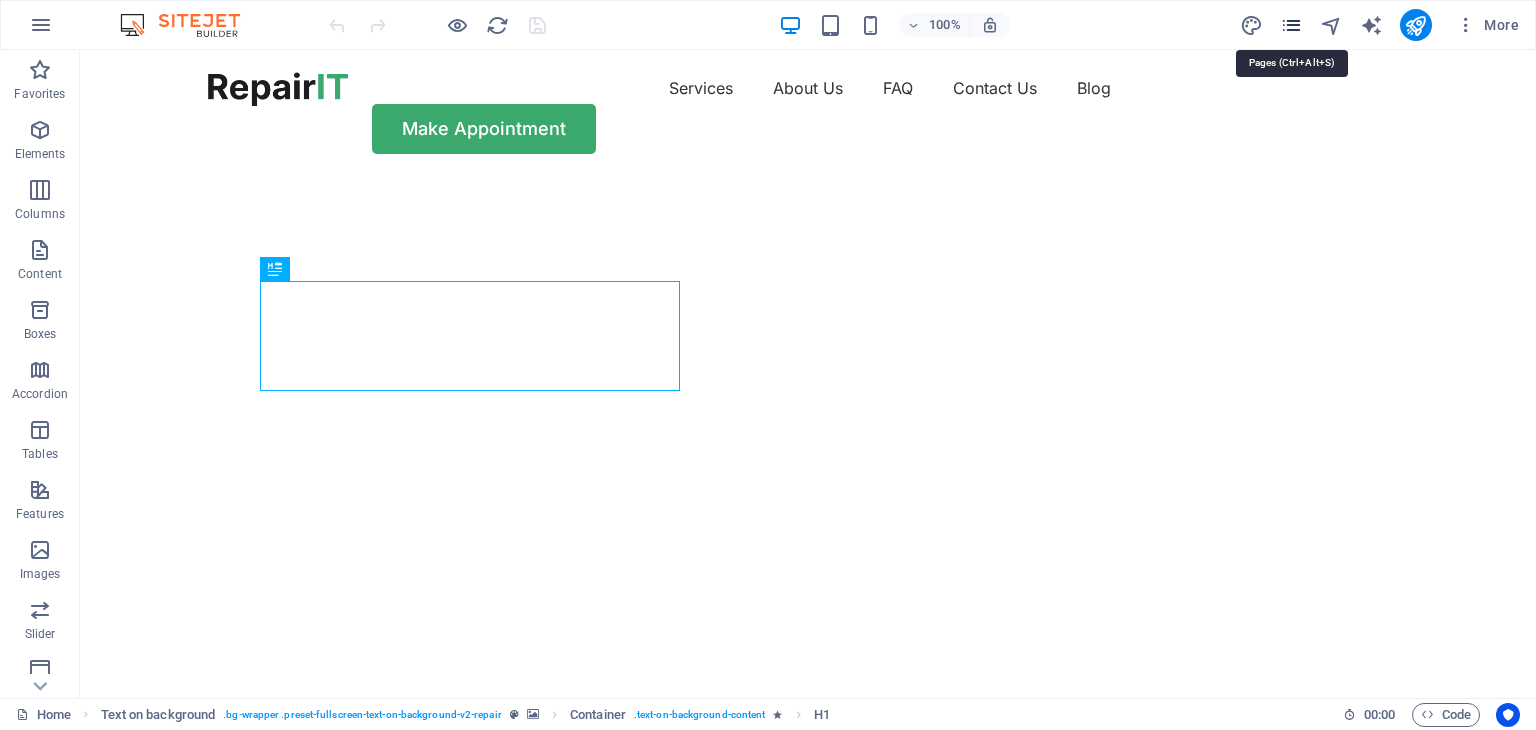click at bounding box center (1291, 25) 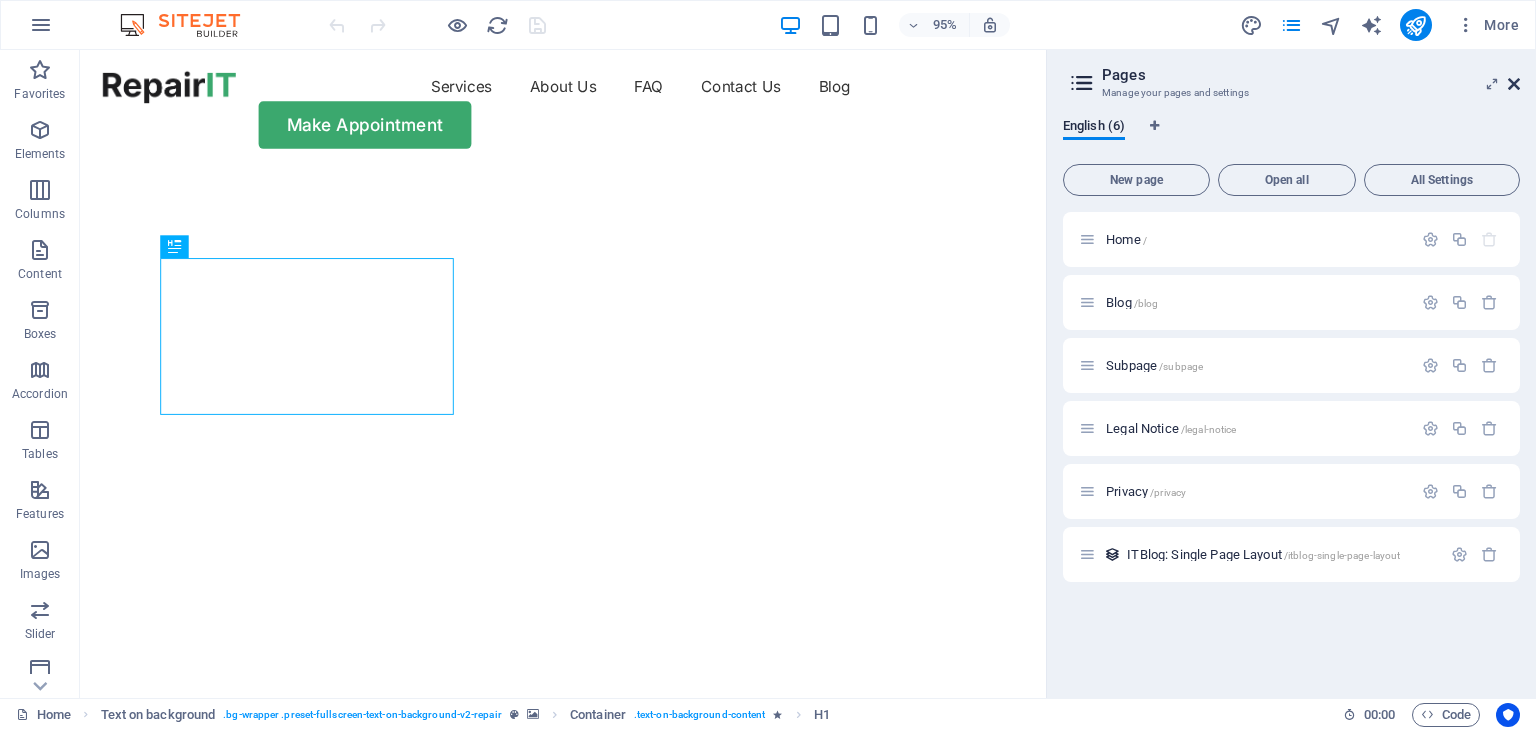 drag, startPoint x: 1436, startPoint y: 31, endPoint x: 1516, endPoint y: 81, distance: 94.33981 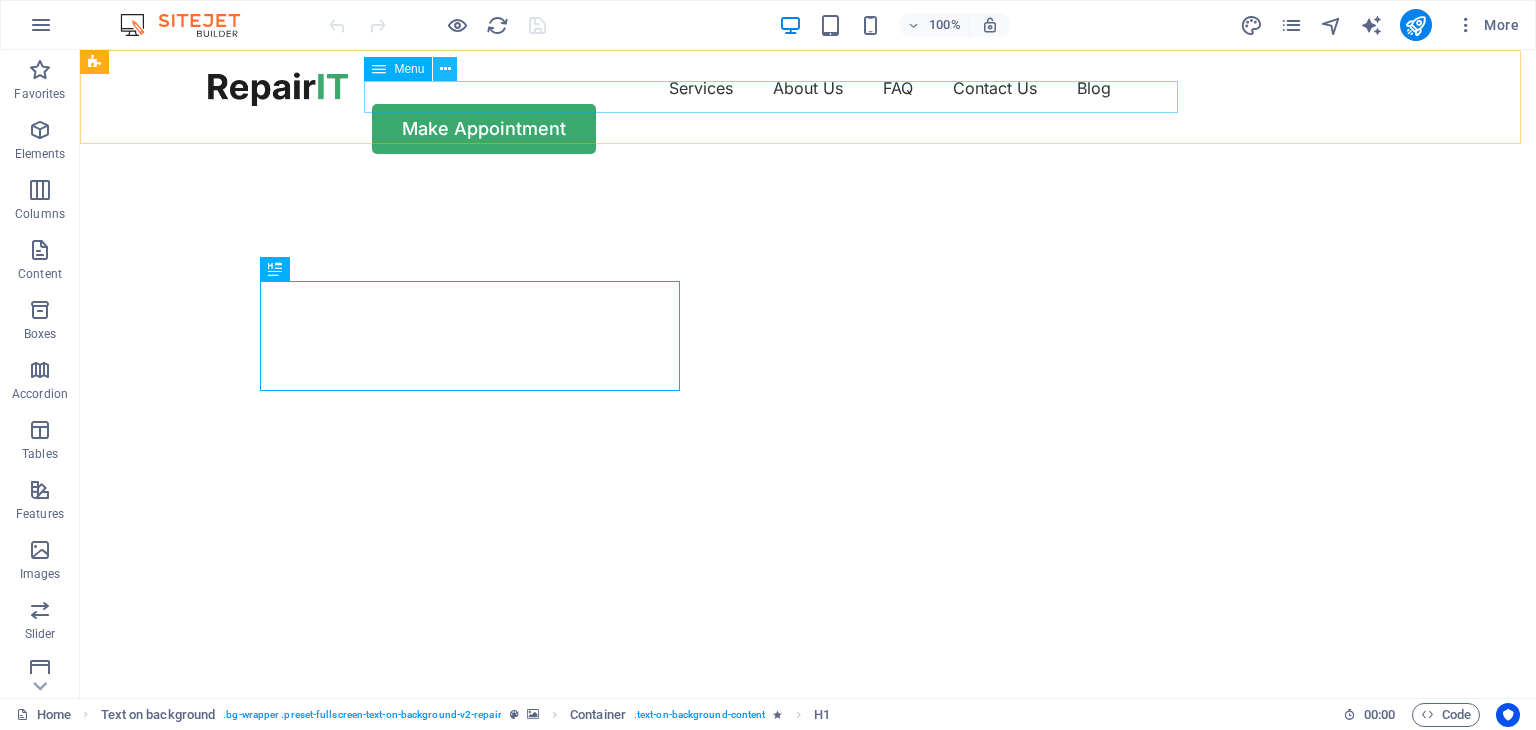click at bounding box center [445, 69] 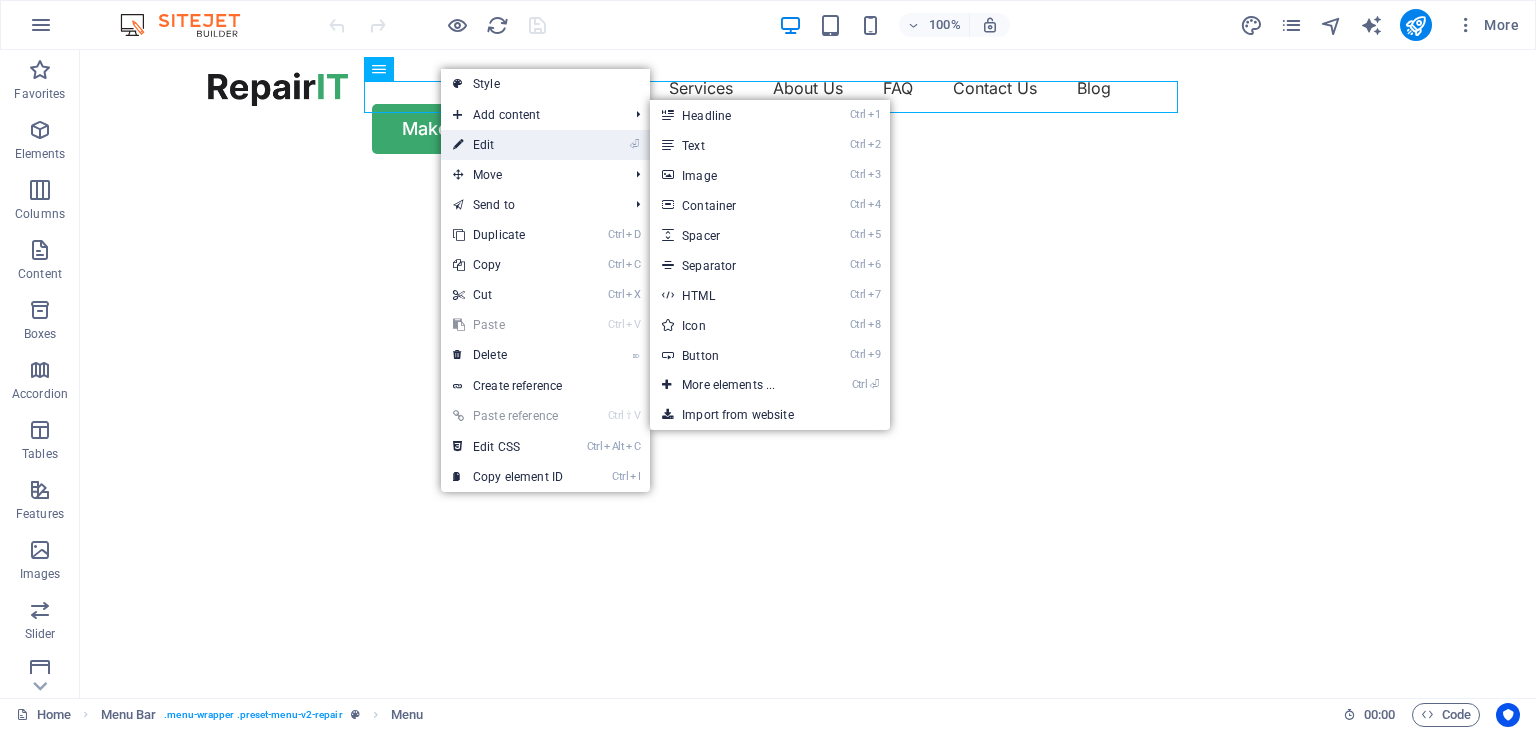 click on "⏎  Edit" at bounding box center (508, 145) 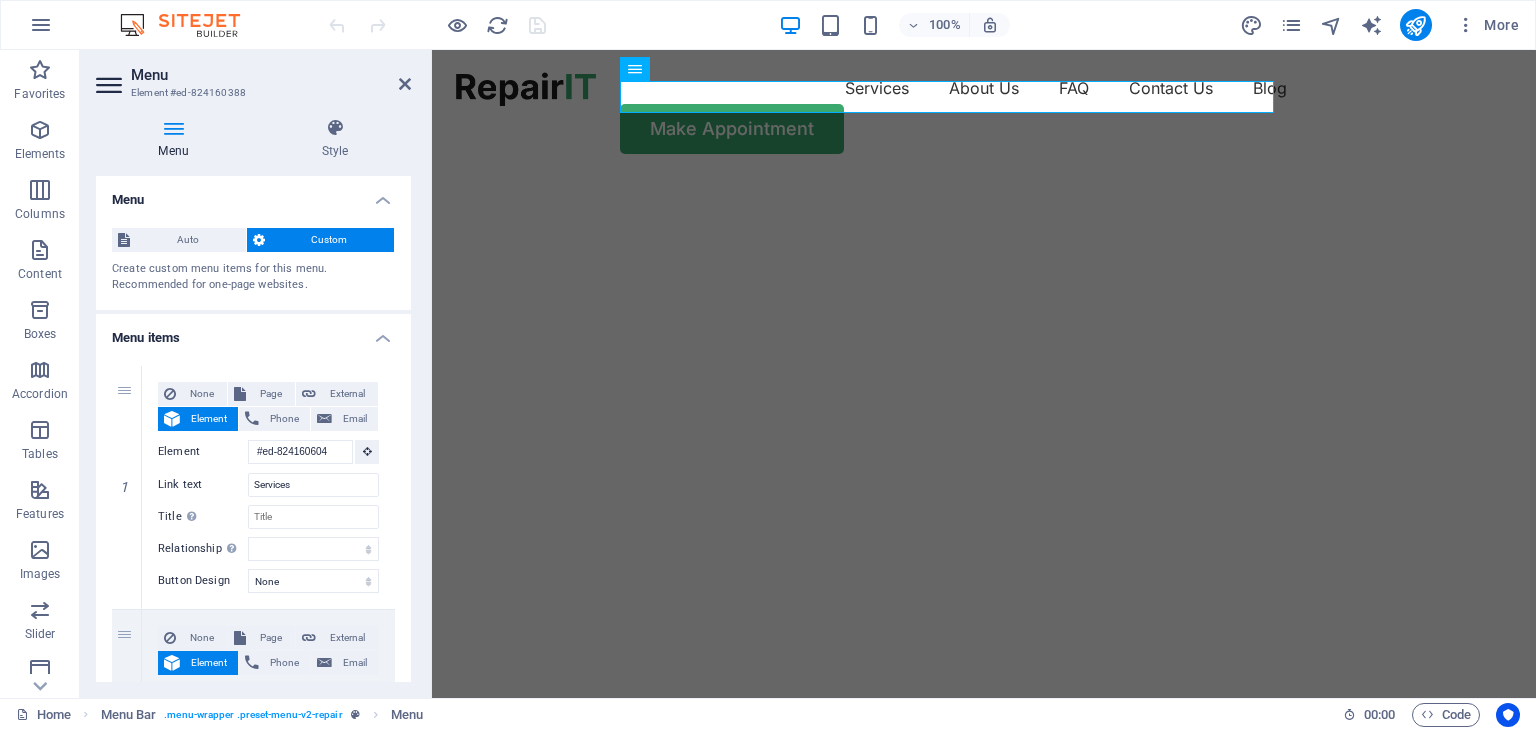 click at bounding box center (111, 85) 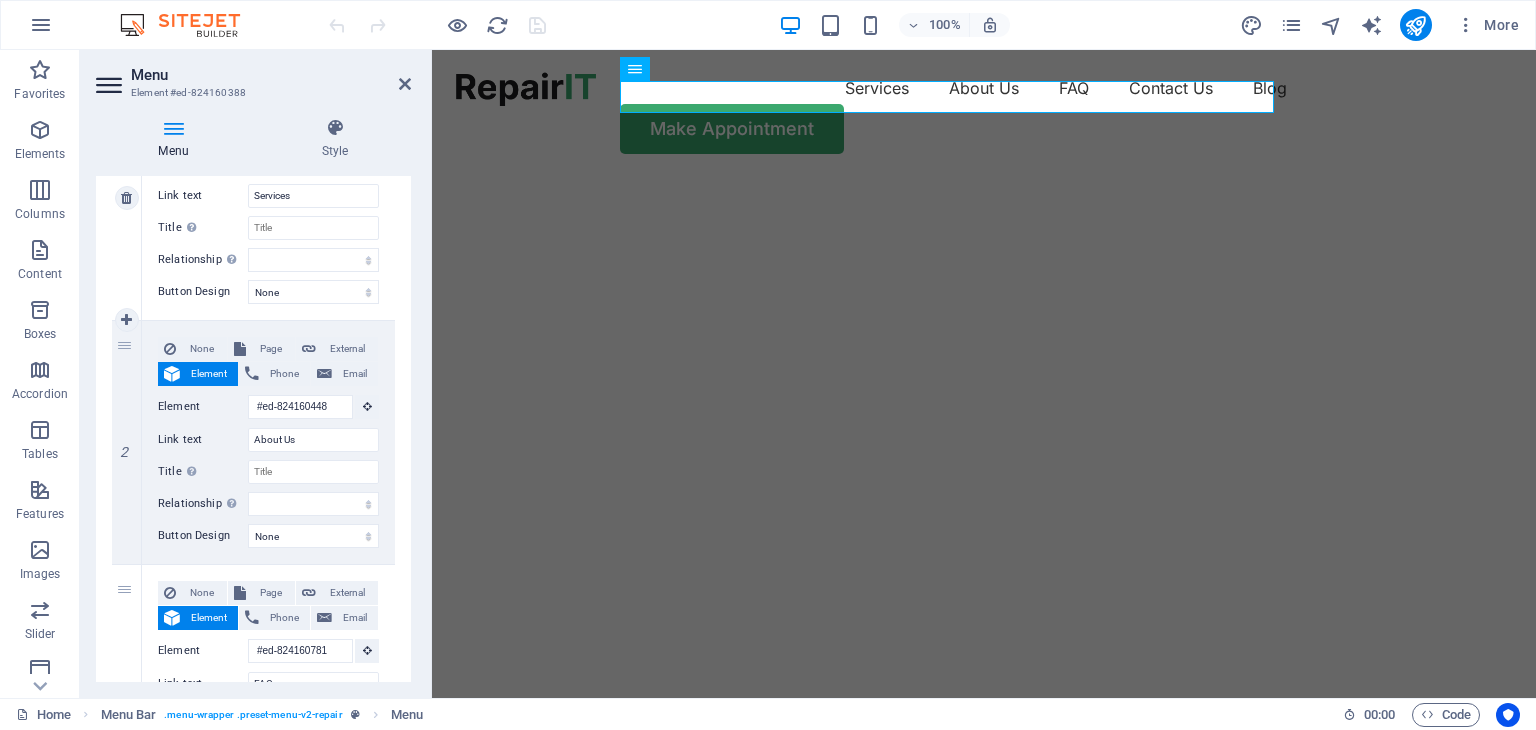 scroll, scrollTop: 0, scrollLeft: 0, axis: both 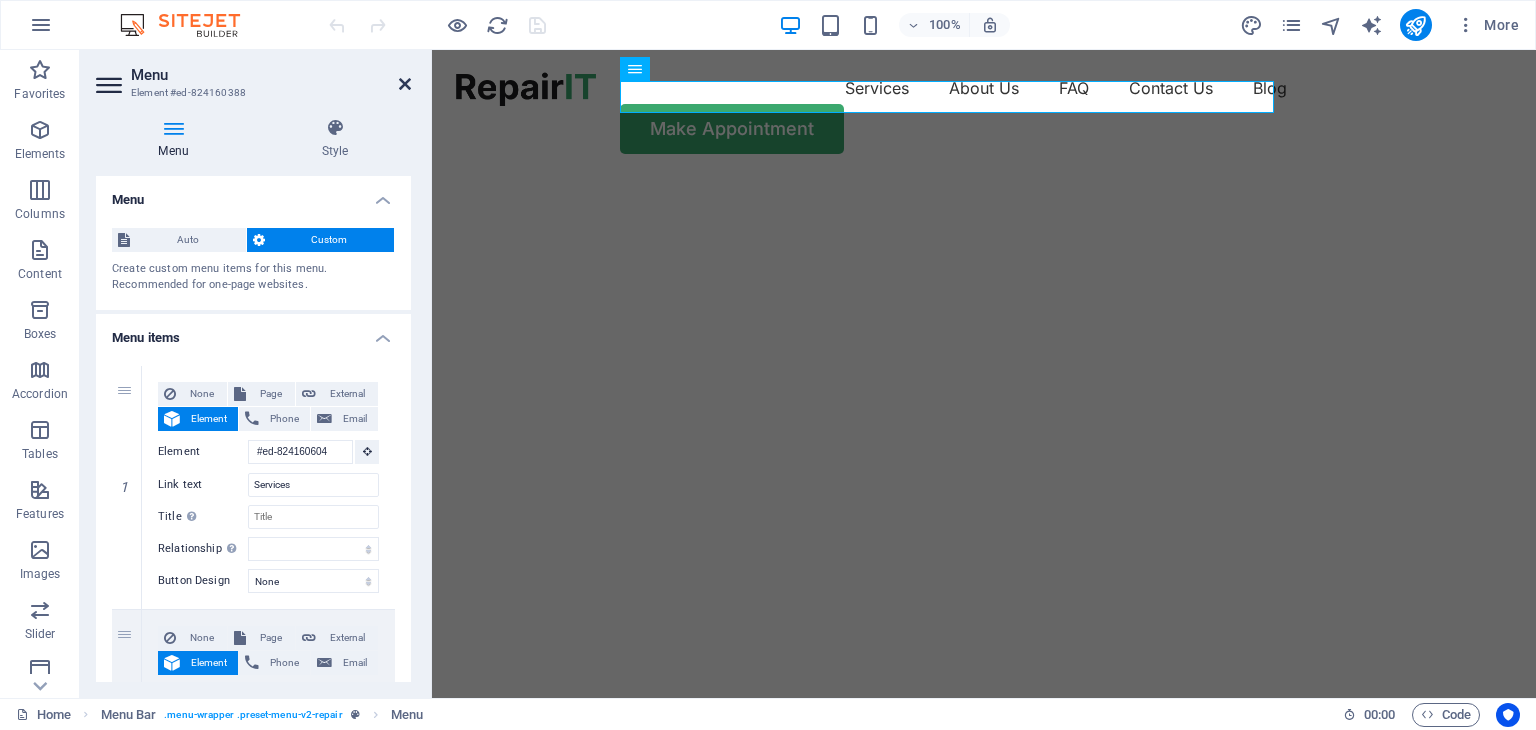 drag, startPoint x: 402, startPoint y: 85, endPoint x: 379, endPoint y: 144, distance: 63.324562 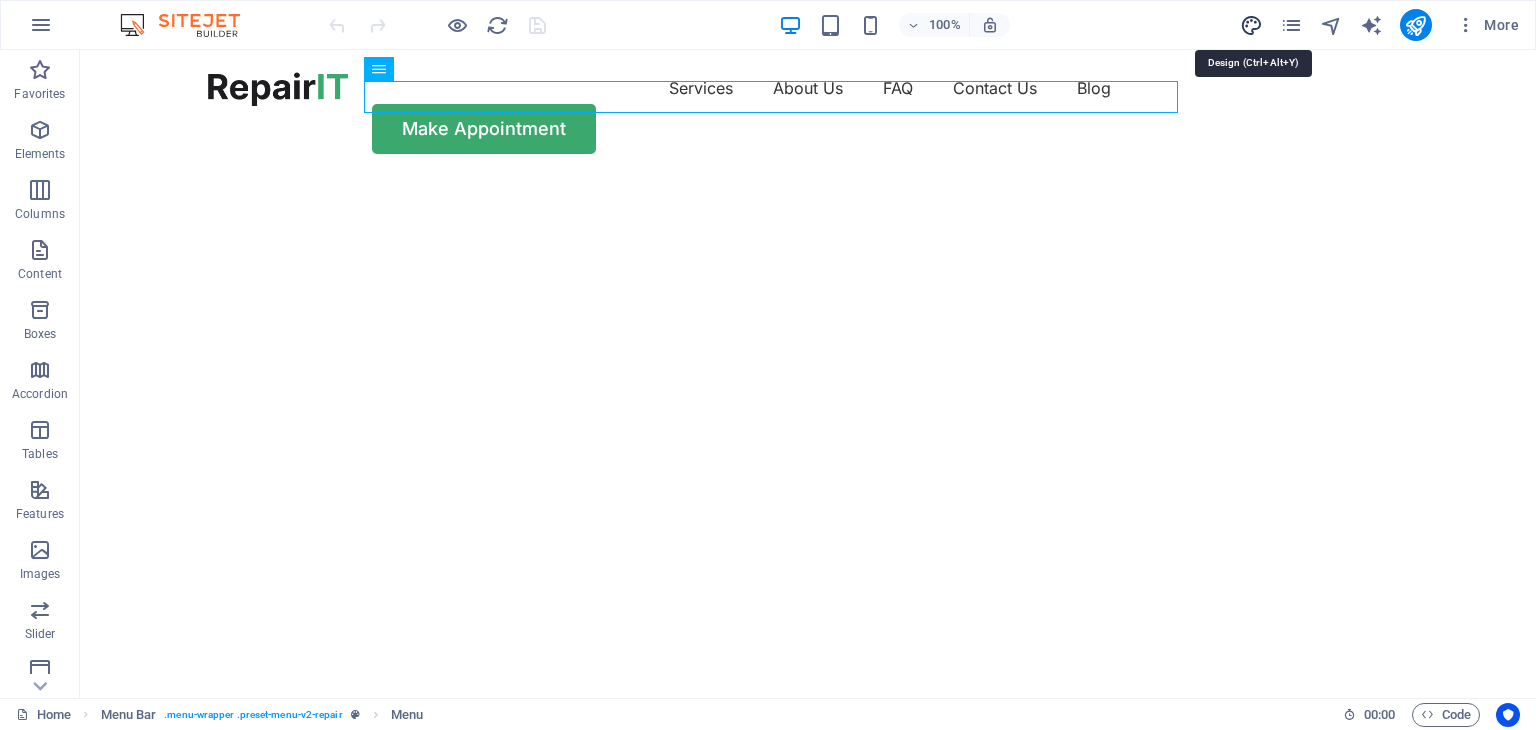 click at bounding box center (1251, 25) 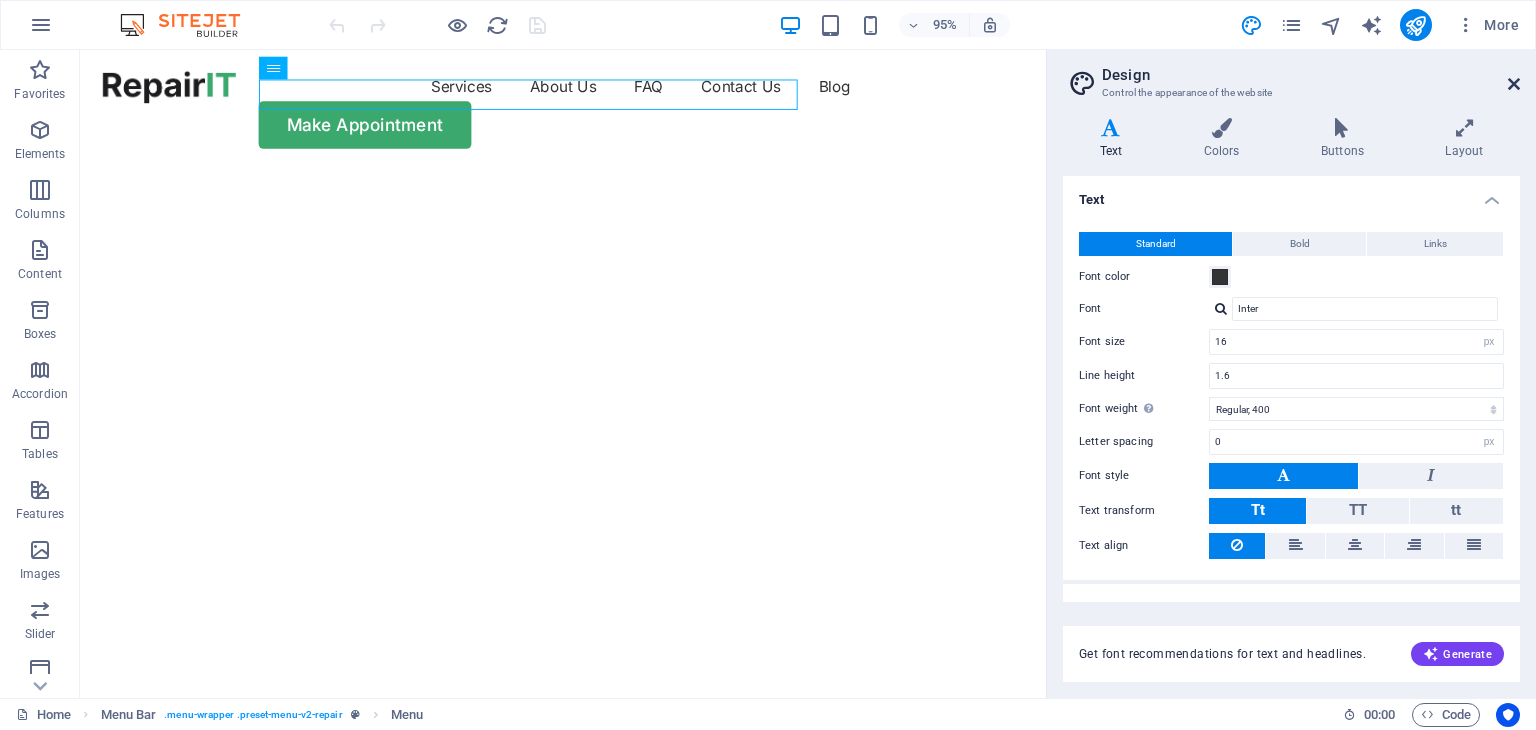 click at bounding box center (1514, 84) 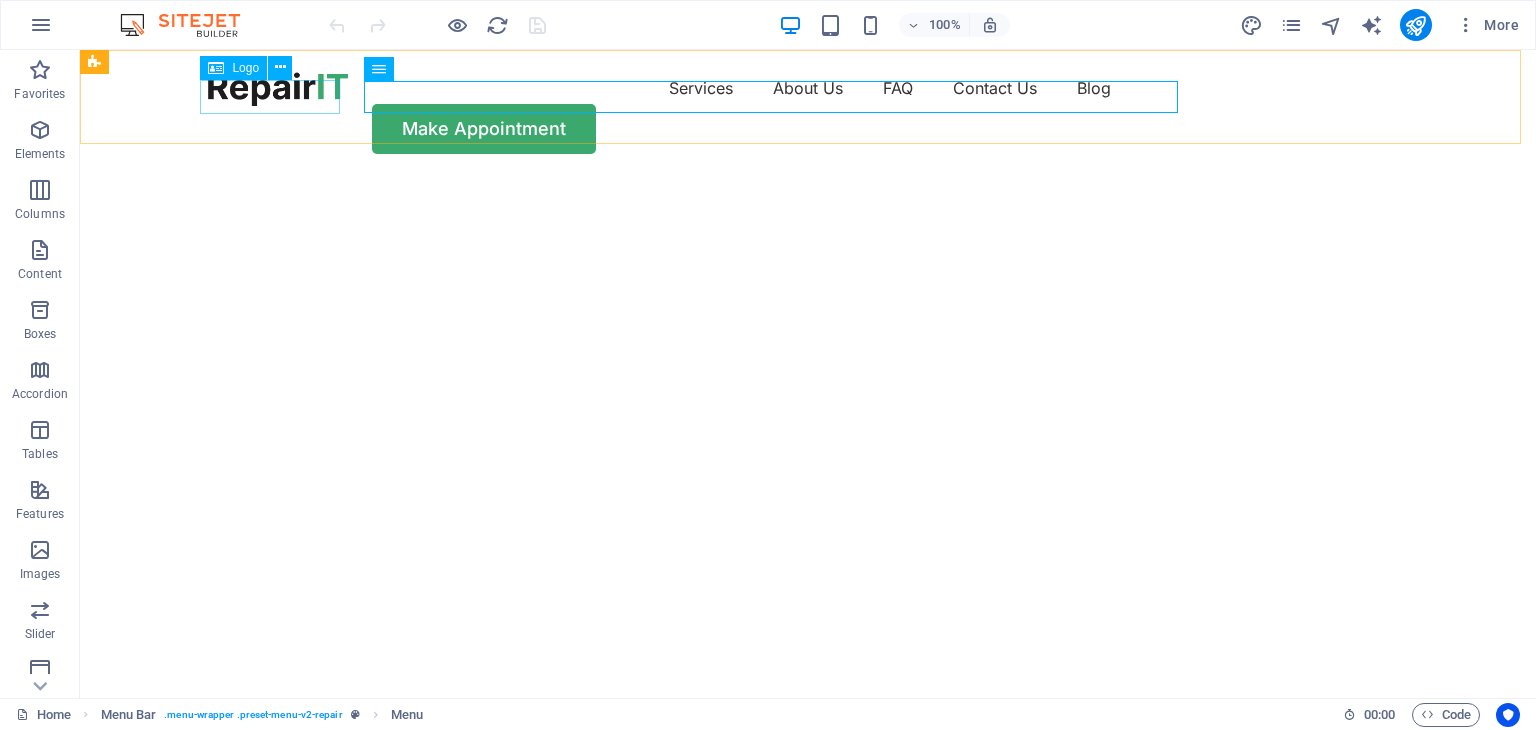 click on "Logo" at bounding box center (245, 68) 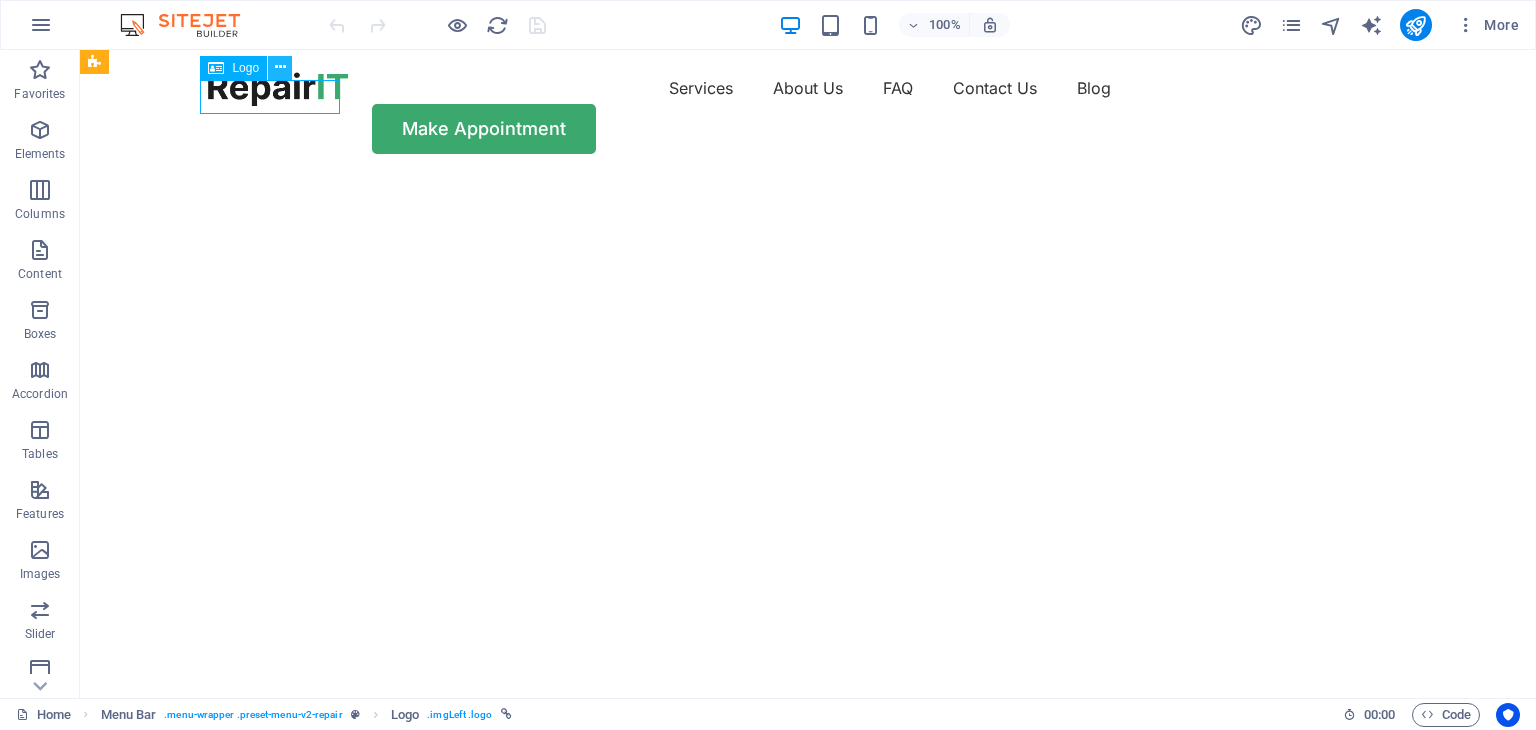 click at bounding box center (280, 67) 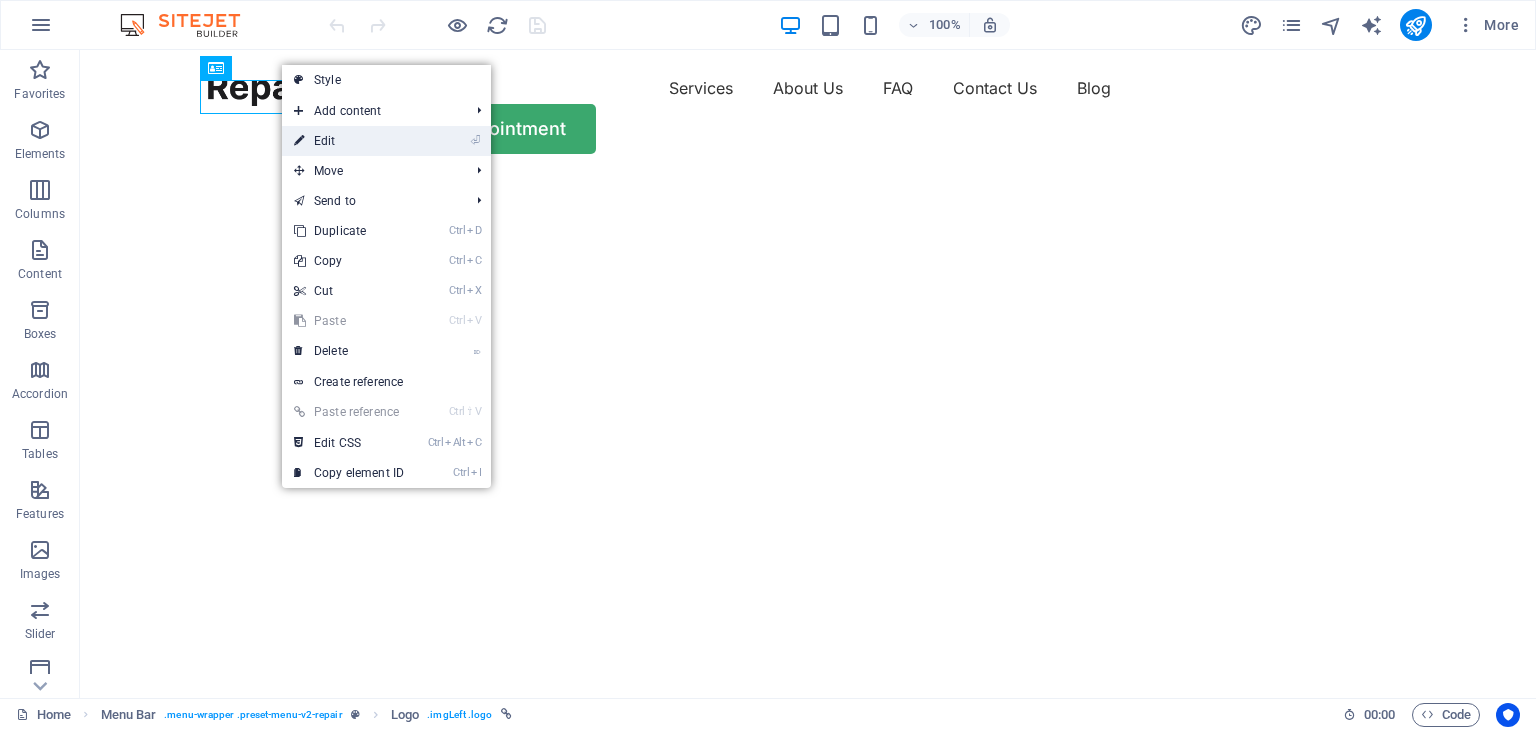 click on "⏎  Edit" at bounding box center [349, 141] 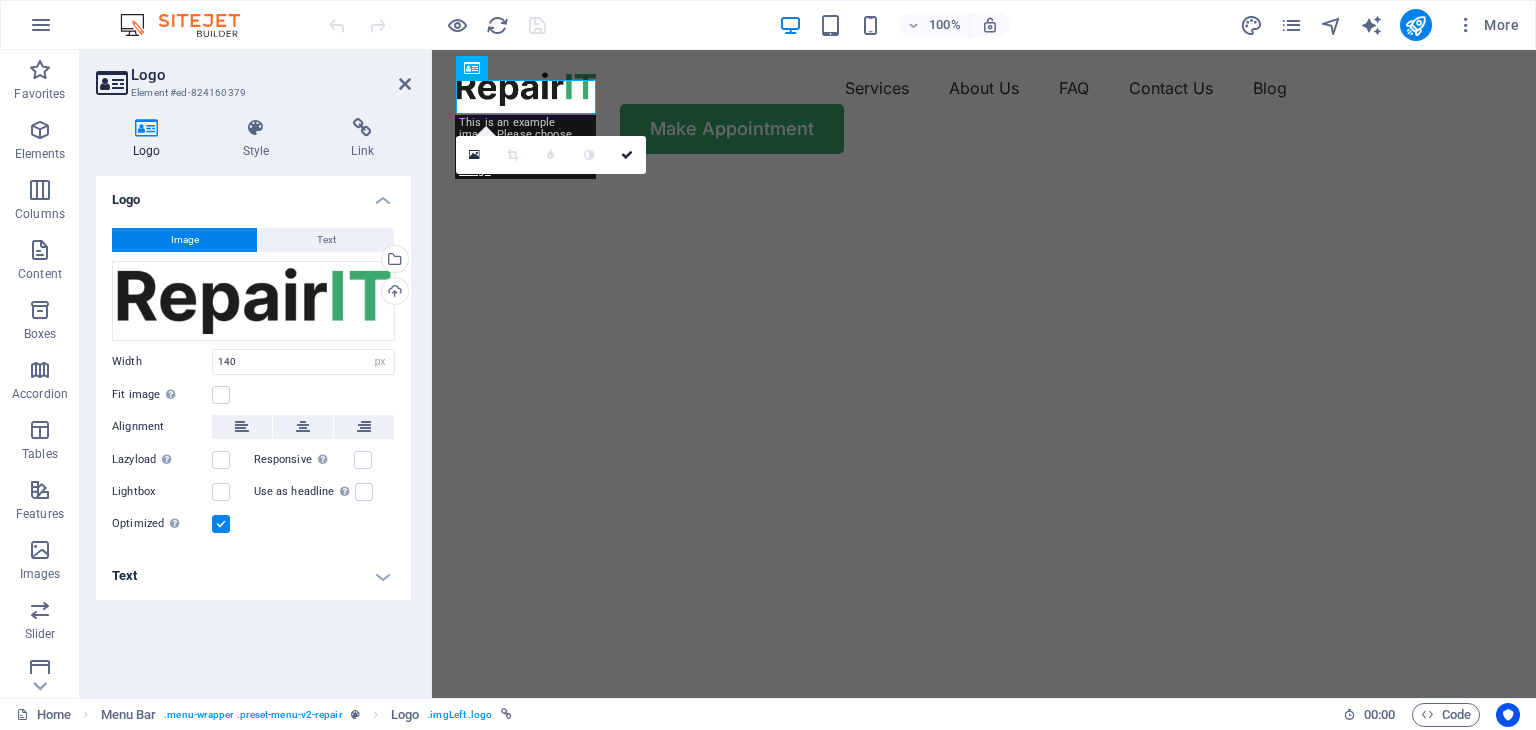 click on "Image" at bounding box center [185, 240] 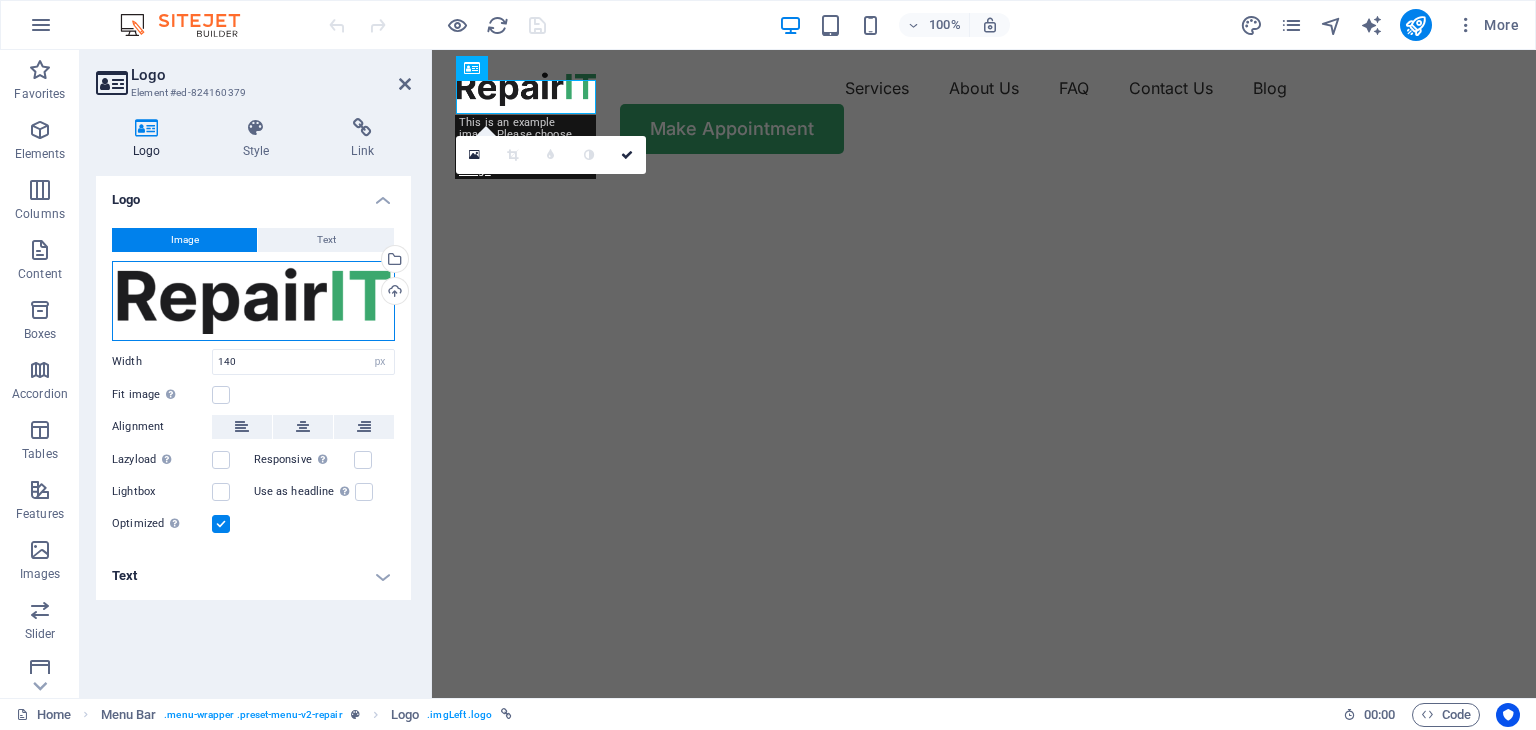 click on "Drag files here, click to choose files or select files from Files or our free stock photos & videos" at bounding box center [253, 301] 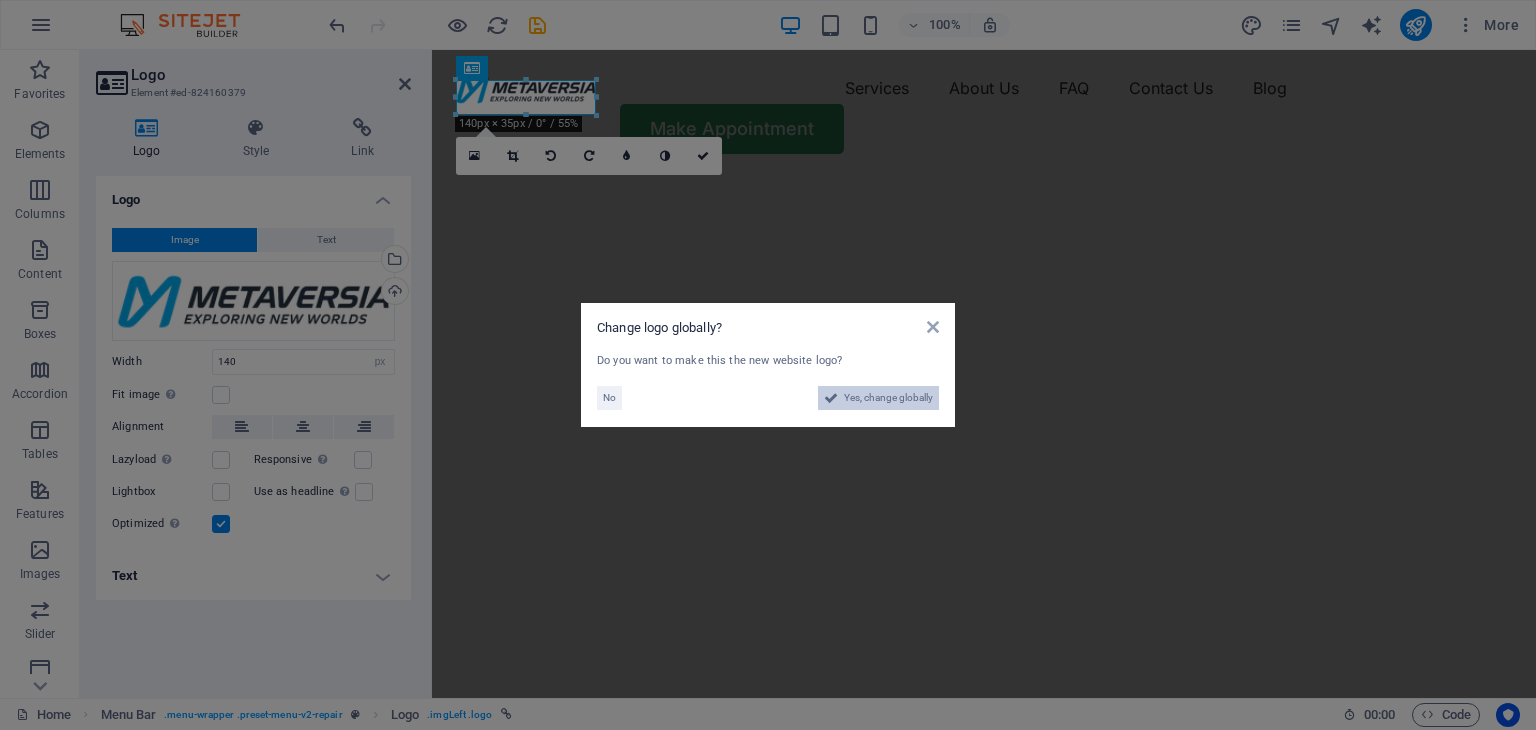 click on "Yes, change globally" at bounding box center [888, 398] 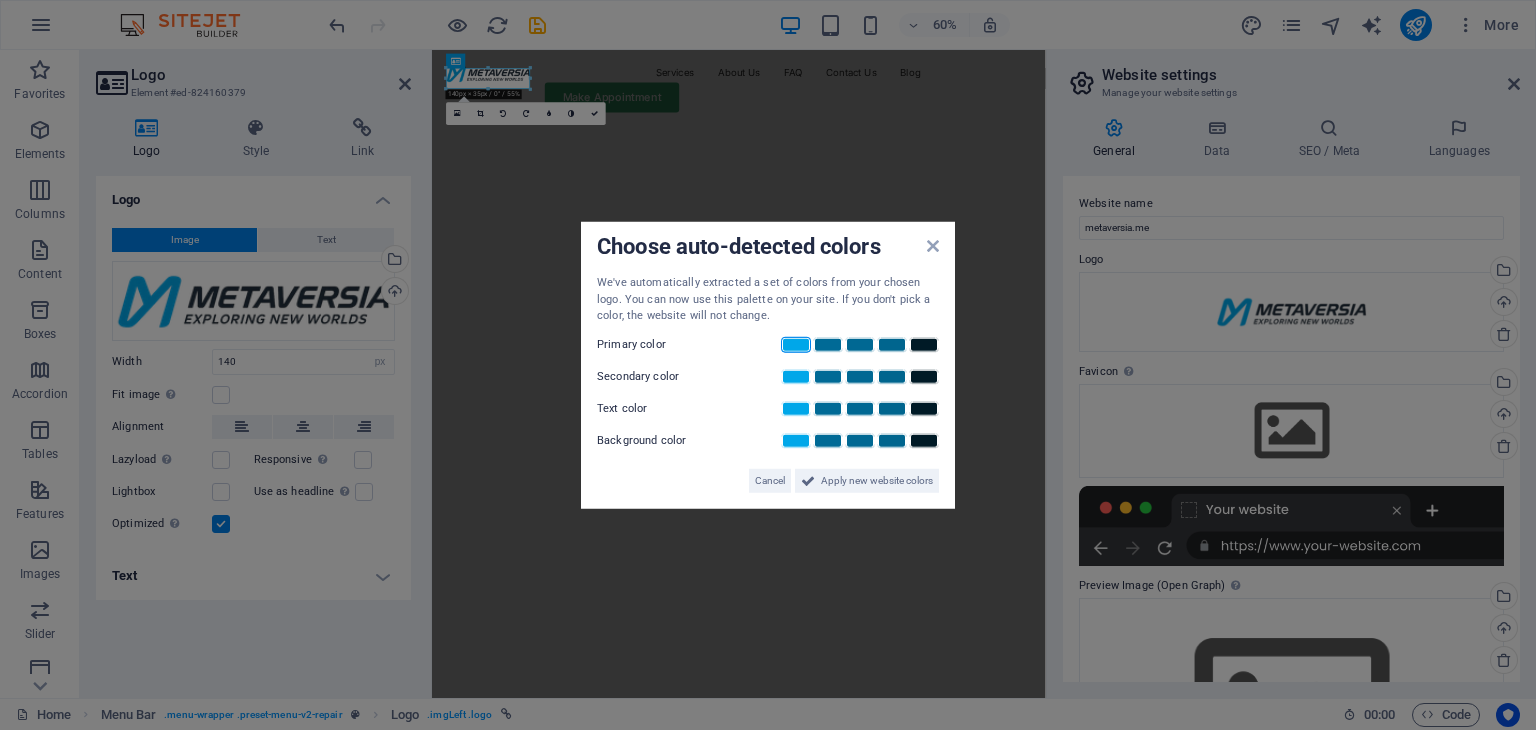 click at bounding box center (796, 344) 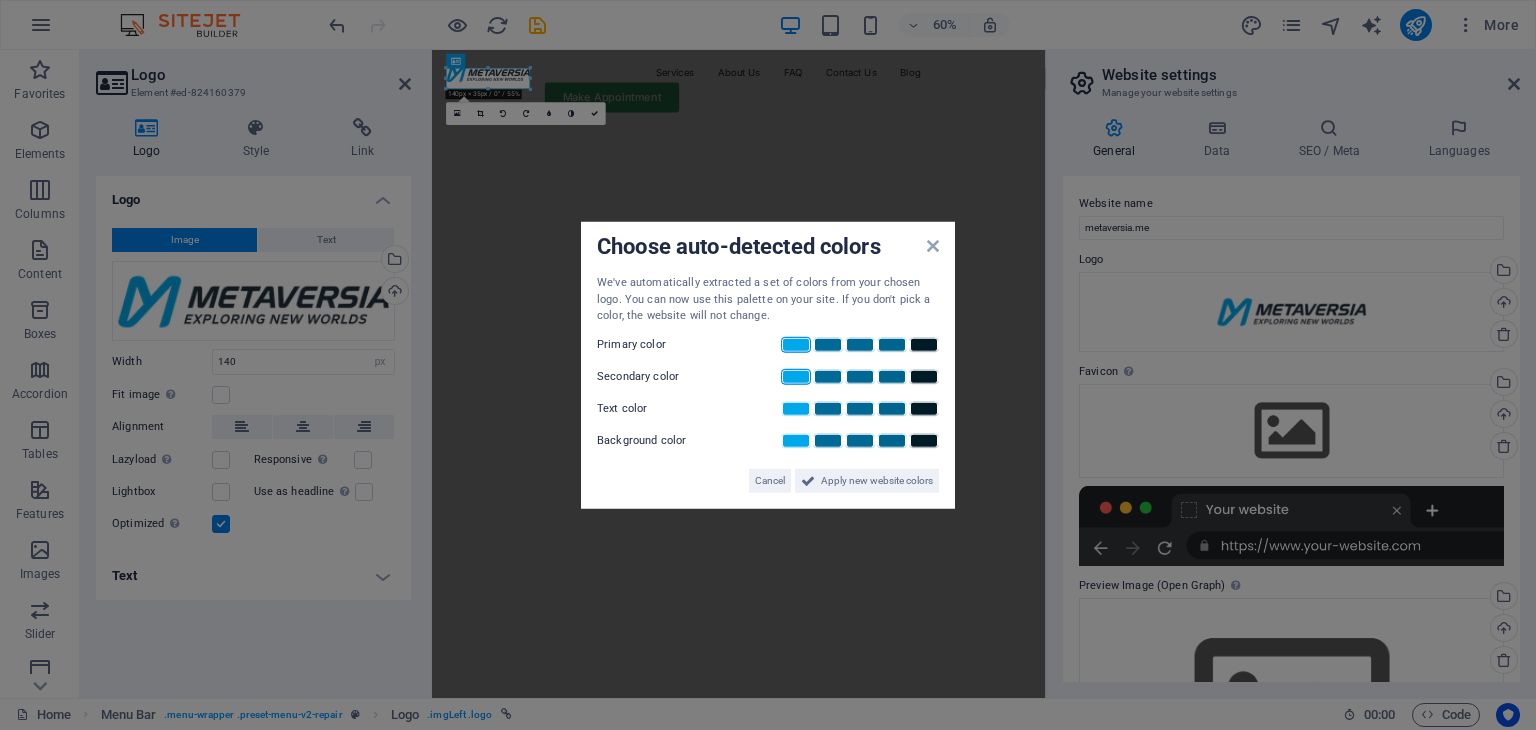 click at bounding box center [796, 376] 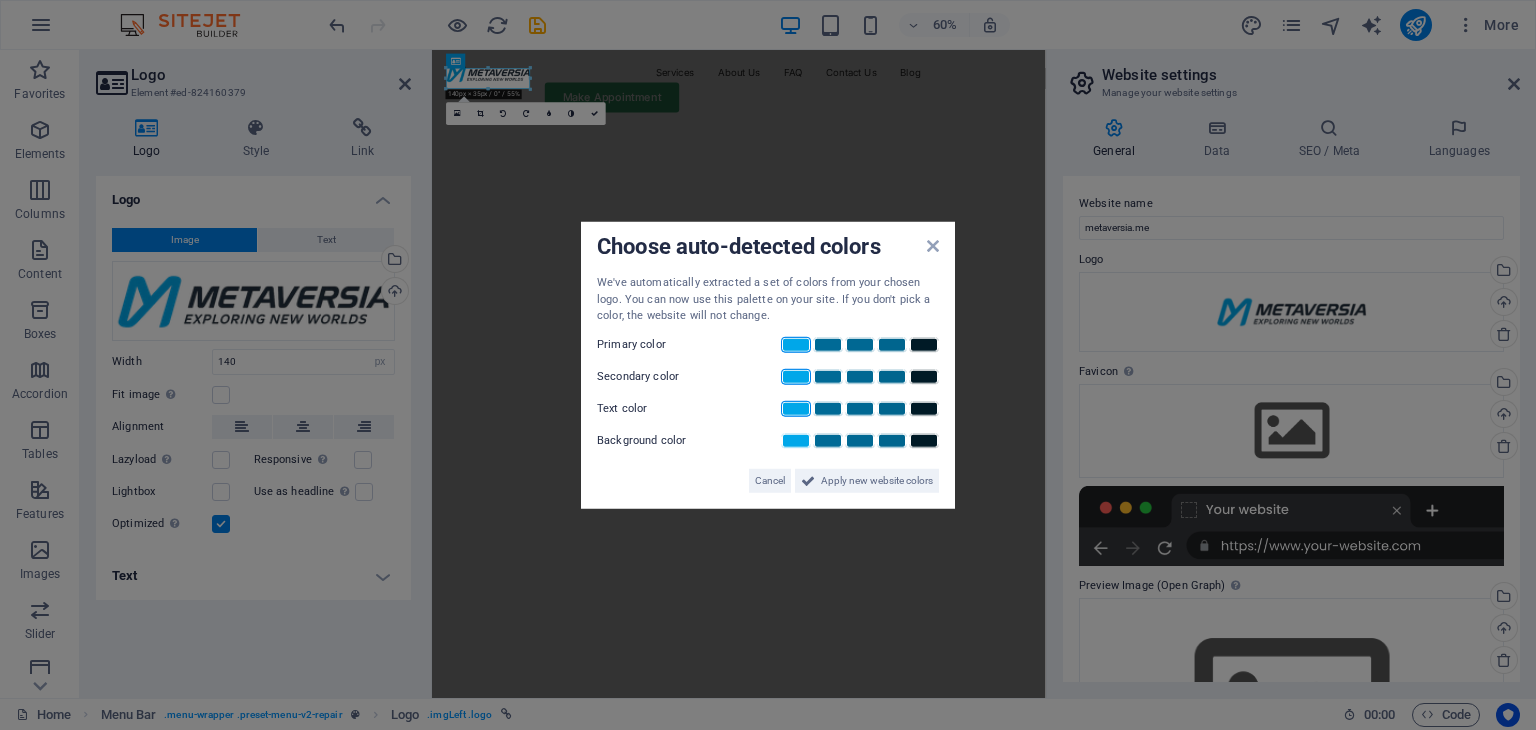click at bounding box center (796, 408) 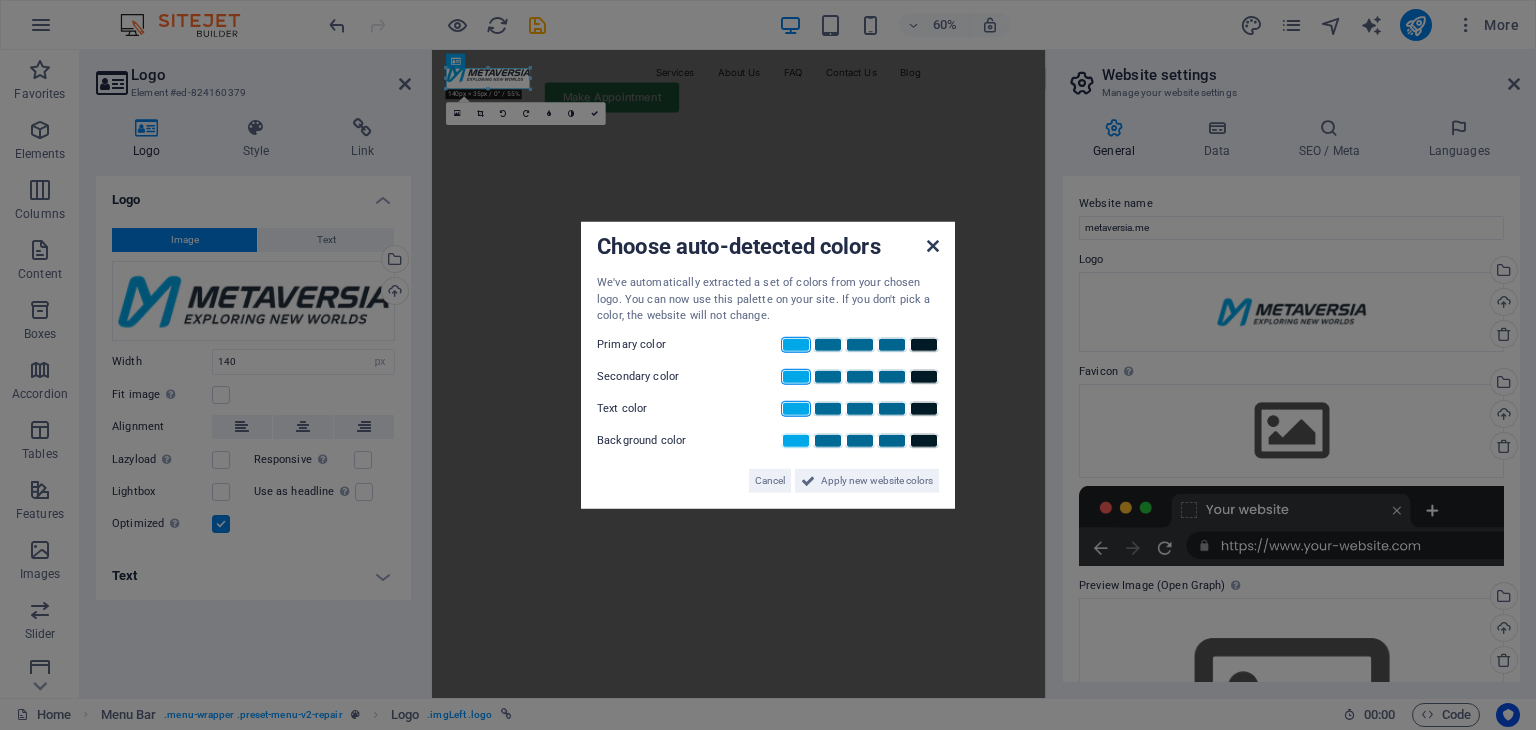 click at bounding box center [933, 246] 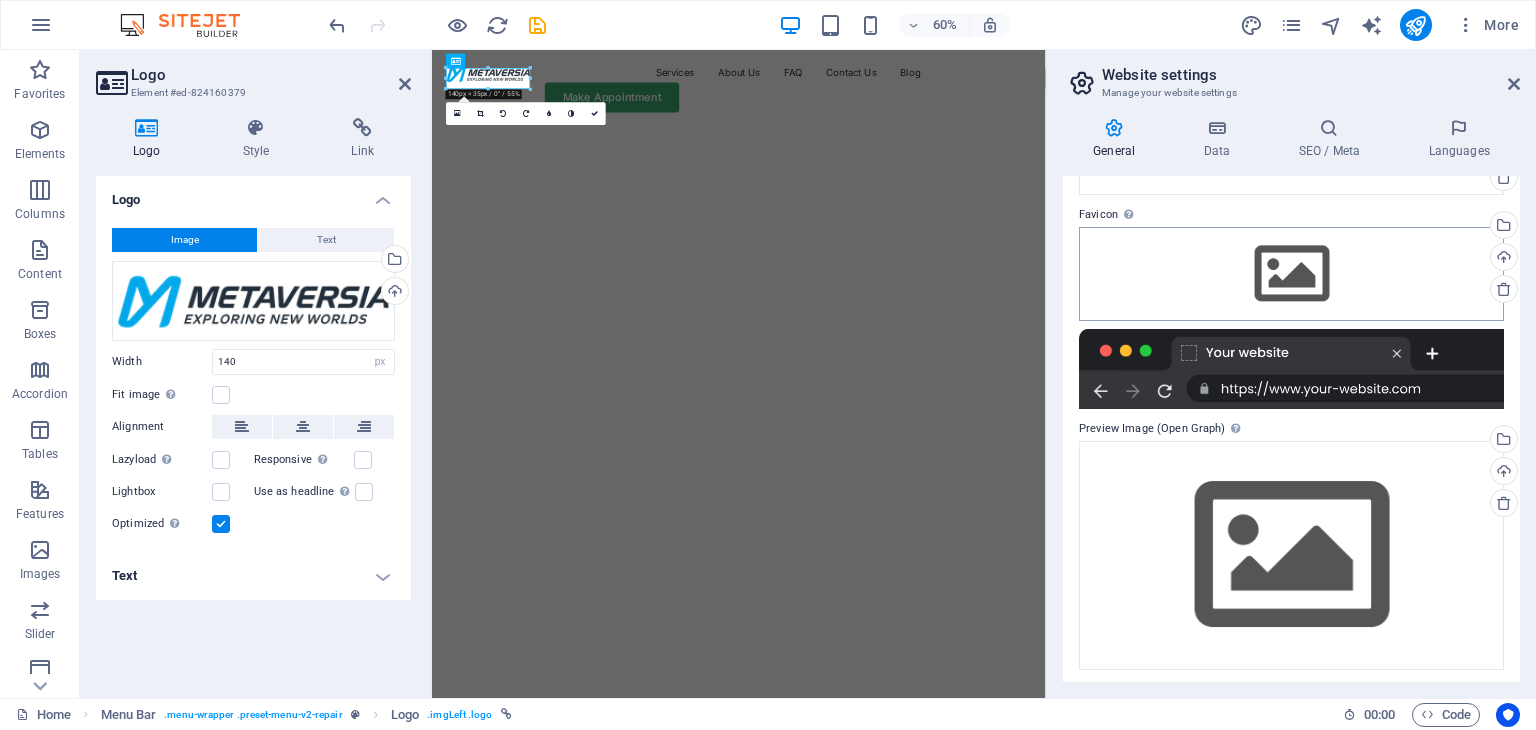 scroll, scrollTop: 161, scrollLeft: 0, axis: vertical 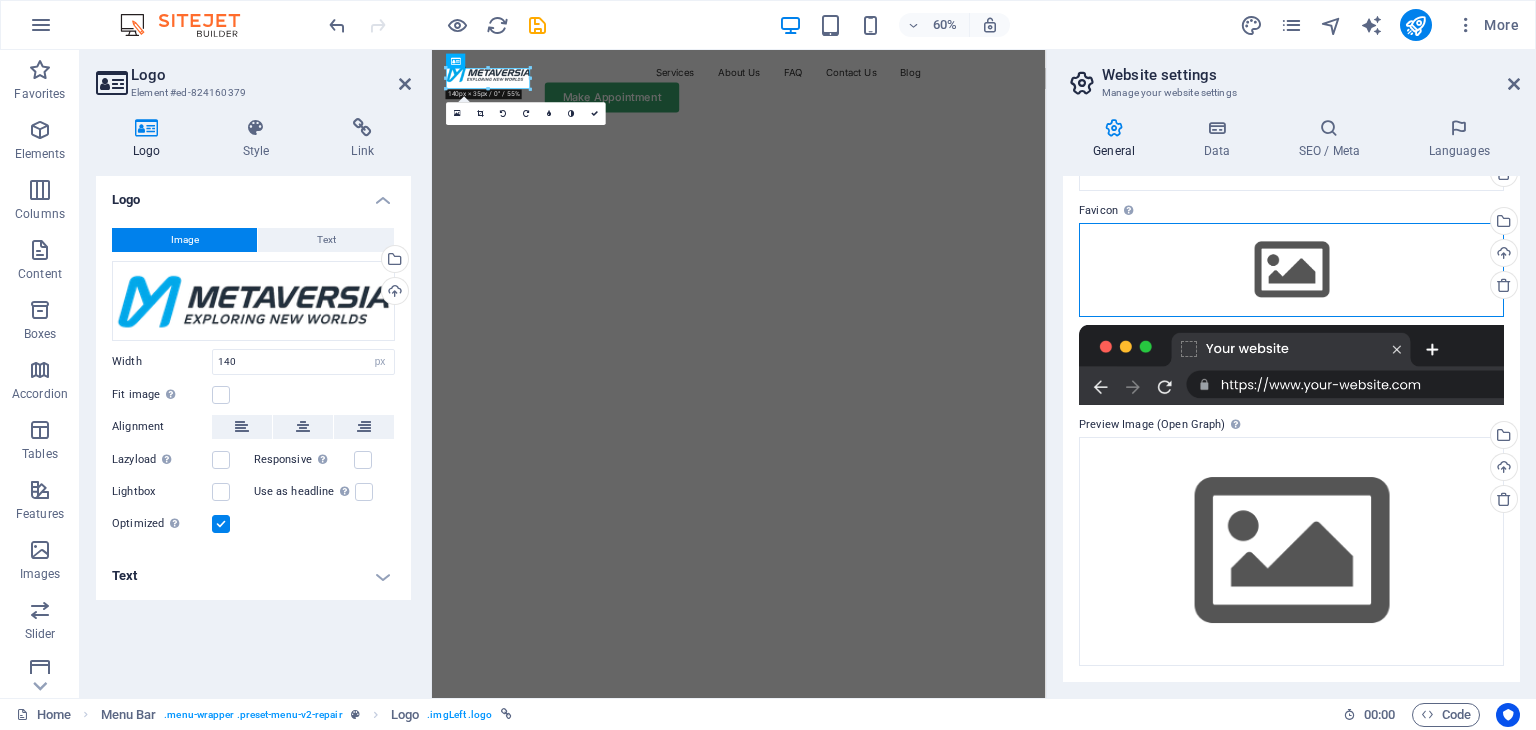 click on "Drag files here, click to choose files or select files from Files or our free stock photos & videos" at bounding box center [1291, 270] 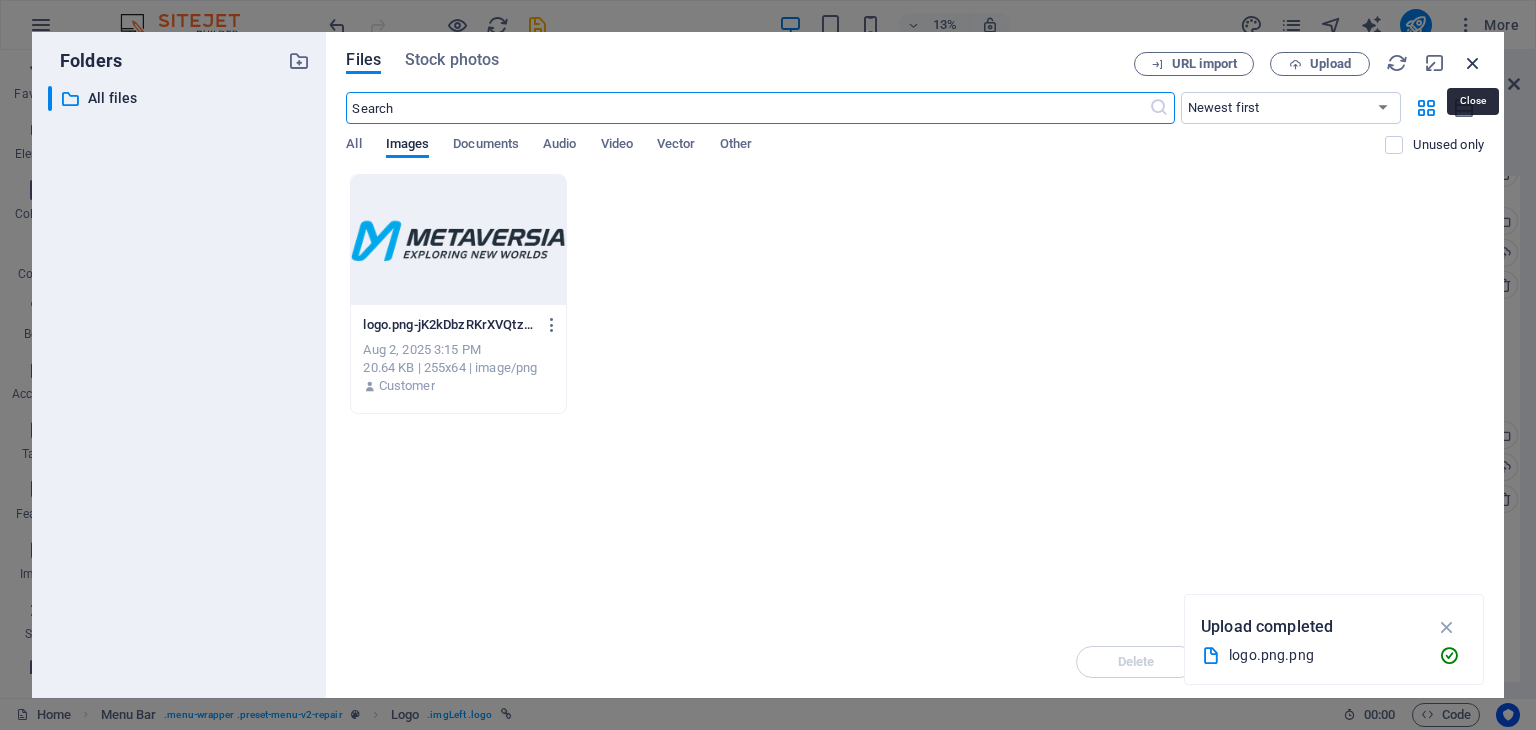 click at bounding box center [1473, 63] 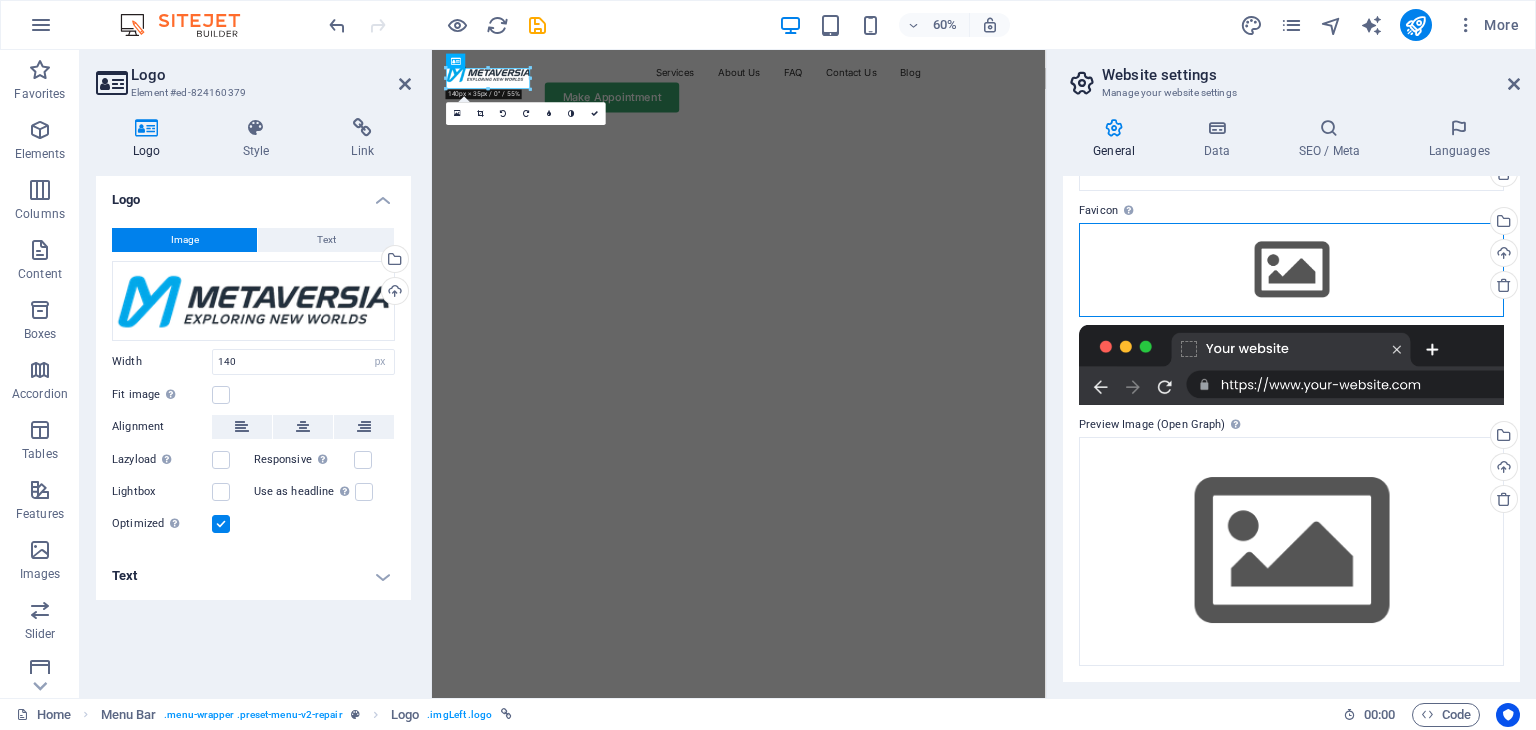 click on "Drag files here, click to choose files or select files from Files or our free stock photos & videos" at bounding box center [1291, 270] 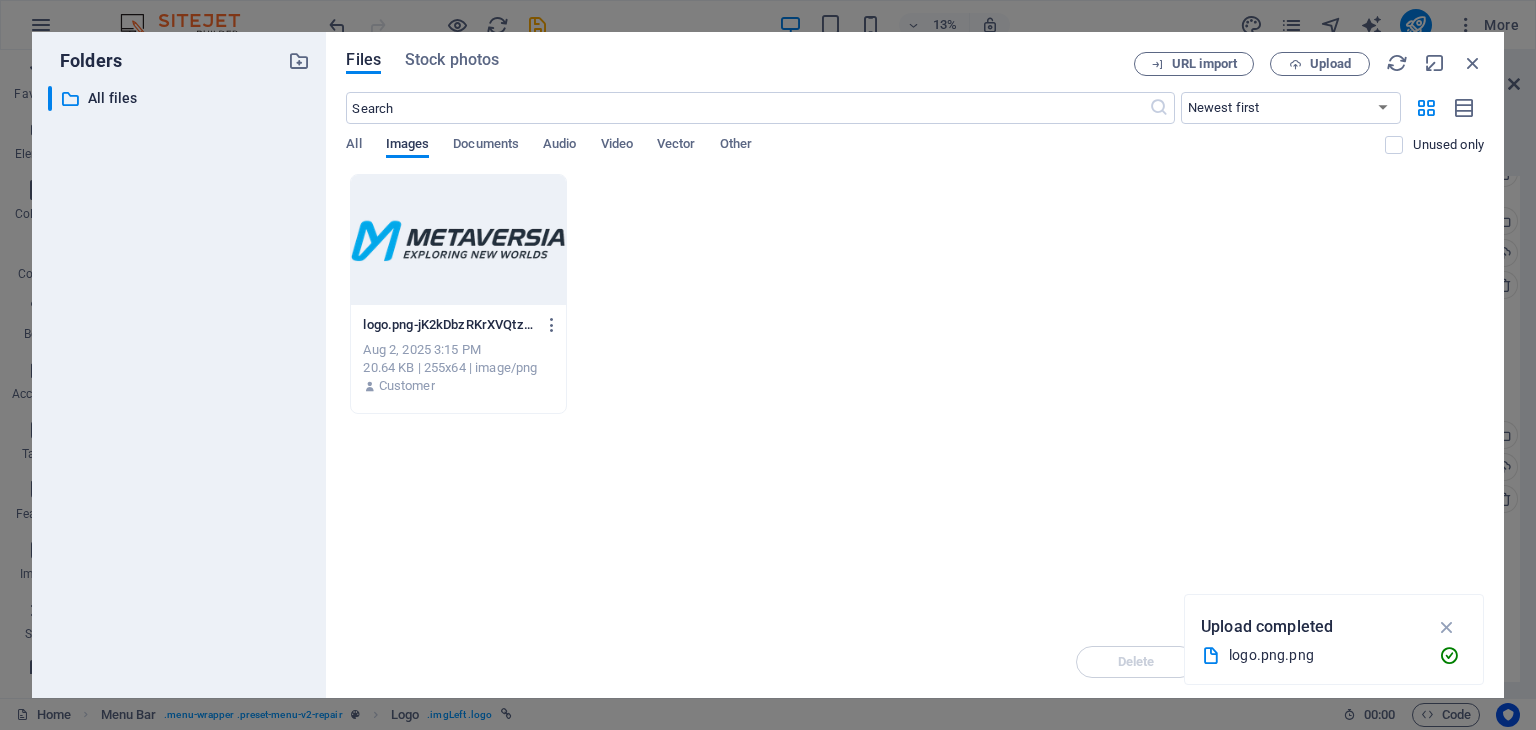 click on "Images" at bounding box center (408, 146) 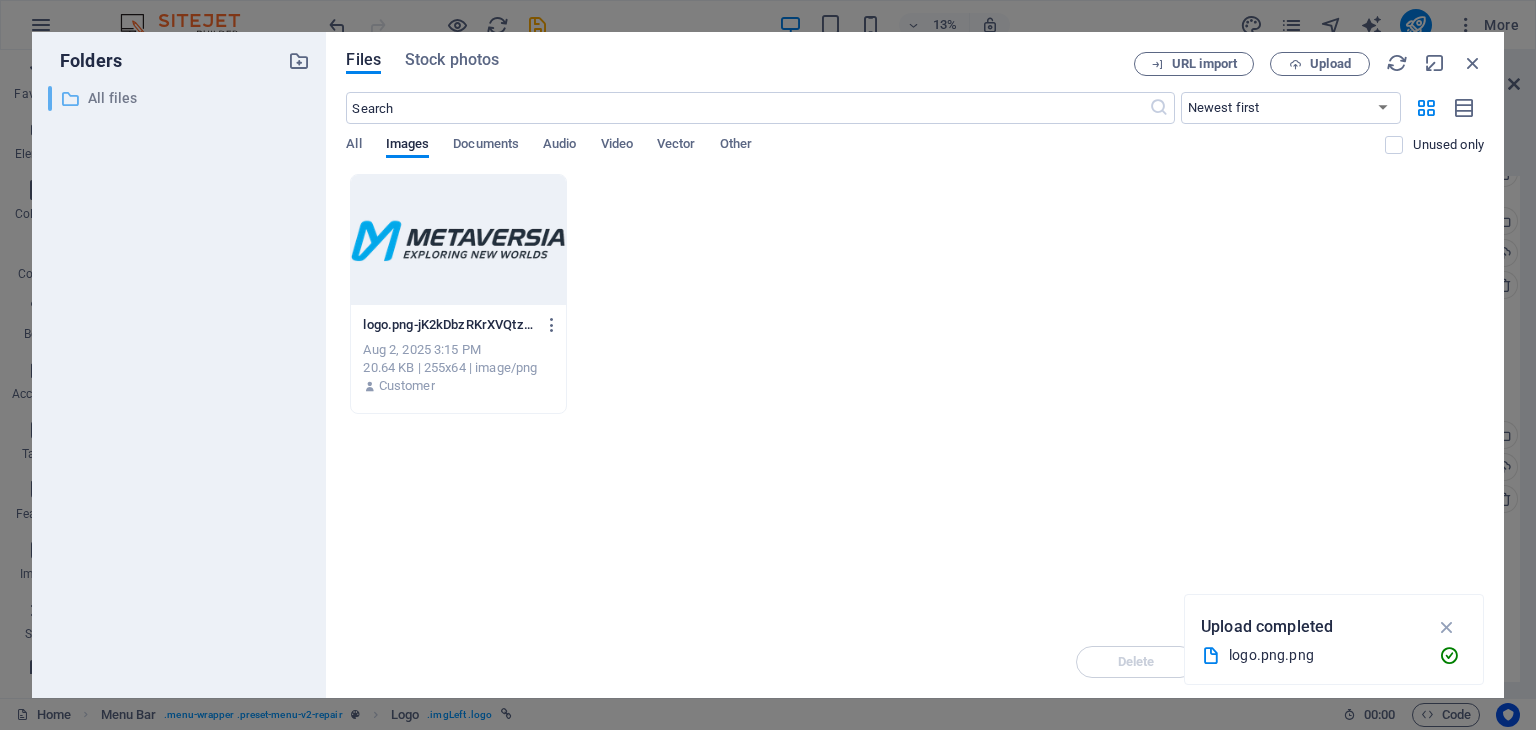 click on "All files" at bounding box center (181, 98) 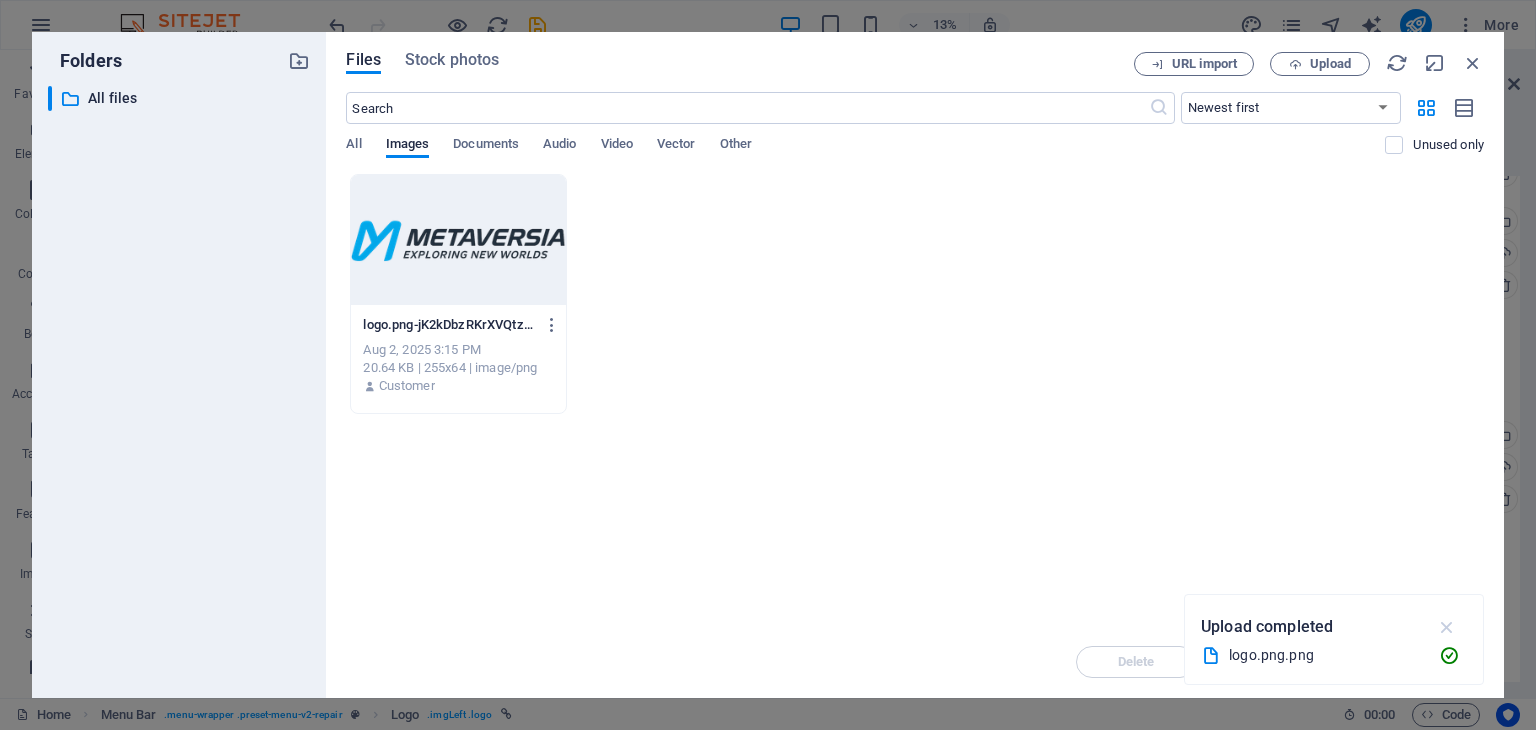 click at bounding box center (1447, 627) 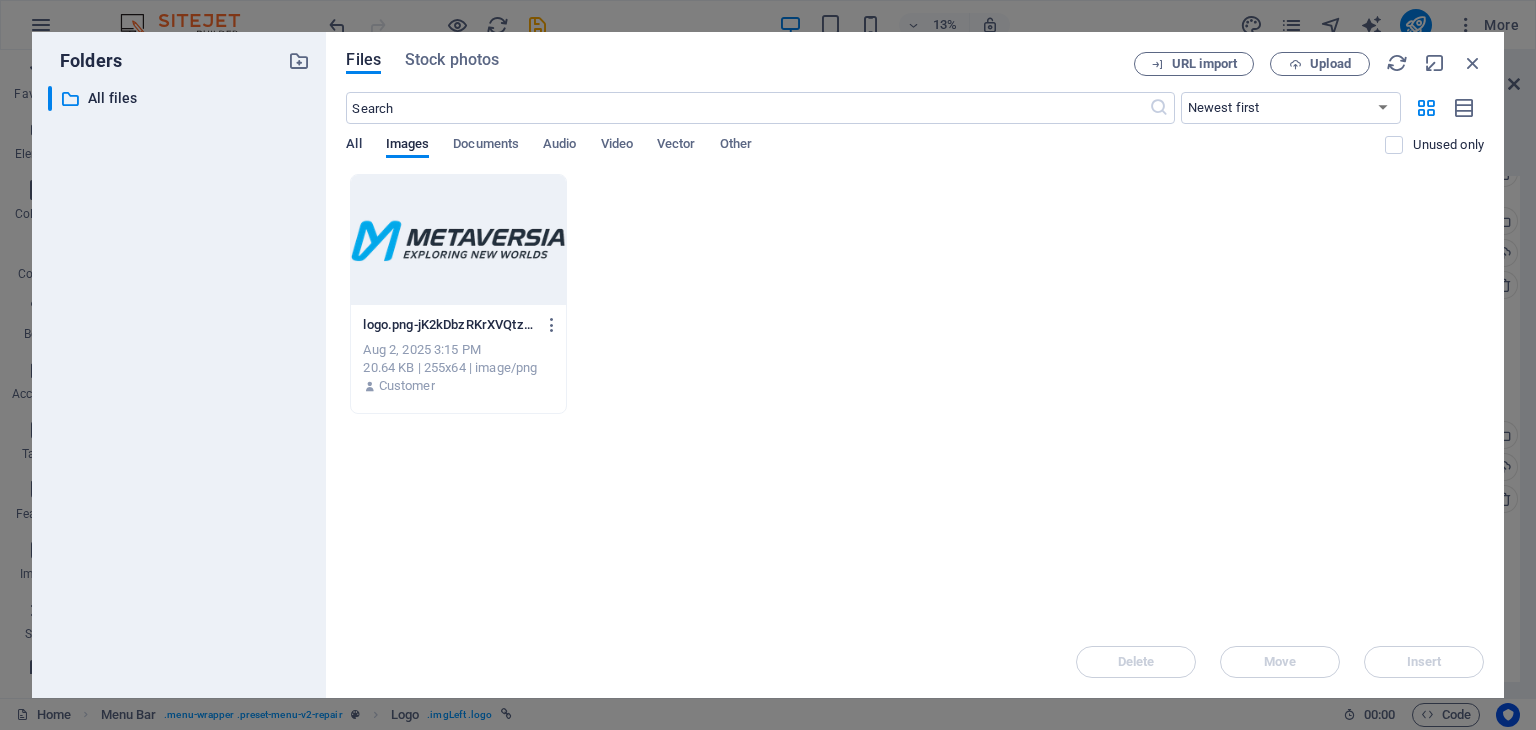 click on "All" at bounding box center [353, 146] 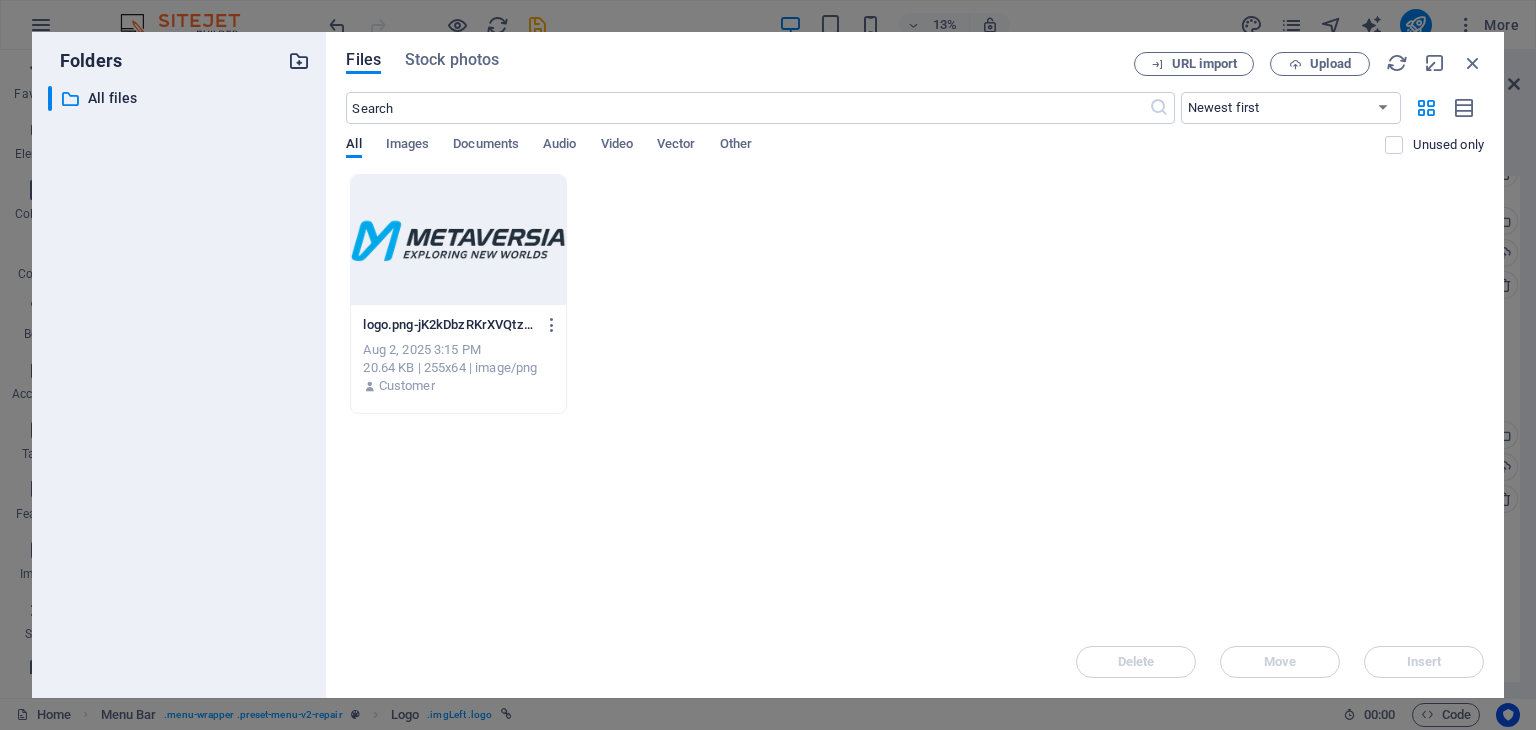 click at bounding box center [299, 61] 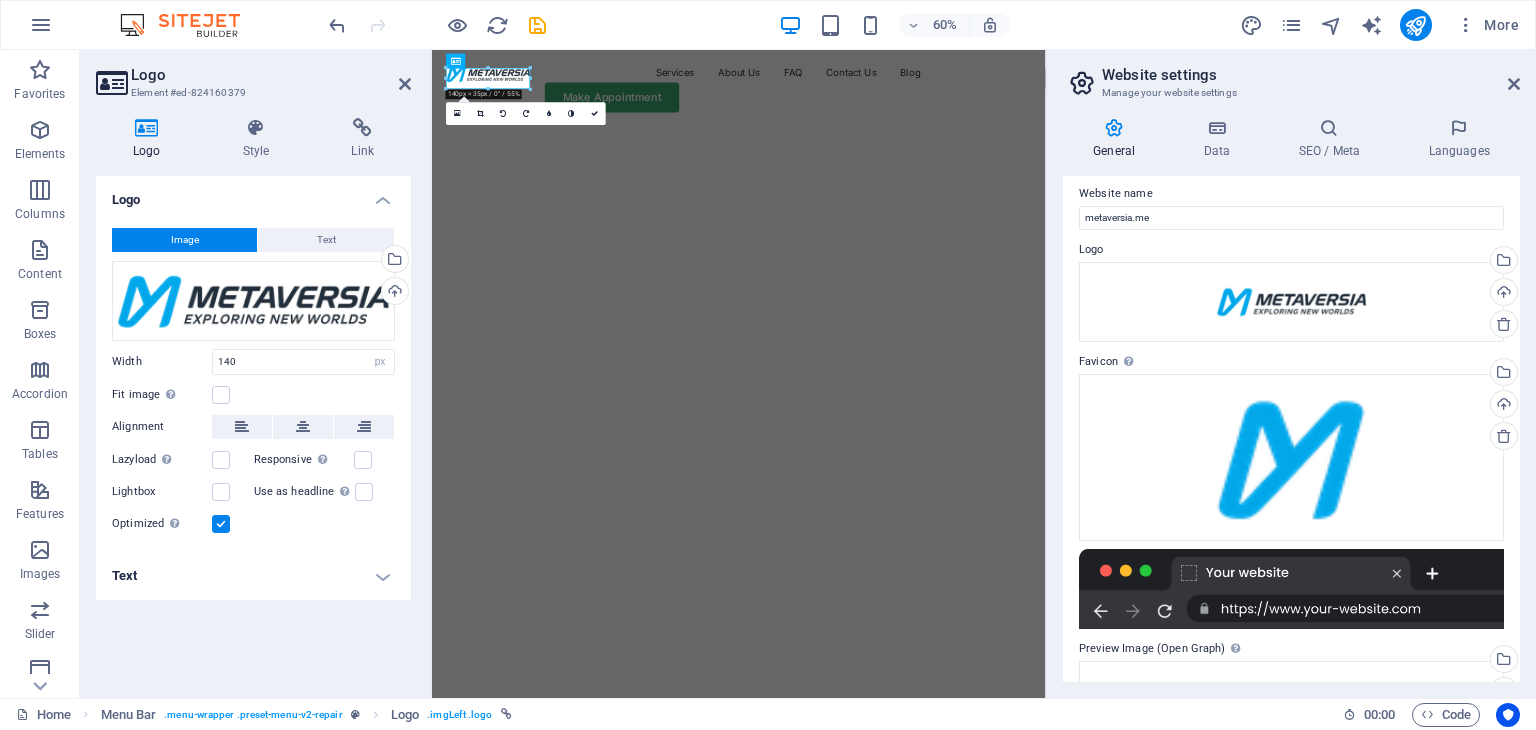 scroll, scrollTop: 0, scrollLeft: 0, axis: both 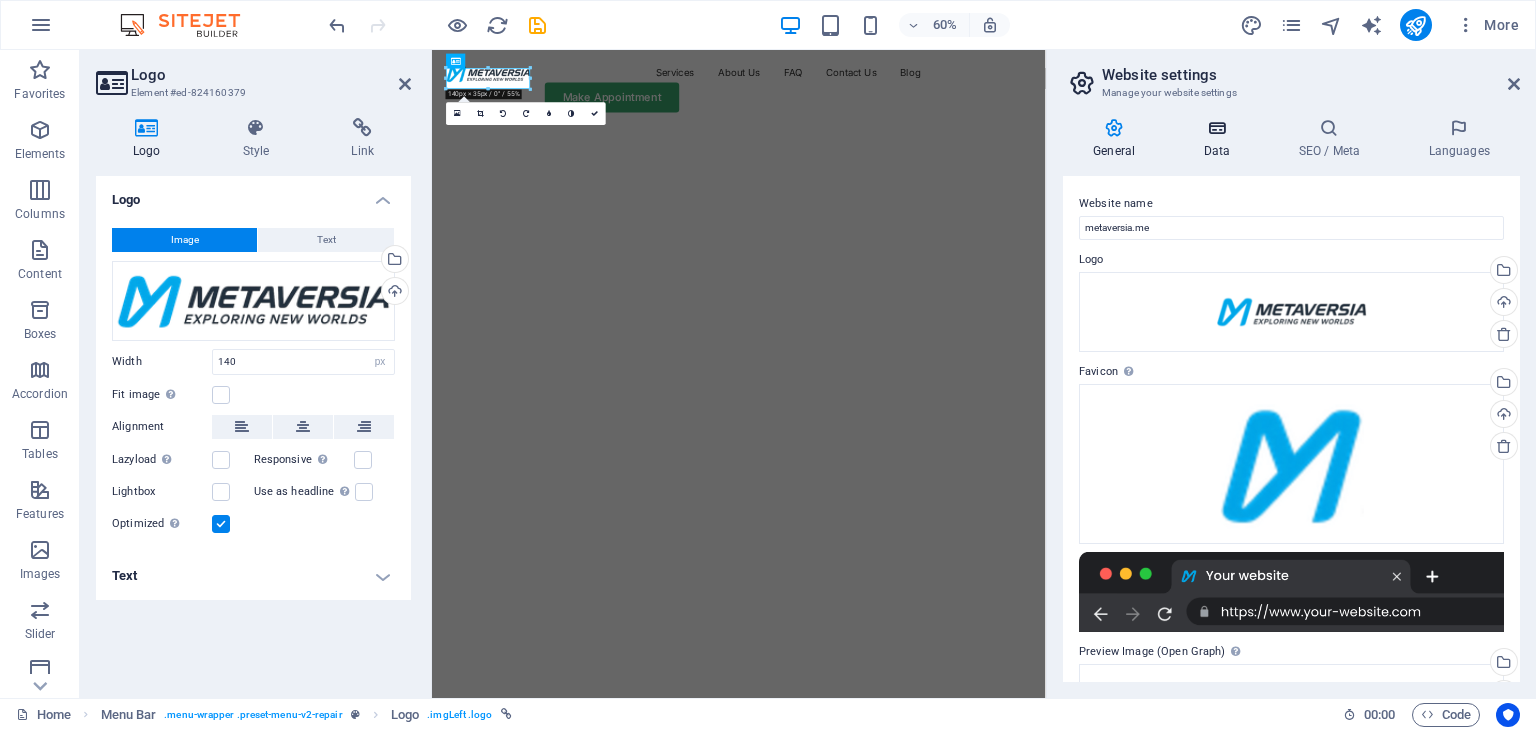 click at bounding box center [1216, 128] 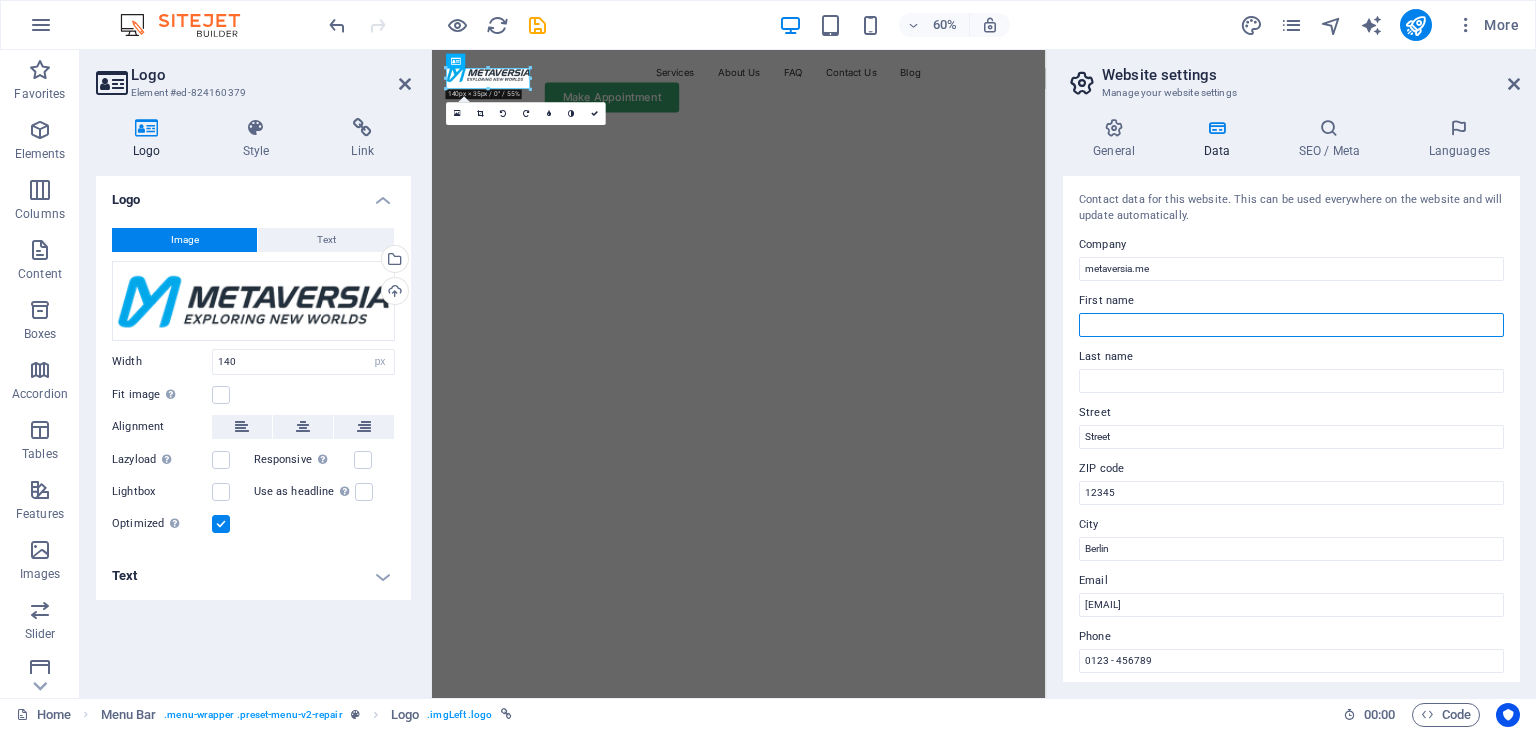 click on "First name" at bounding box center (1291, 325) 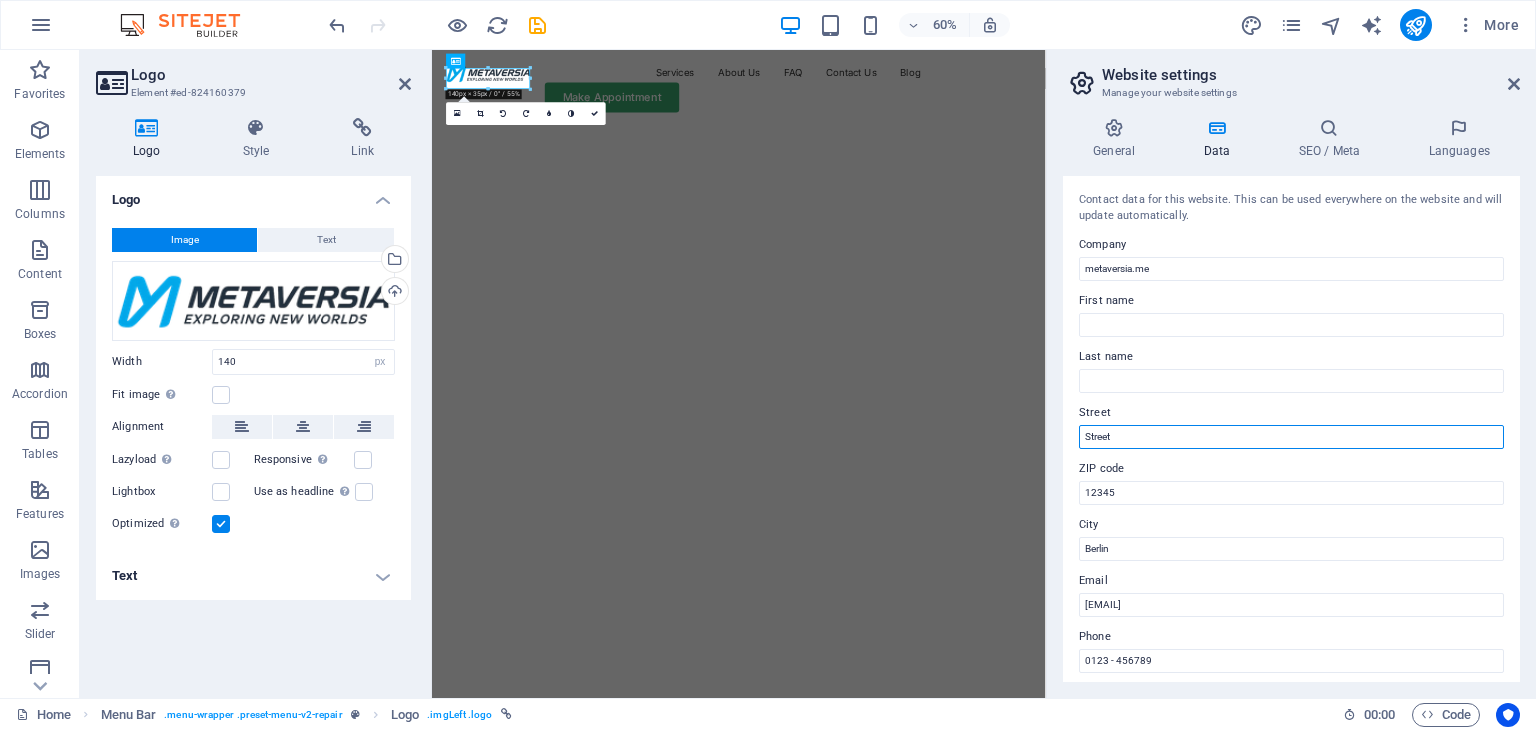 drag, startPoint x: 1575, startPoint y: 478, endPoint x: 1410, endPoint y: 681, distance: 261.59894 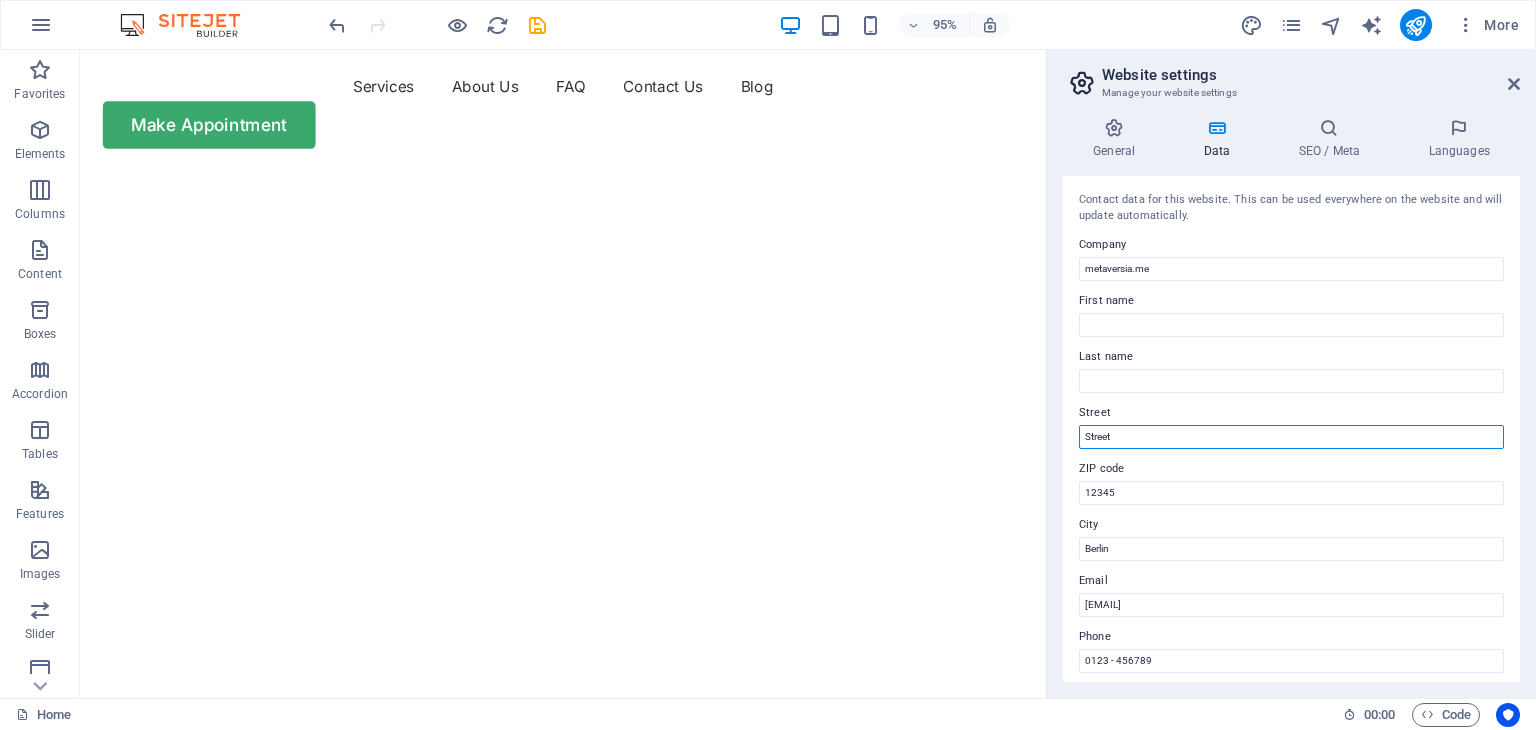 drag, startPoint x: 1125, startPoint y: 438, endPoint x: 1071, endPoint y: 431, distance: 54.451813 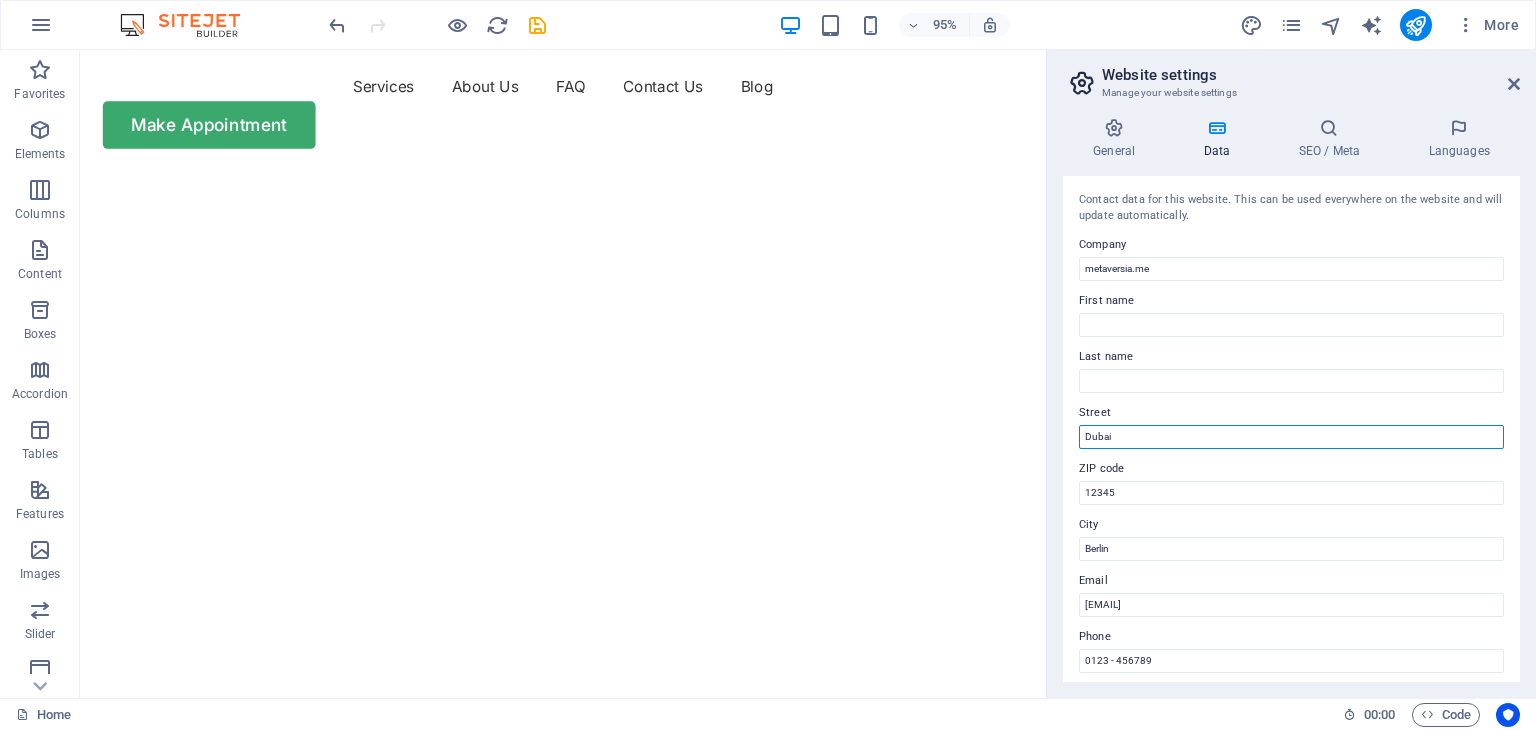 type on "Dubai" 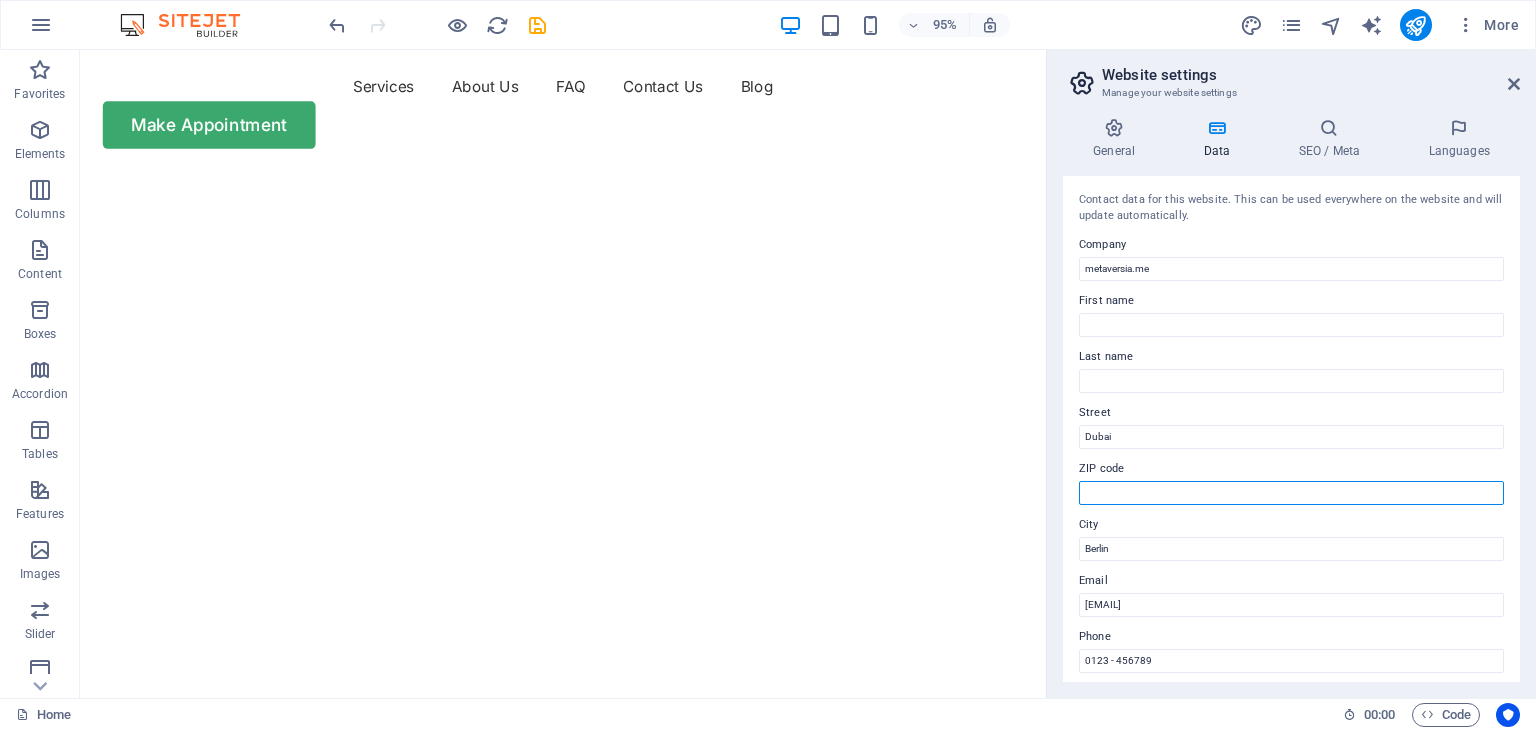 type 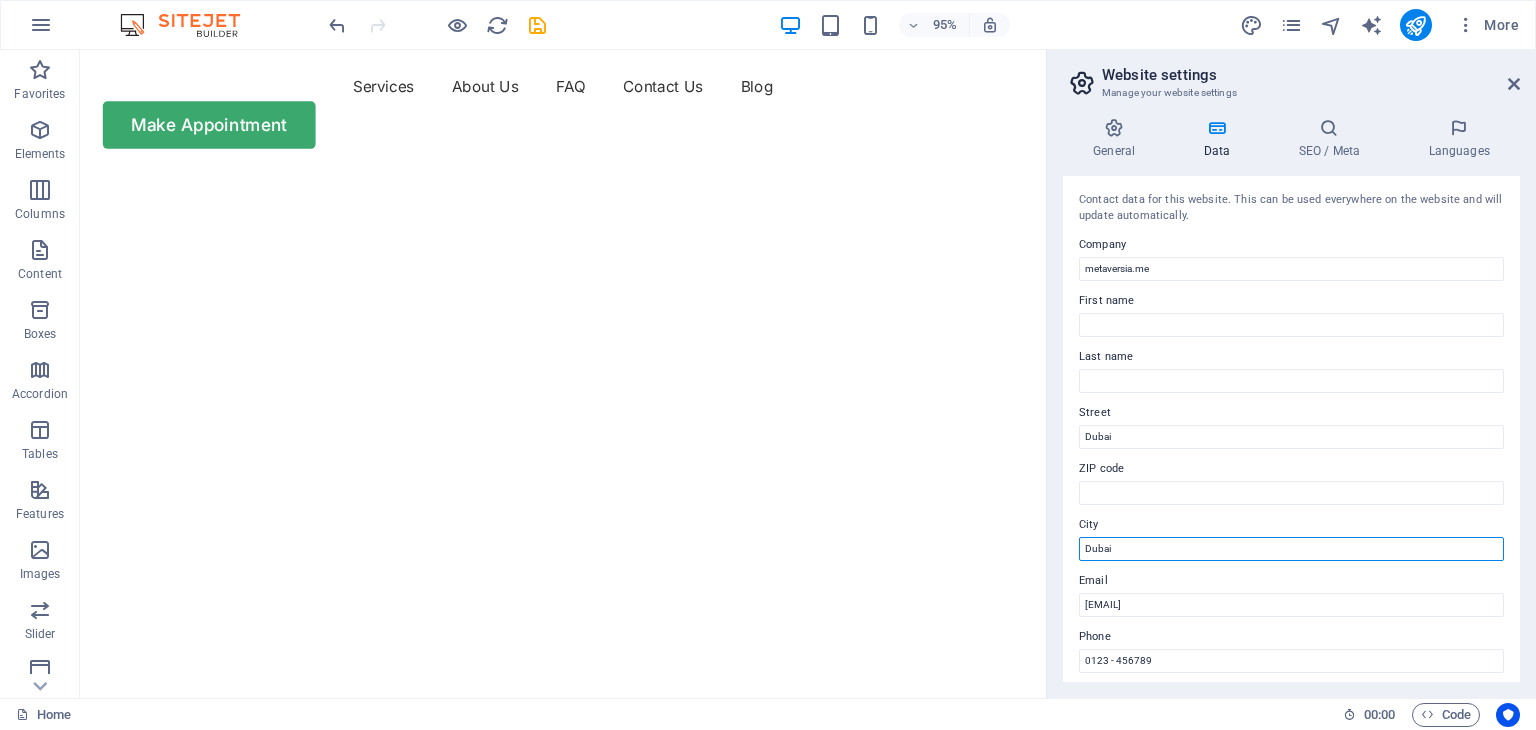 type on "Dubai" 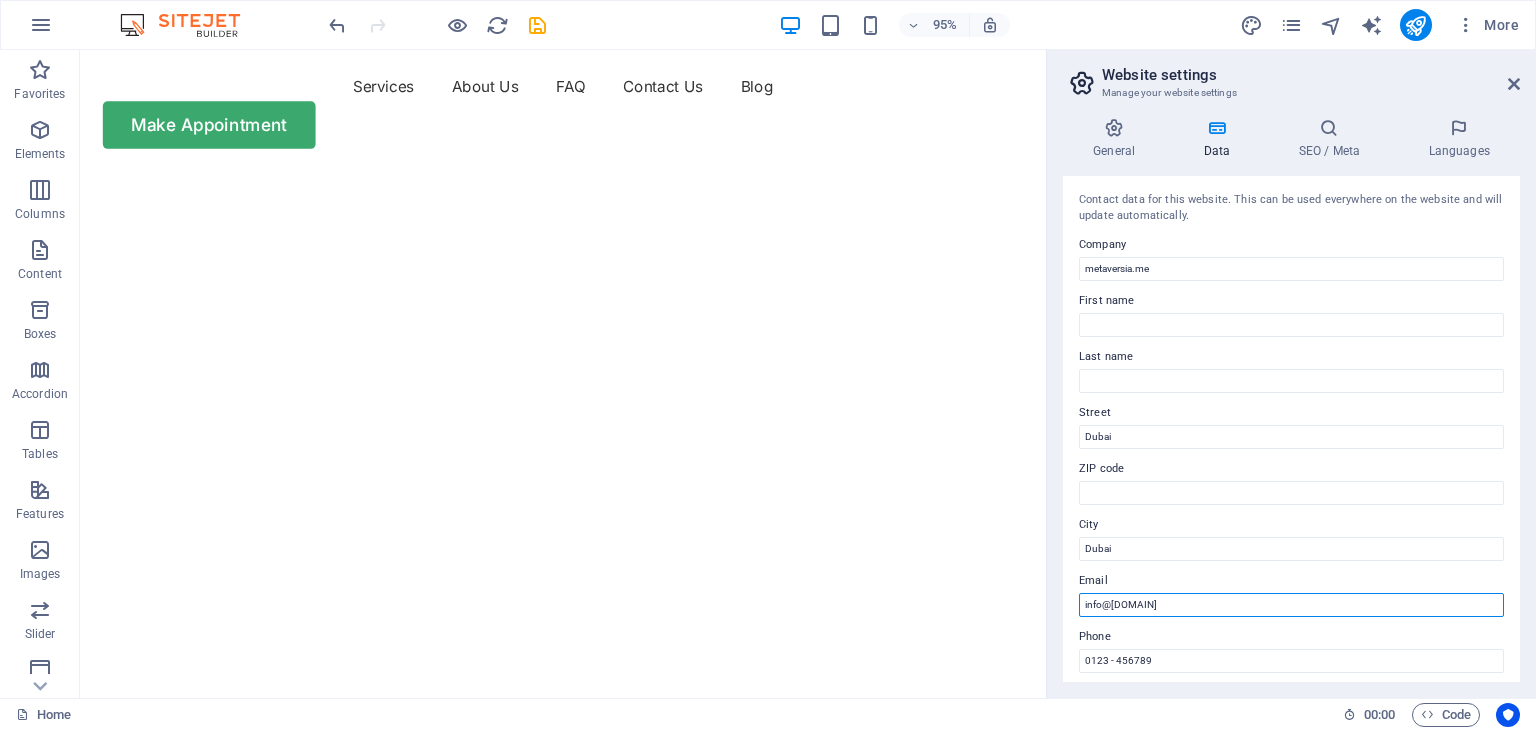 type on "info@metaversia.me" 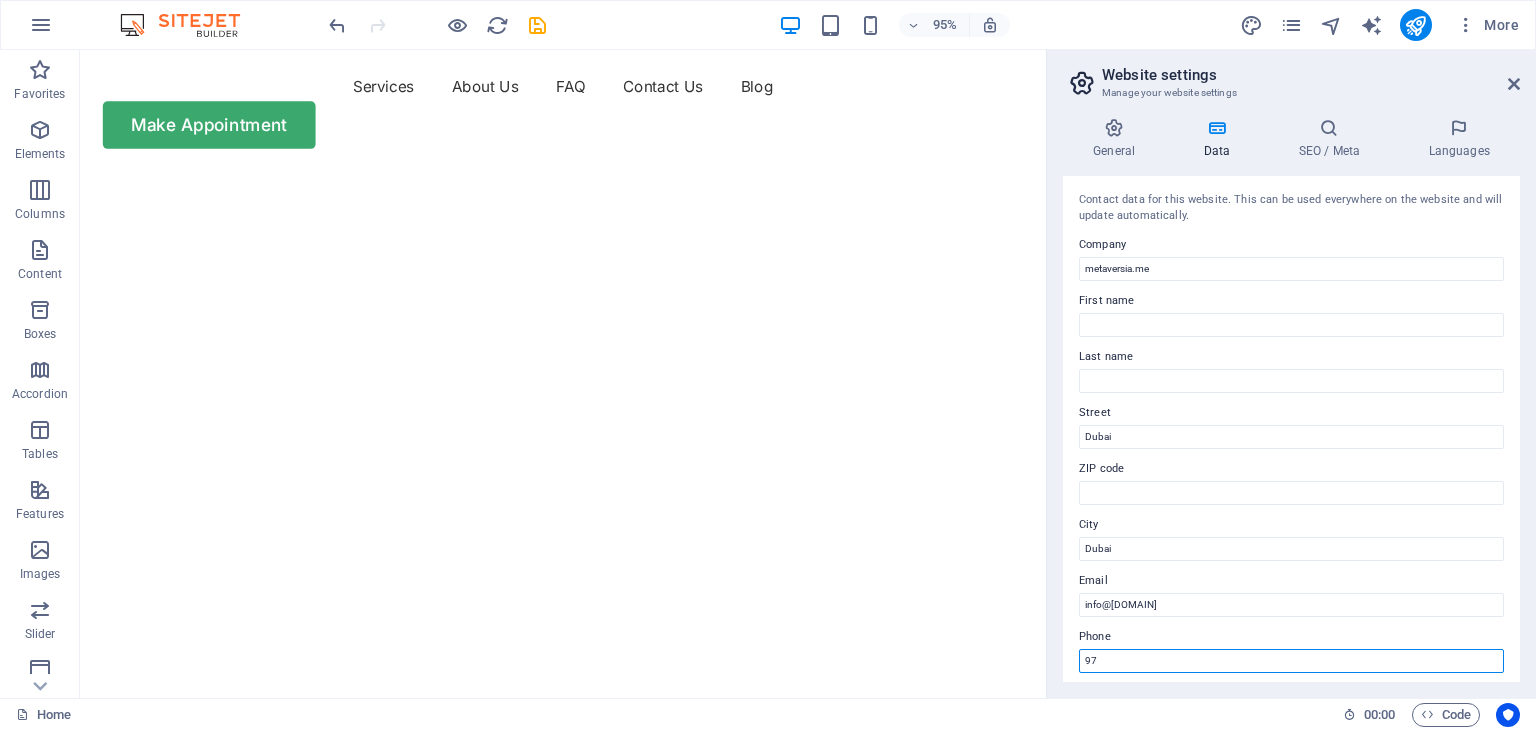 type on "9" 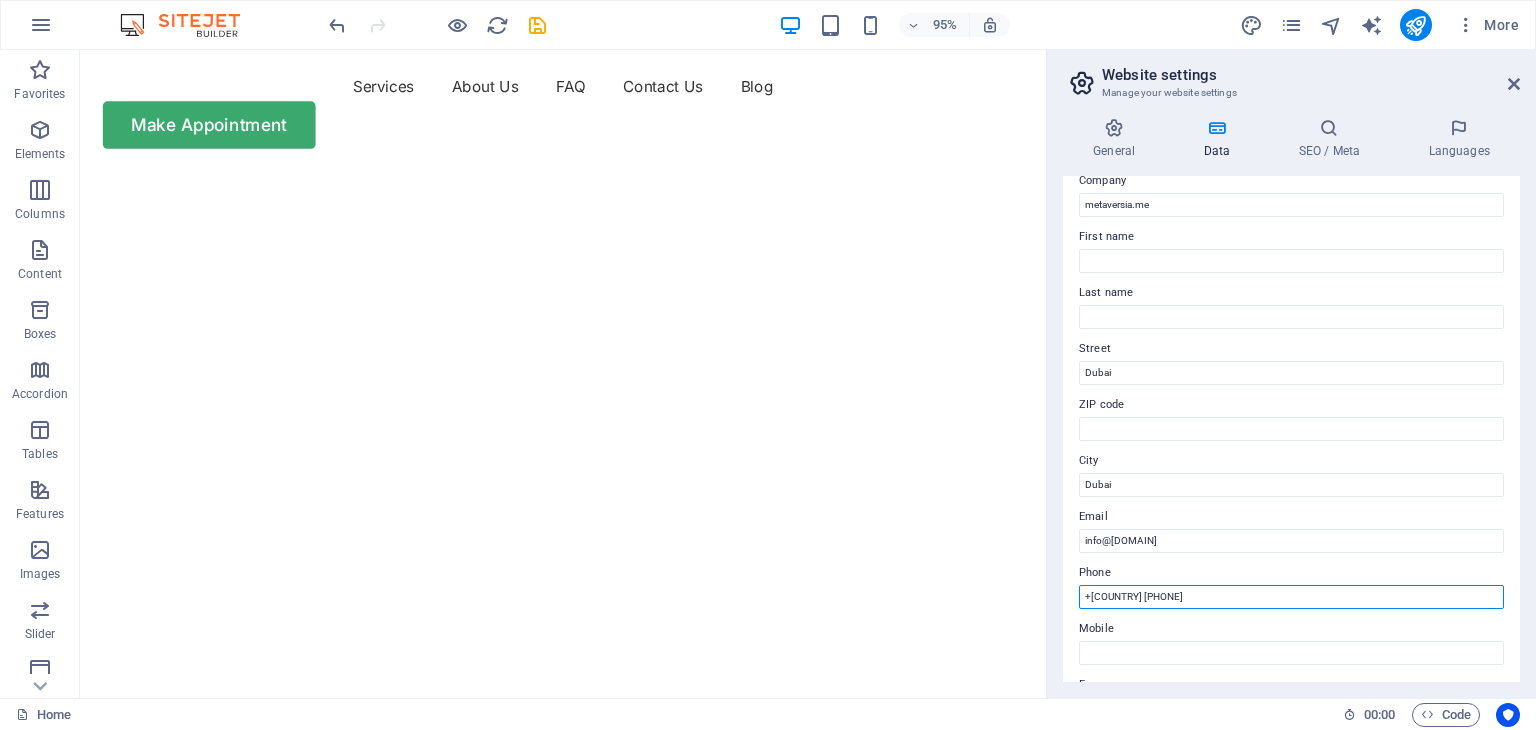 scroll, scrollTop: 0, scrollLeft: 0, axis: both 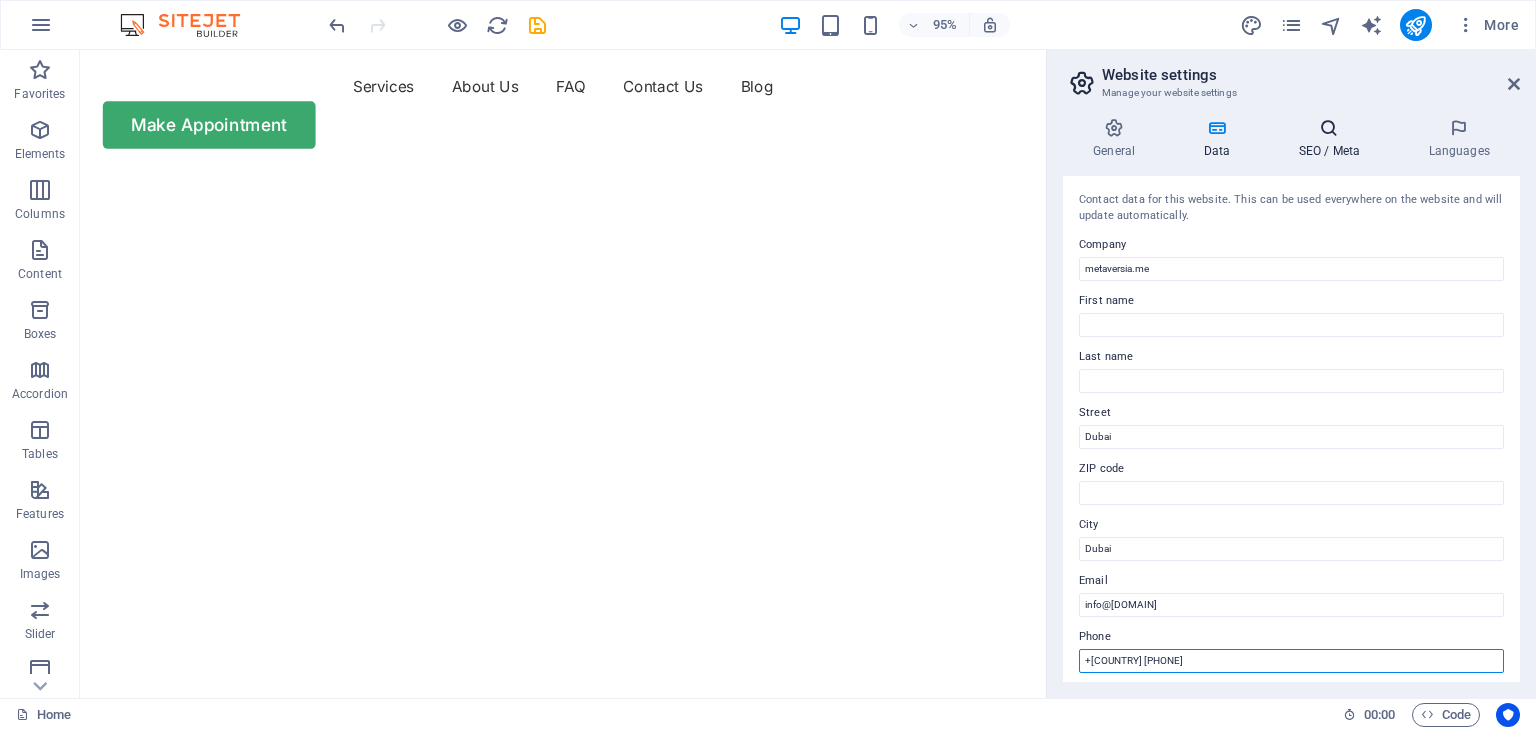 type on "[PHONE]" 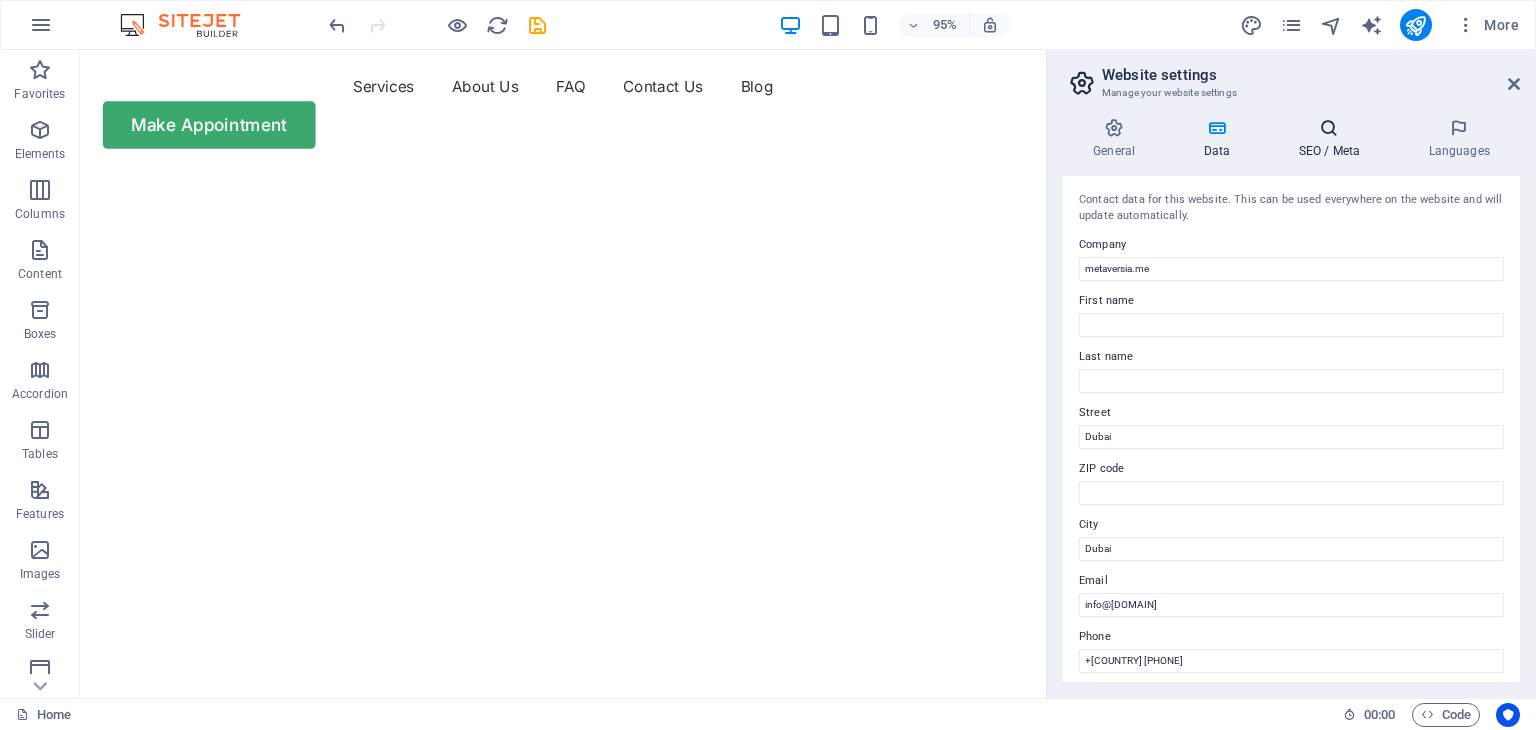 click on "SEO / Meta" at bounding box center [1333, 139] 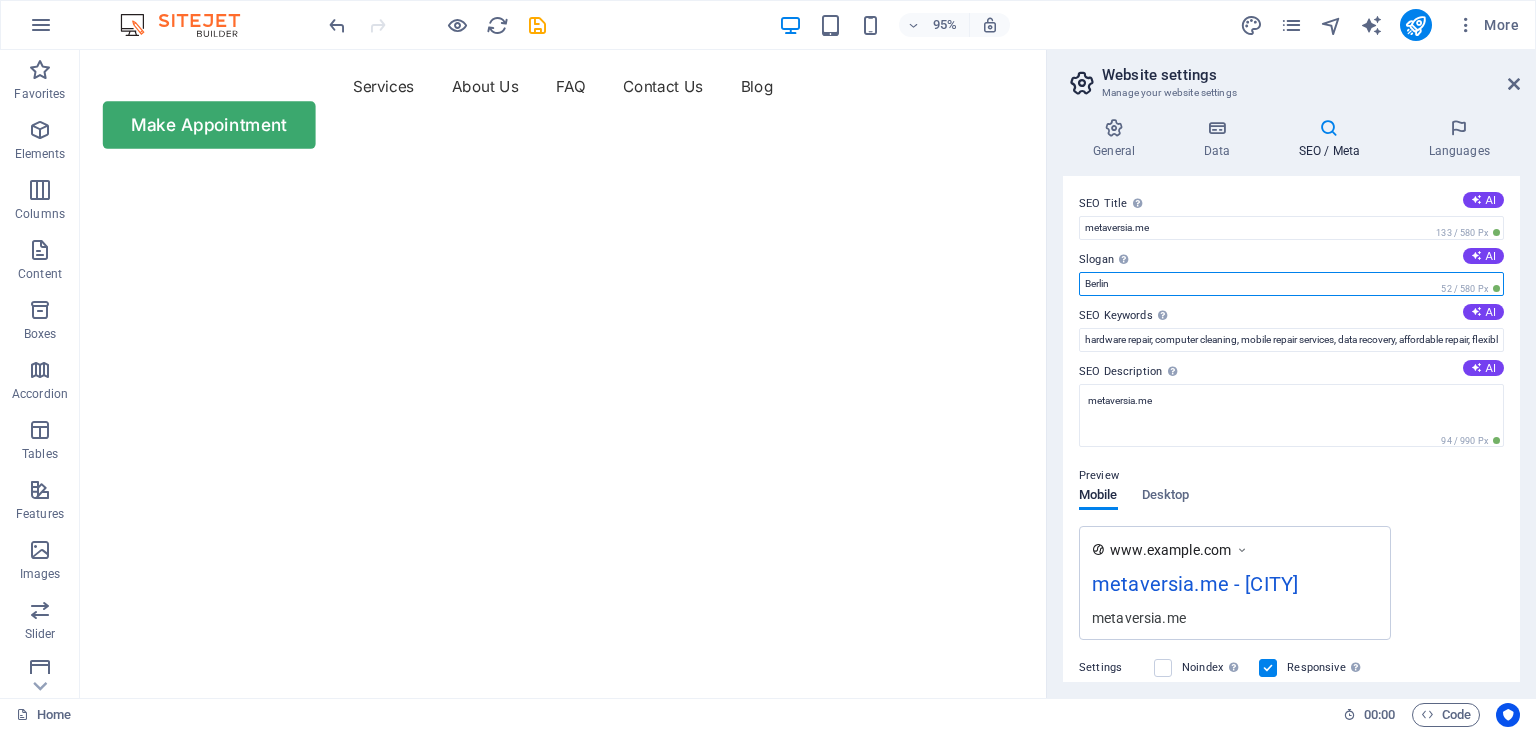 drag, startPoint x: 1119, startPoint y: 286, endPoint x: 1079, endPoint y: 283, distance: 40.112343 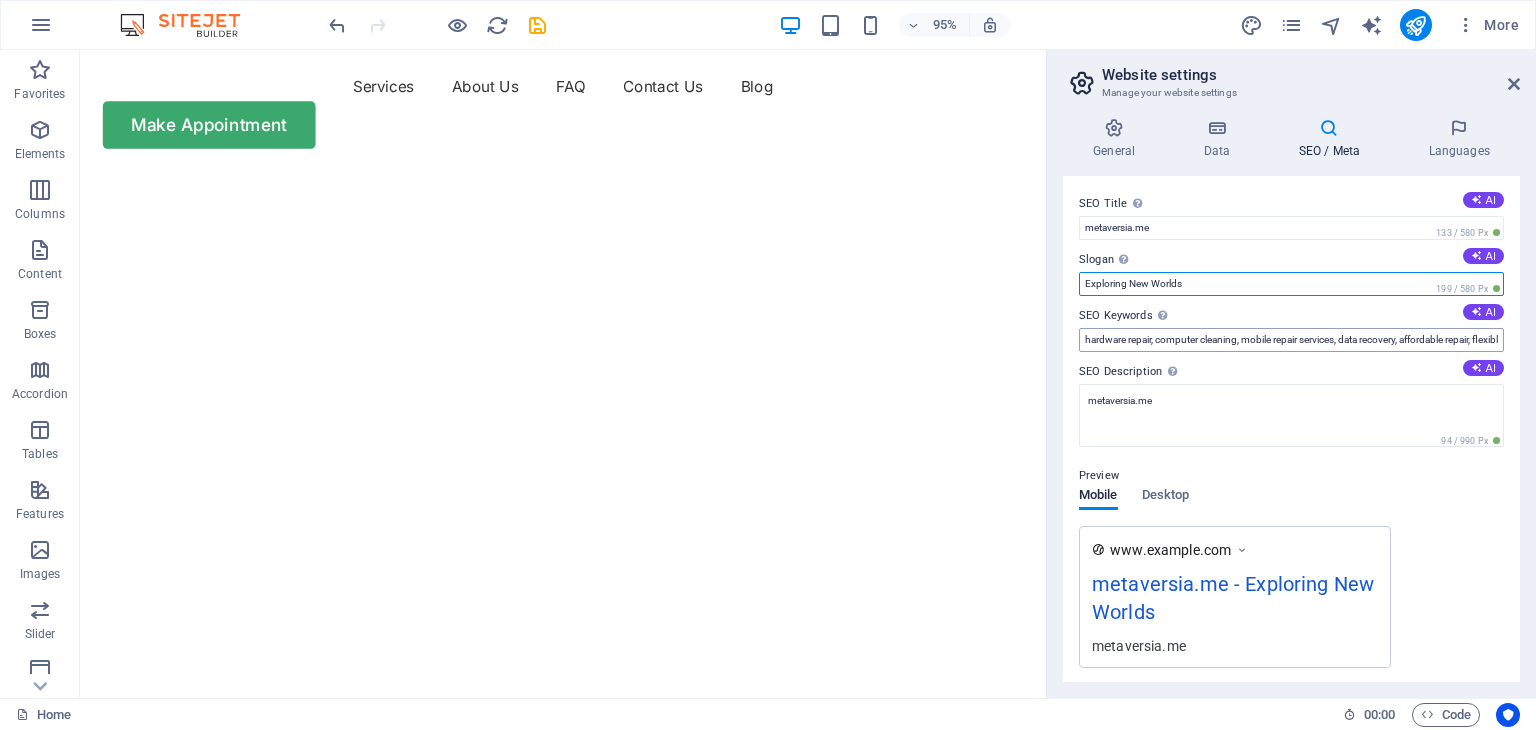 type on "Exploring New Worlds" 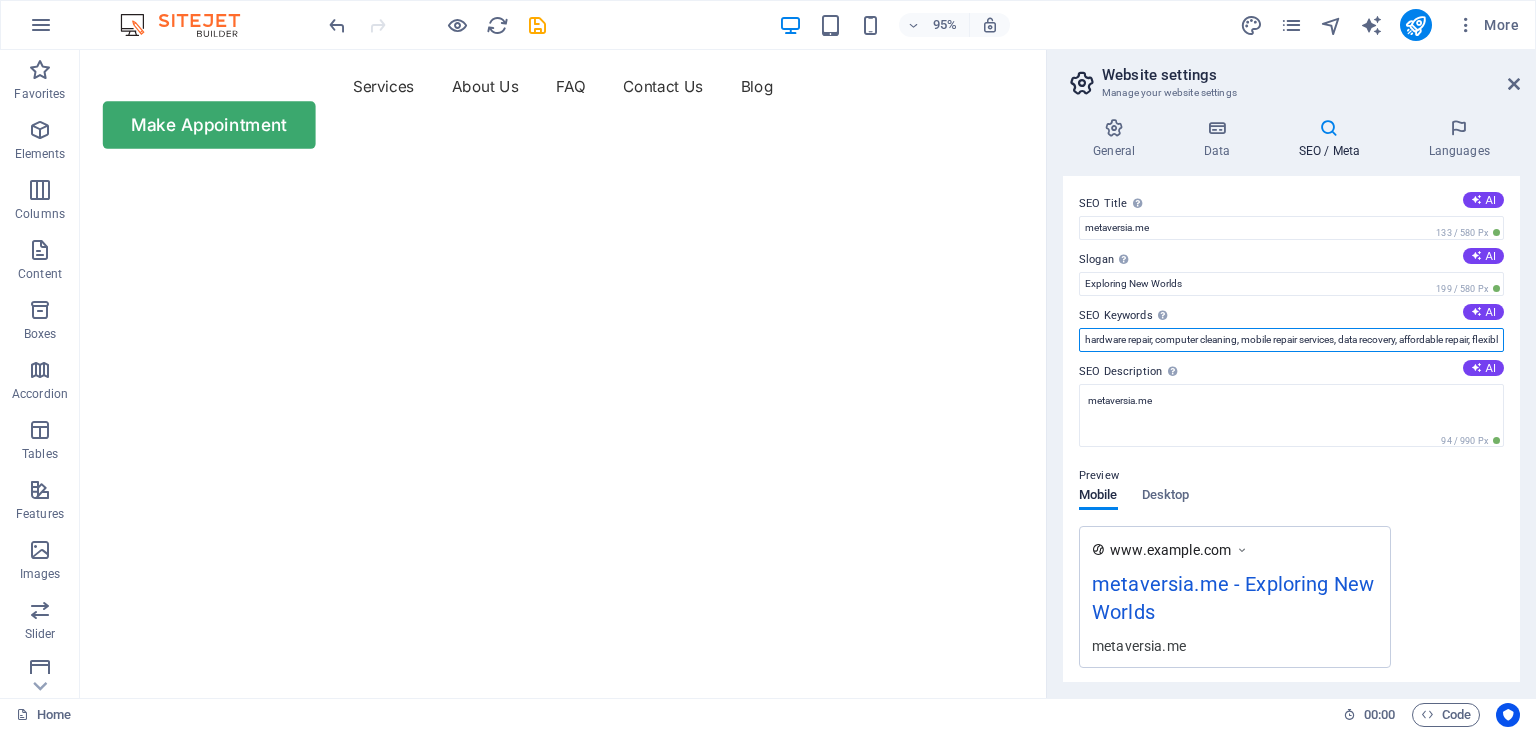 scroll, scrollTop: 0, scrollLeft: 190, axis: horizontal 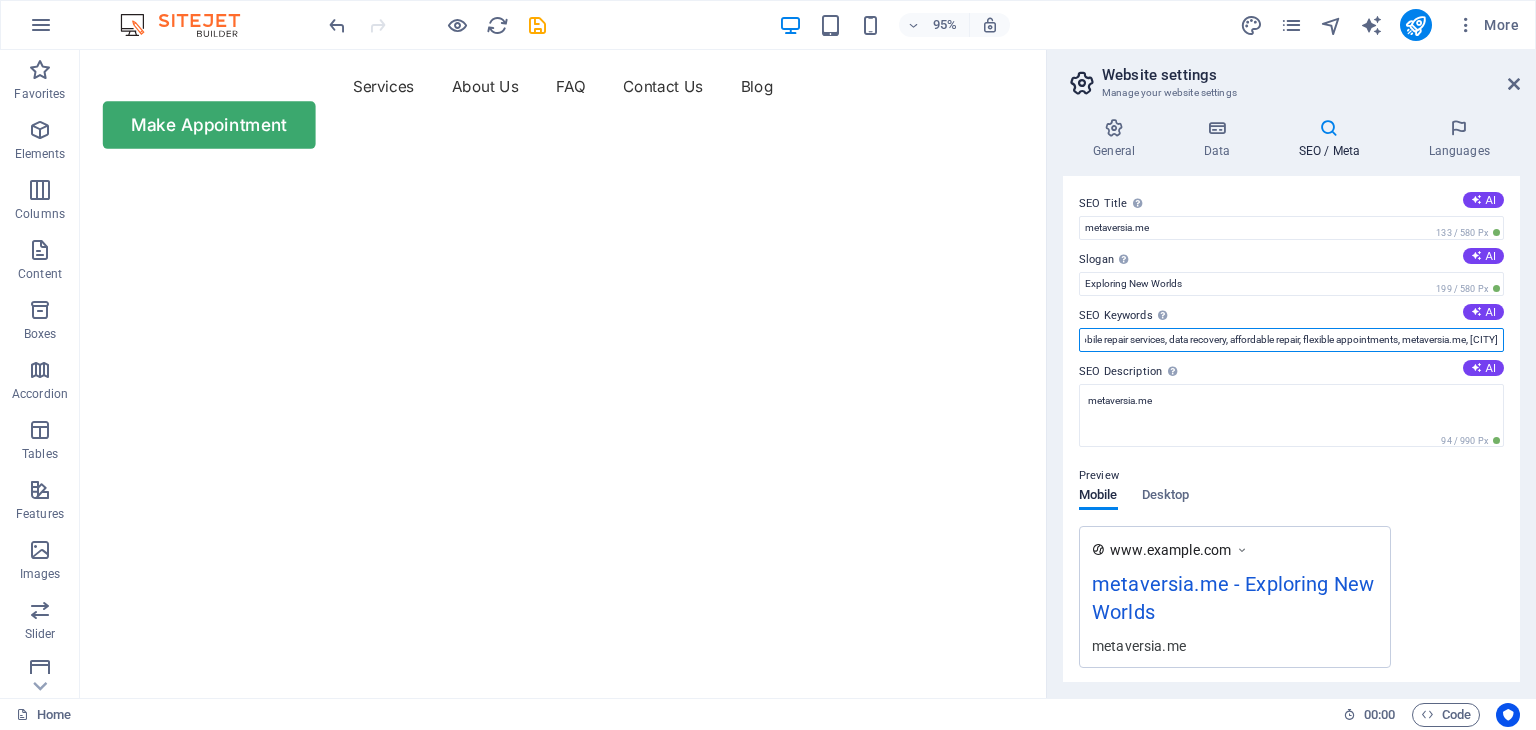drag, startPoint x: 1081, startPoint y: 342, endPoint x: 1535, endPoint y: 337, distance: 454.02753 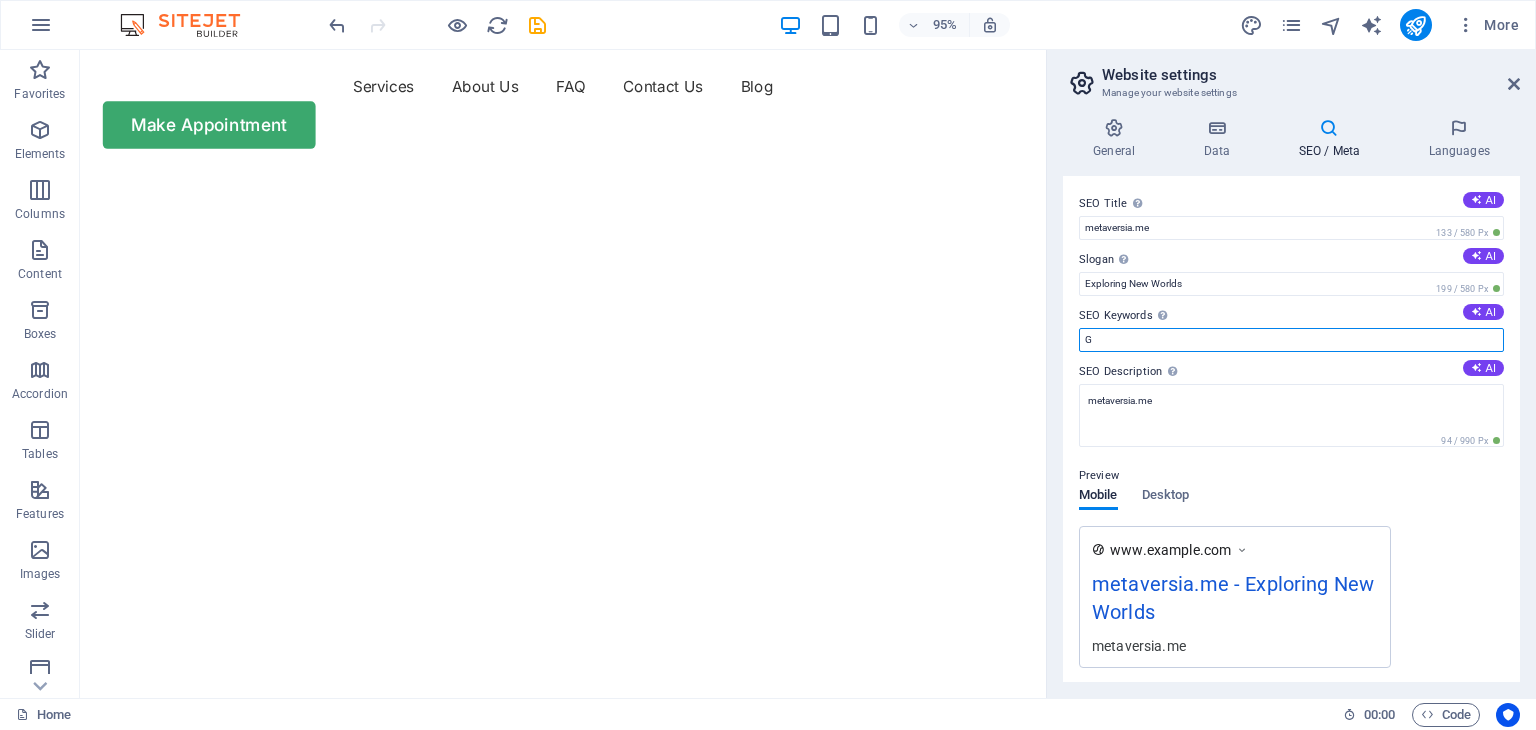 scroll, scrollTop: 0, scrollLeft: 0, axis: both 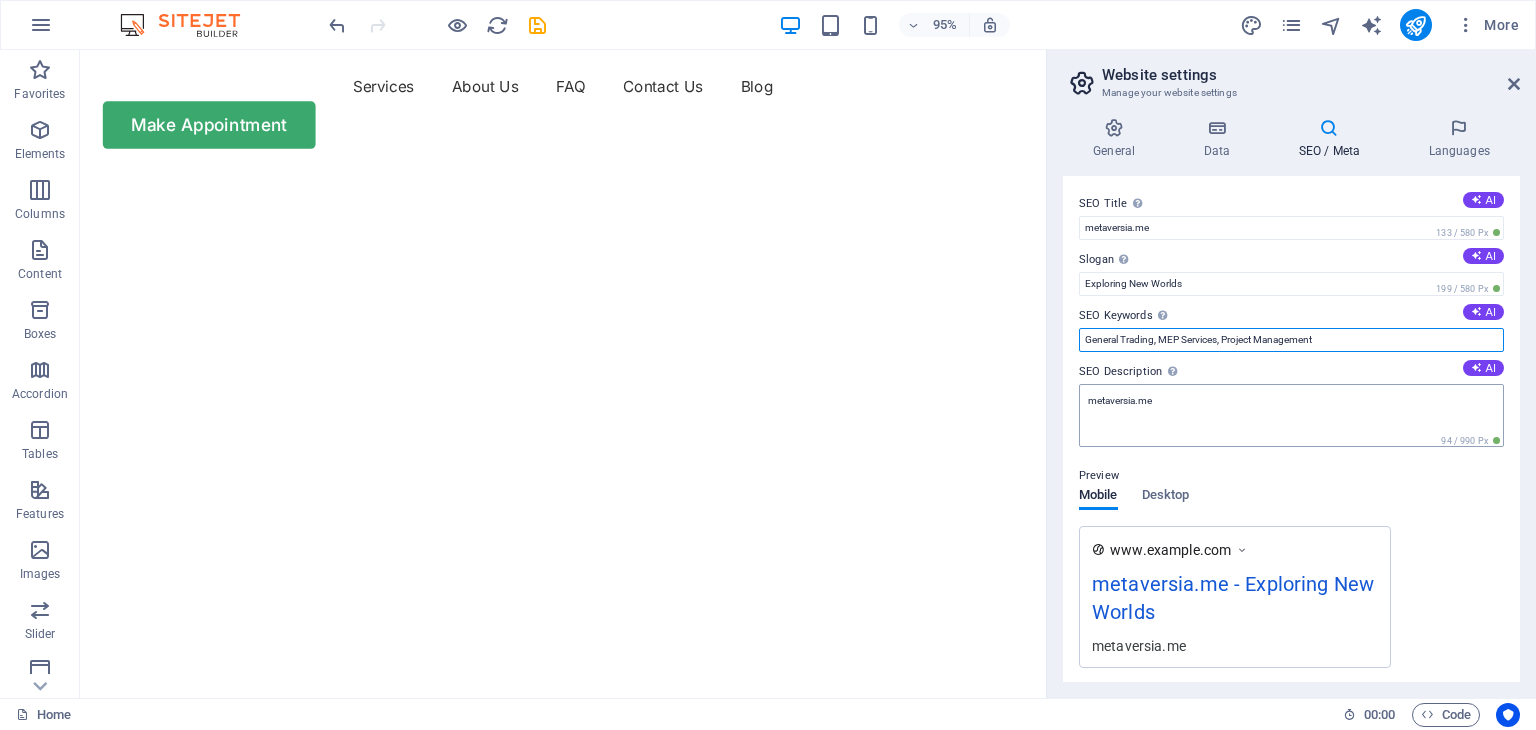 type on "General Trading, MEP Services, Project Management" 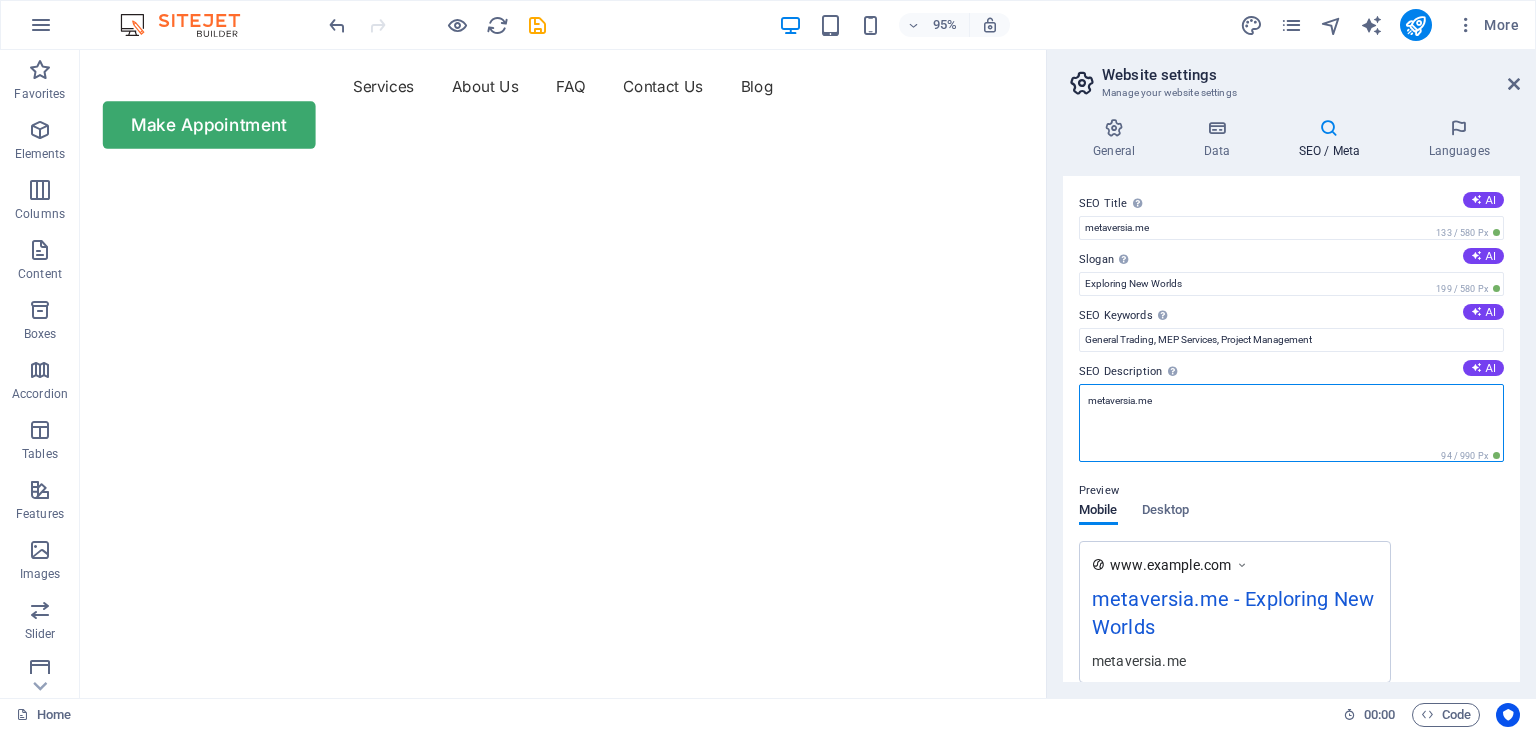 drag, startPoint x: 1174, startPoint y: 449, endPoint x: 1081, endPoint y: 417, distance: 98.35141 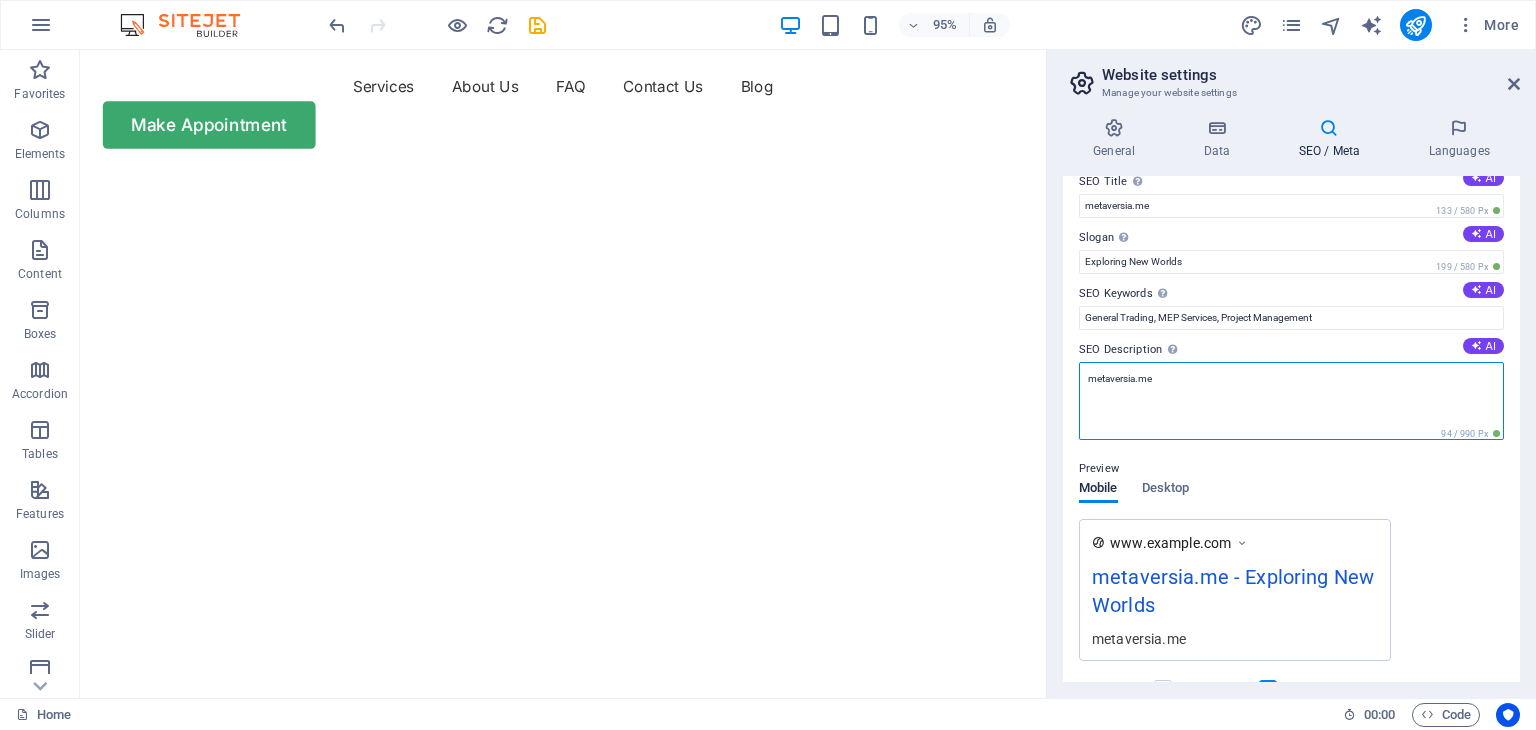 scroll, scrollTop: 0, scrollLeft: 0, axis: both 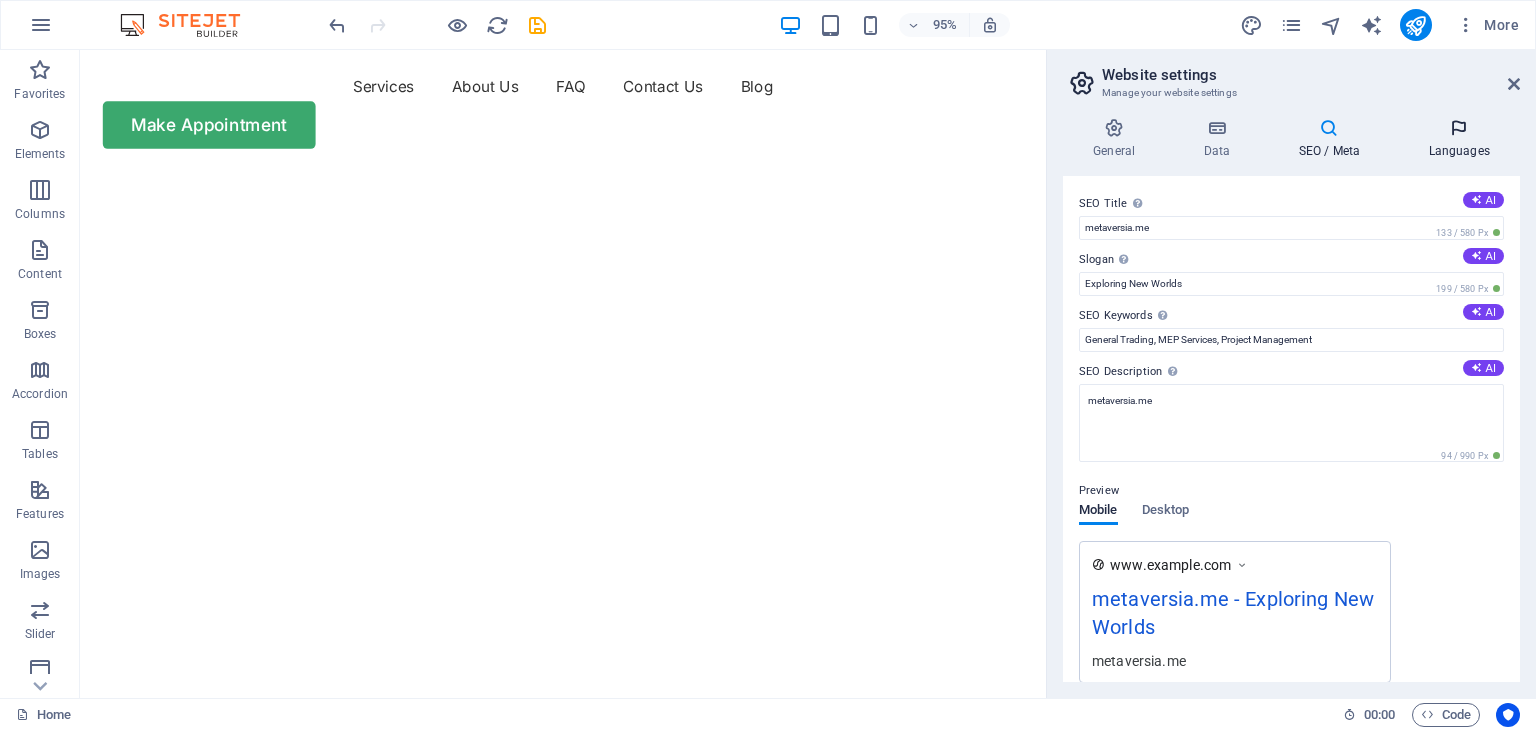 click on "Languages" at bounding box center (1459, 139) 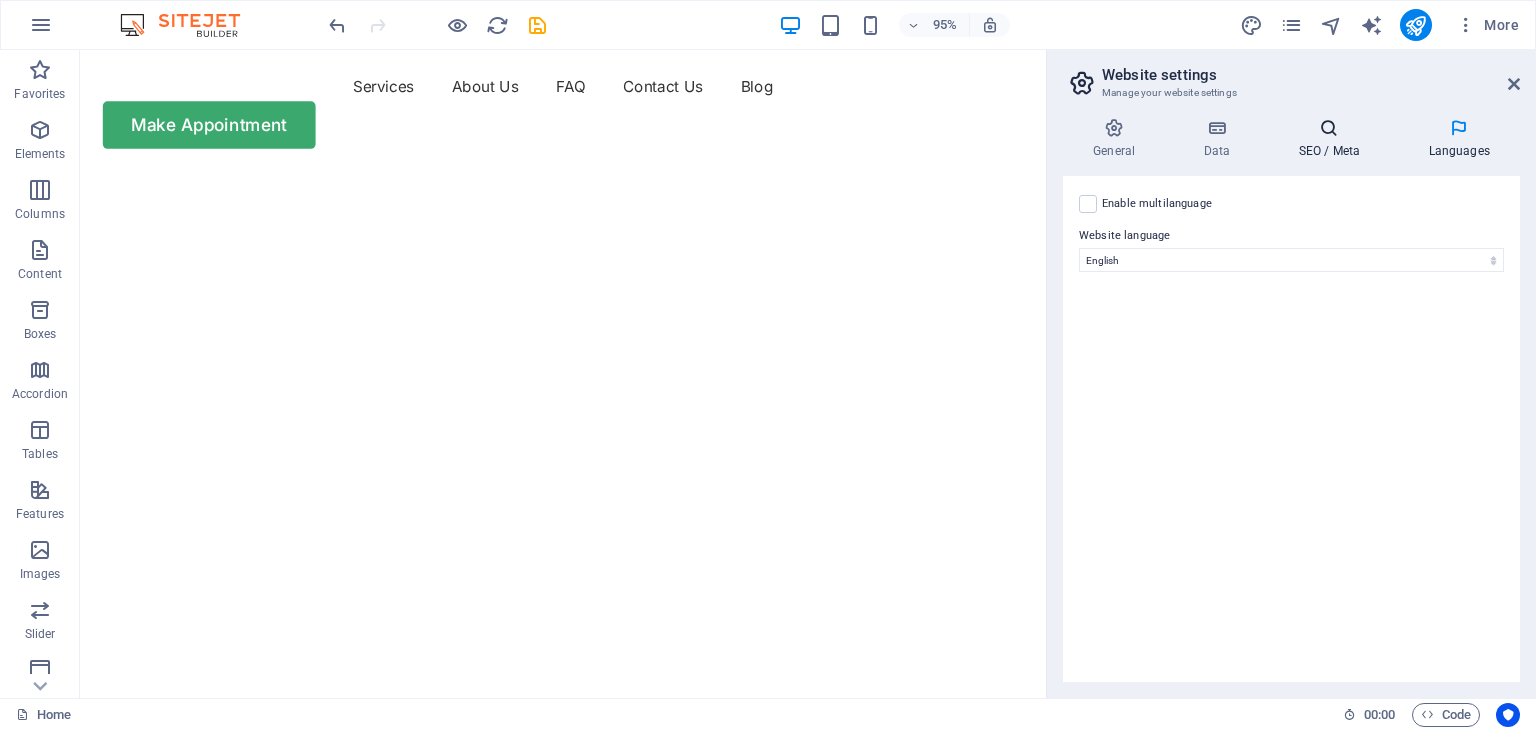 click on "SEO / Meta" at bounding box center (1333, 139) 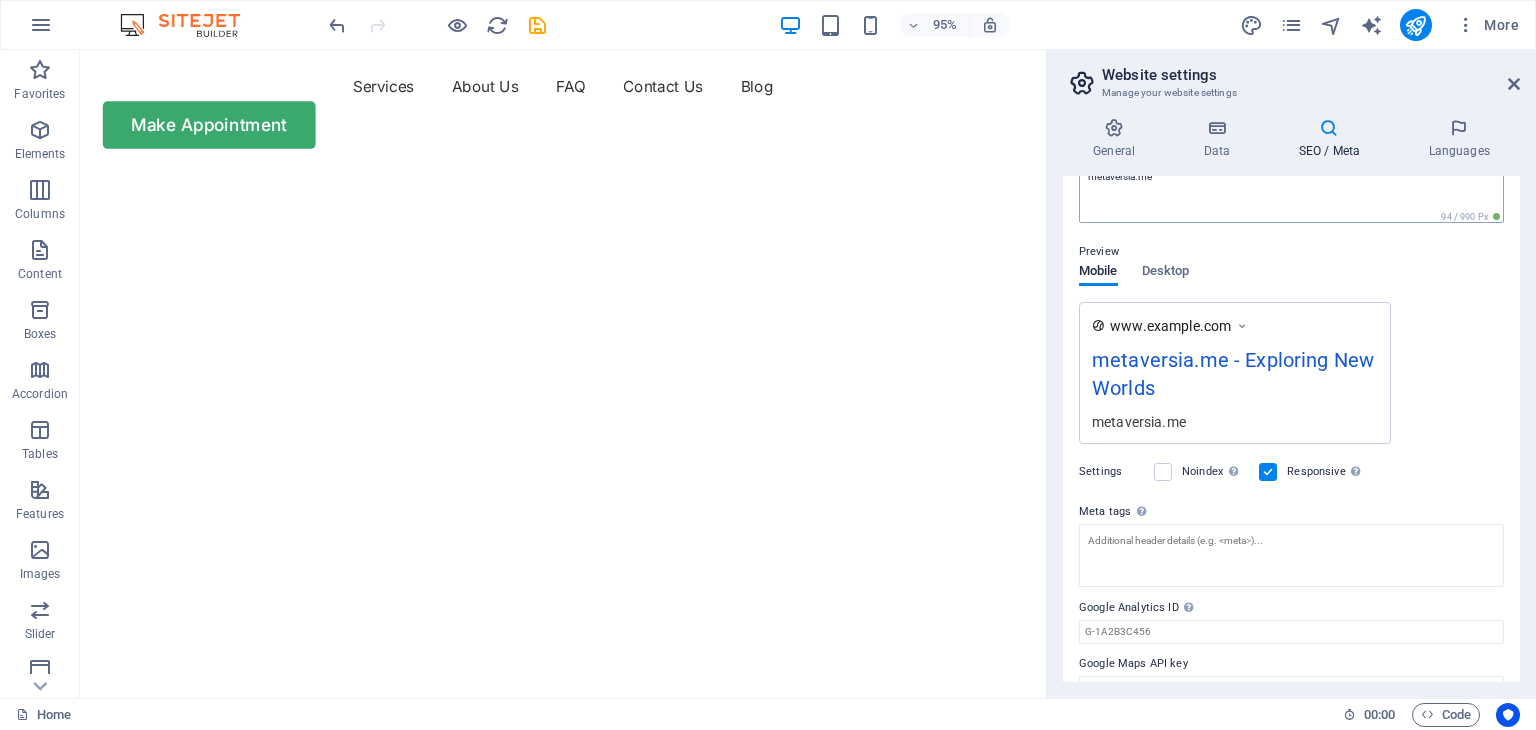 scroll, scrollTop: 256, scrollLeft: 0, axis: vertical 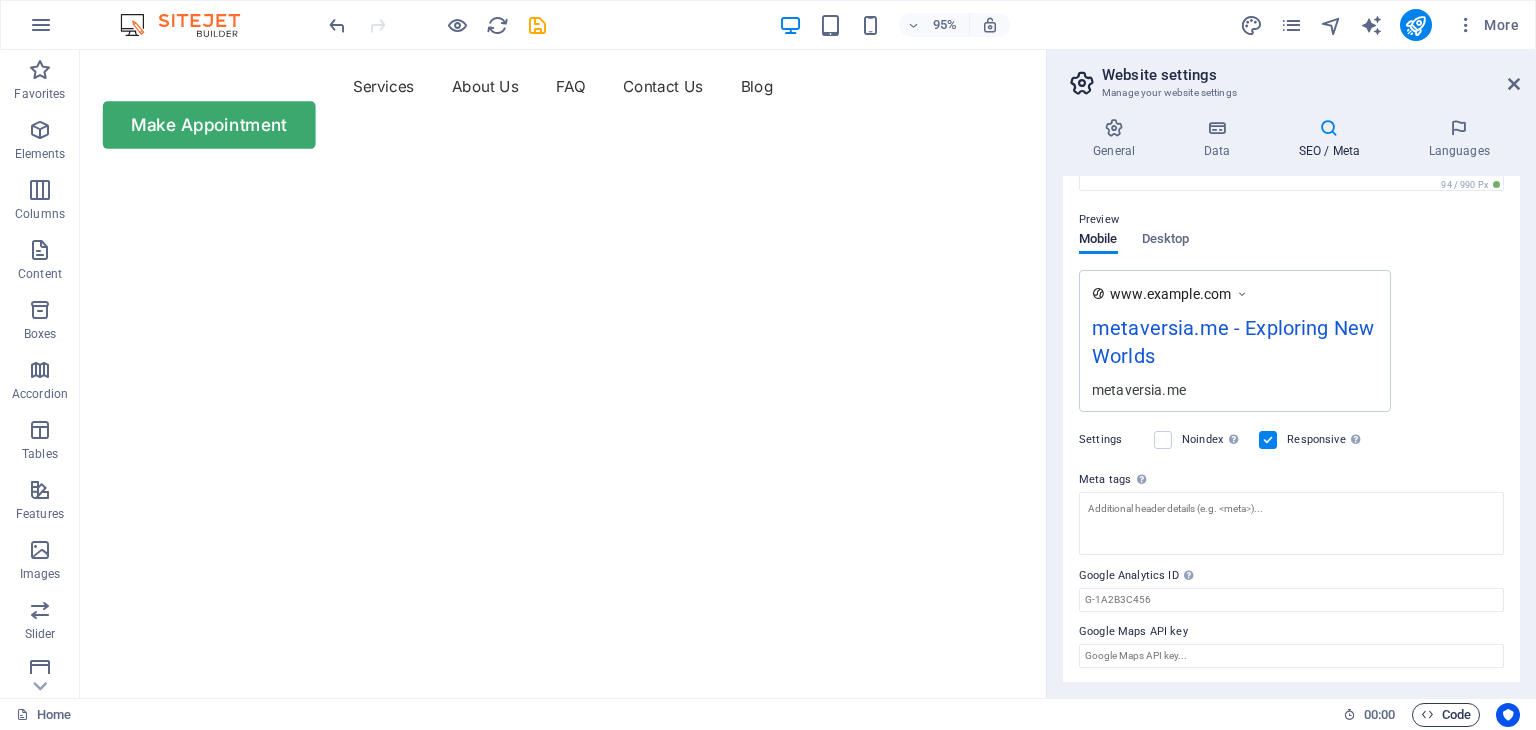 click on "Code" at bounding box center [1446, 715] 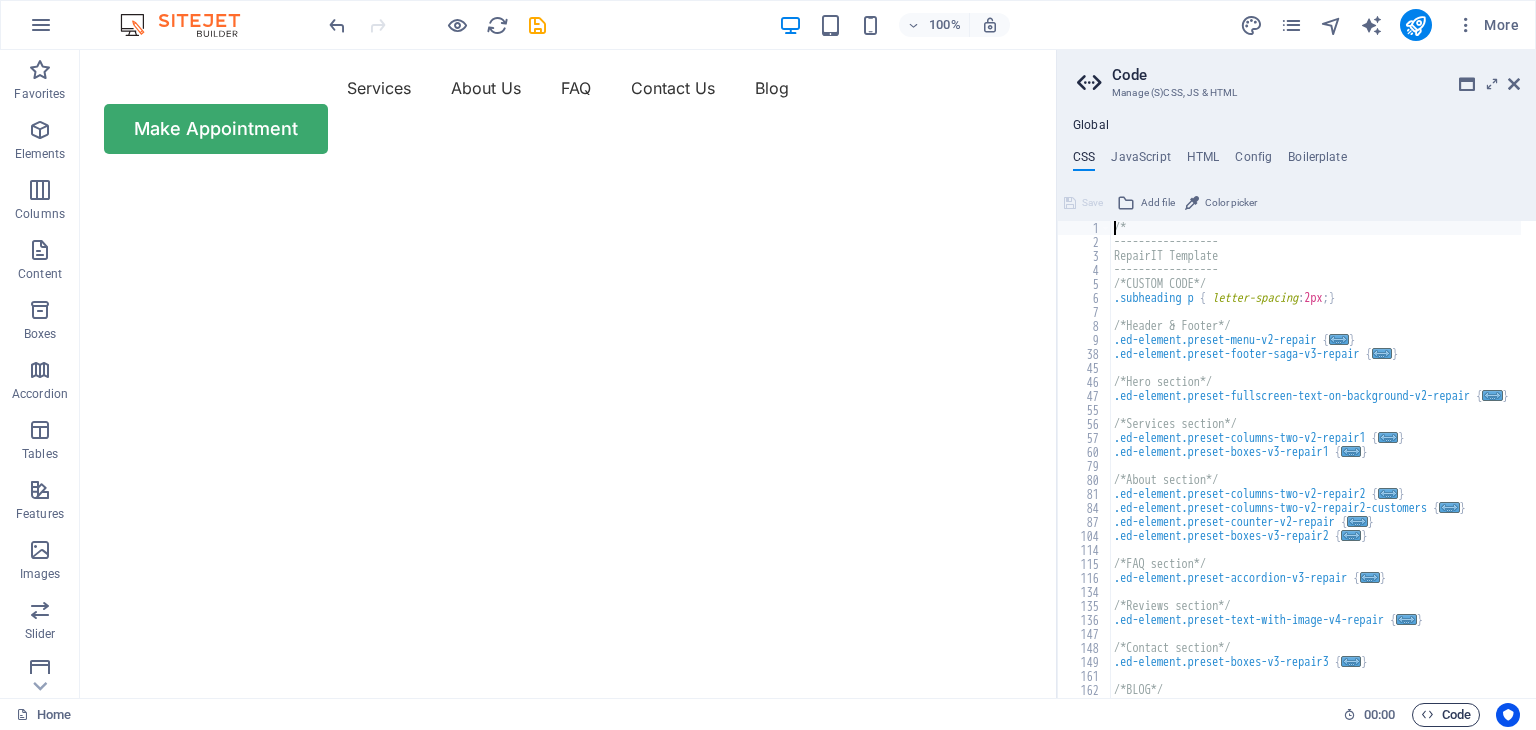 click at bounding box center (1427, 714) 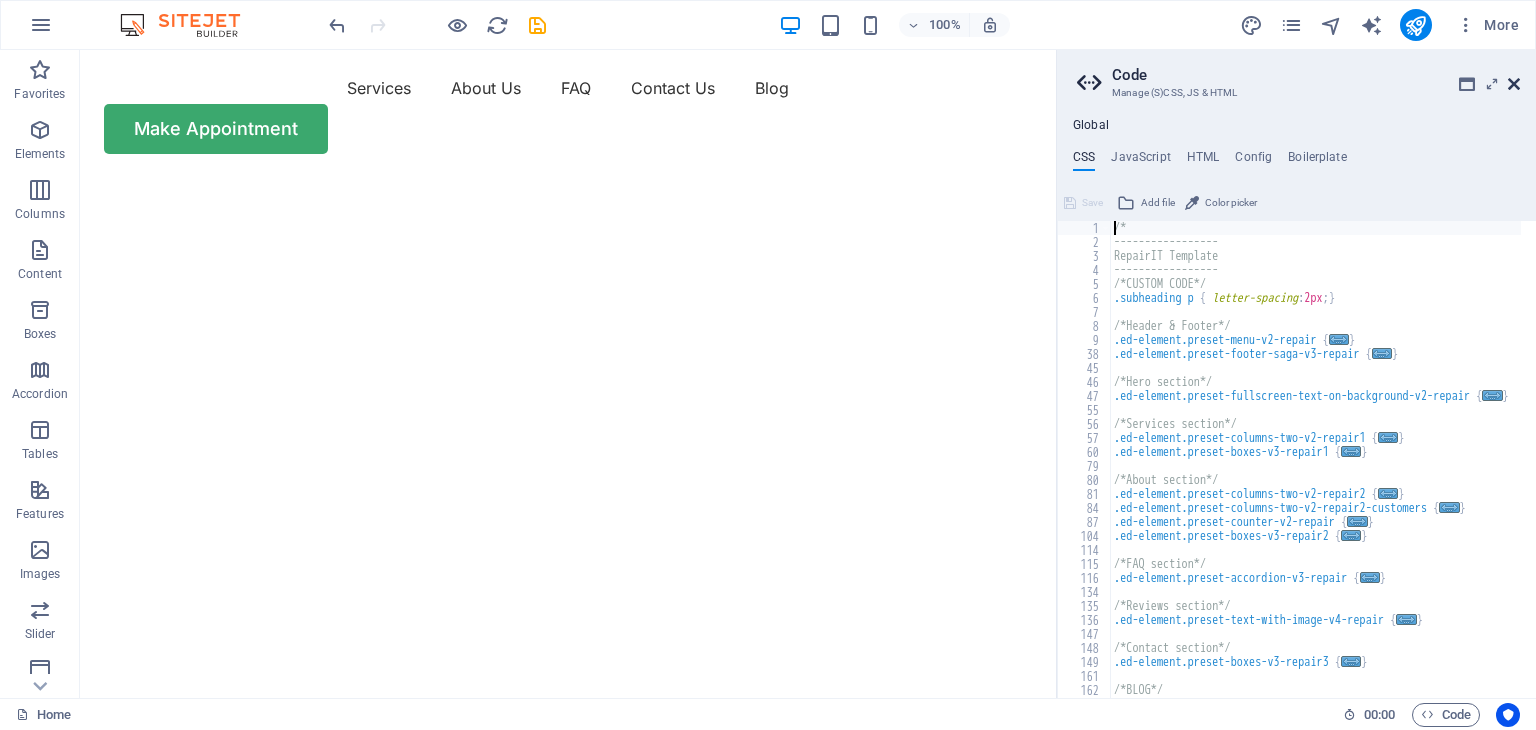 click at bounding box center [1514, 84] 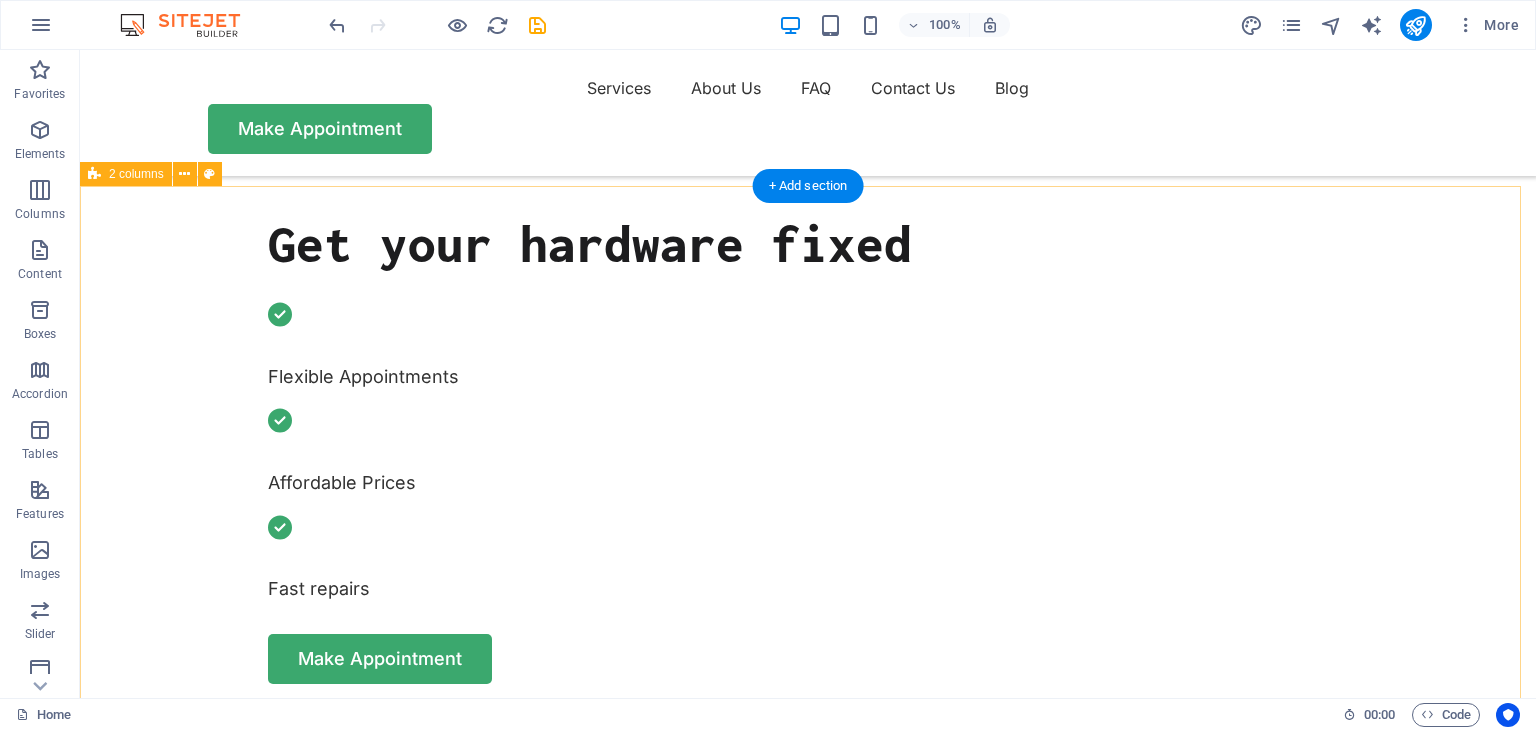 scroll, scrollTop: 0, scrollLeft: 0, axis: both 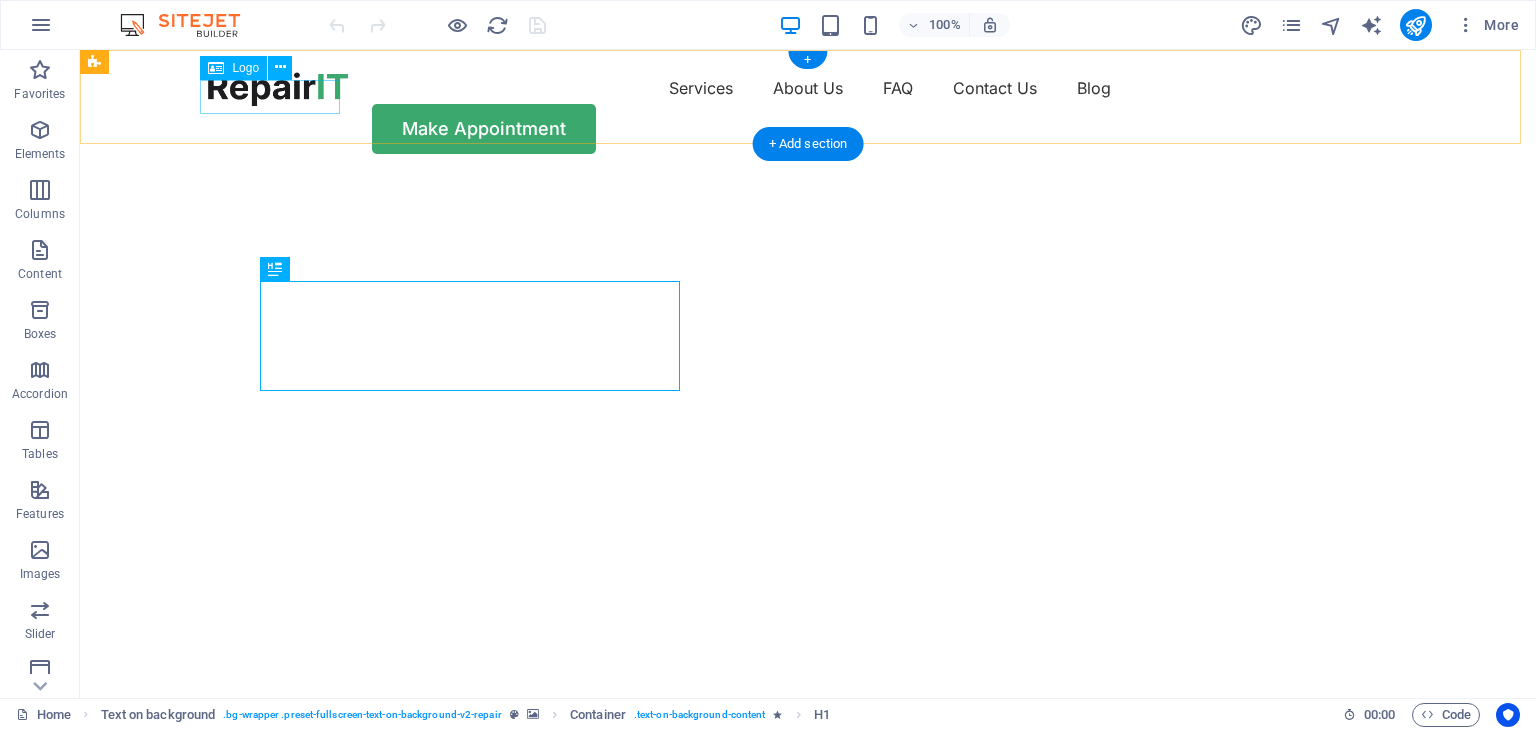 click at bounding box center (278, 89) 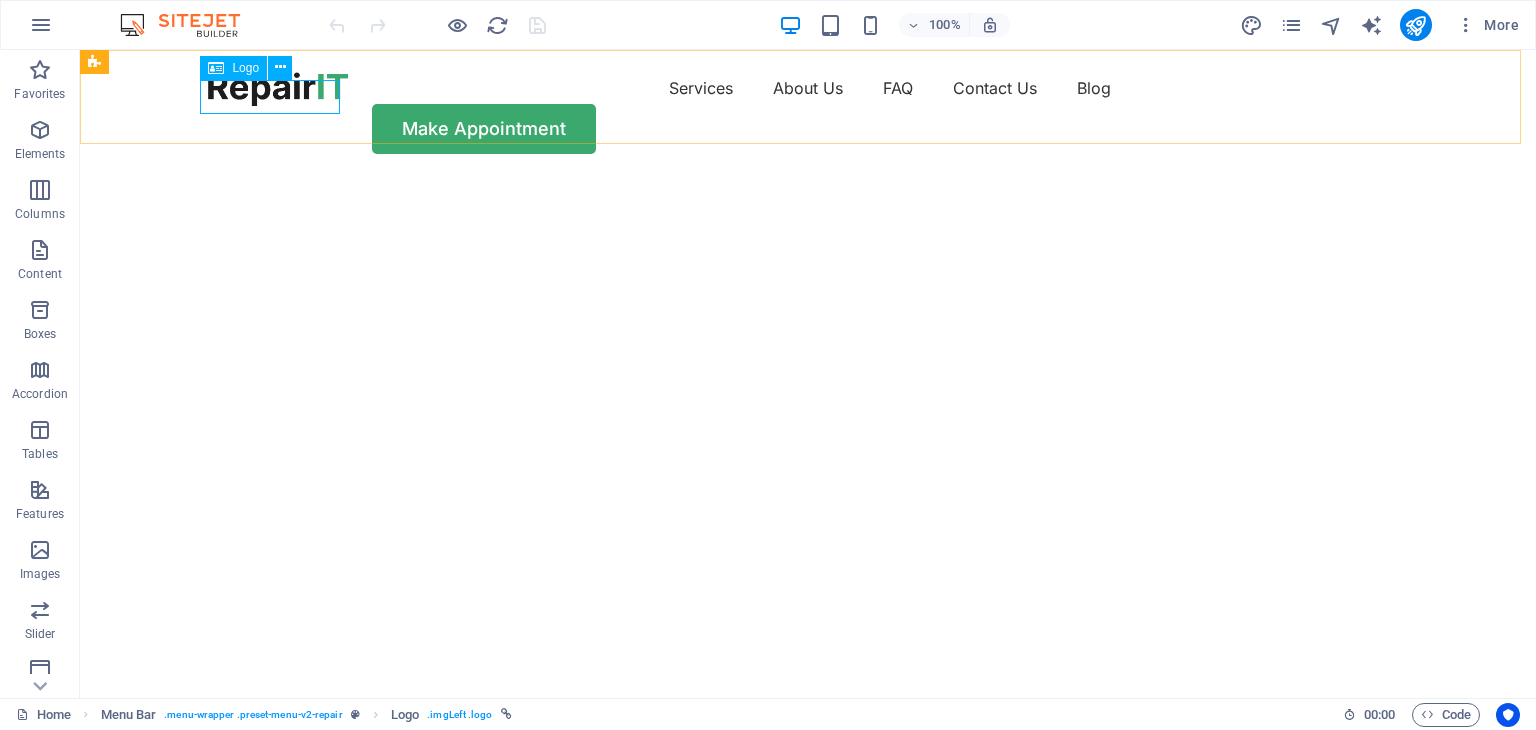click on "Logo" at bounding box center (245, 68) 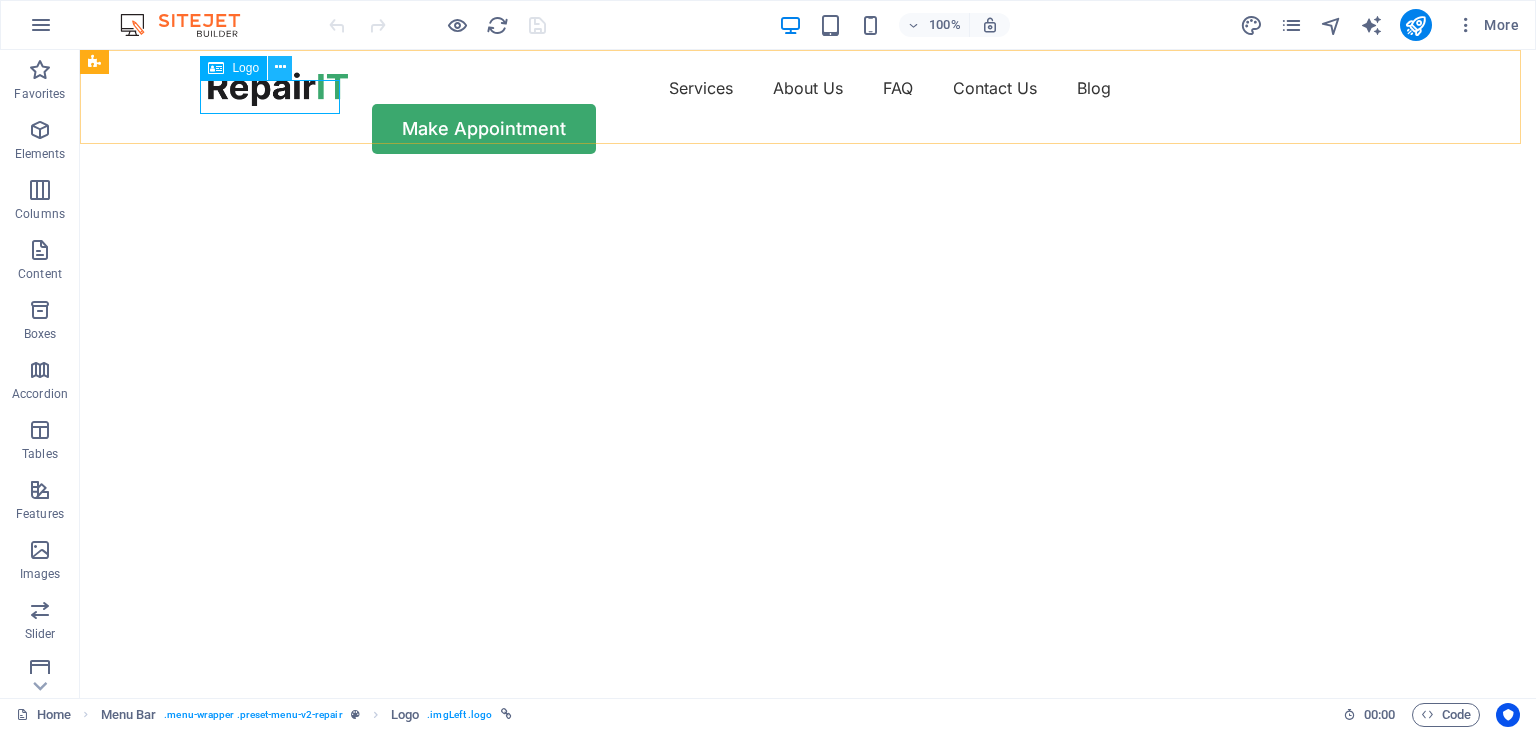 click at bounding box center (280, 67) 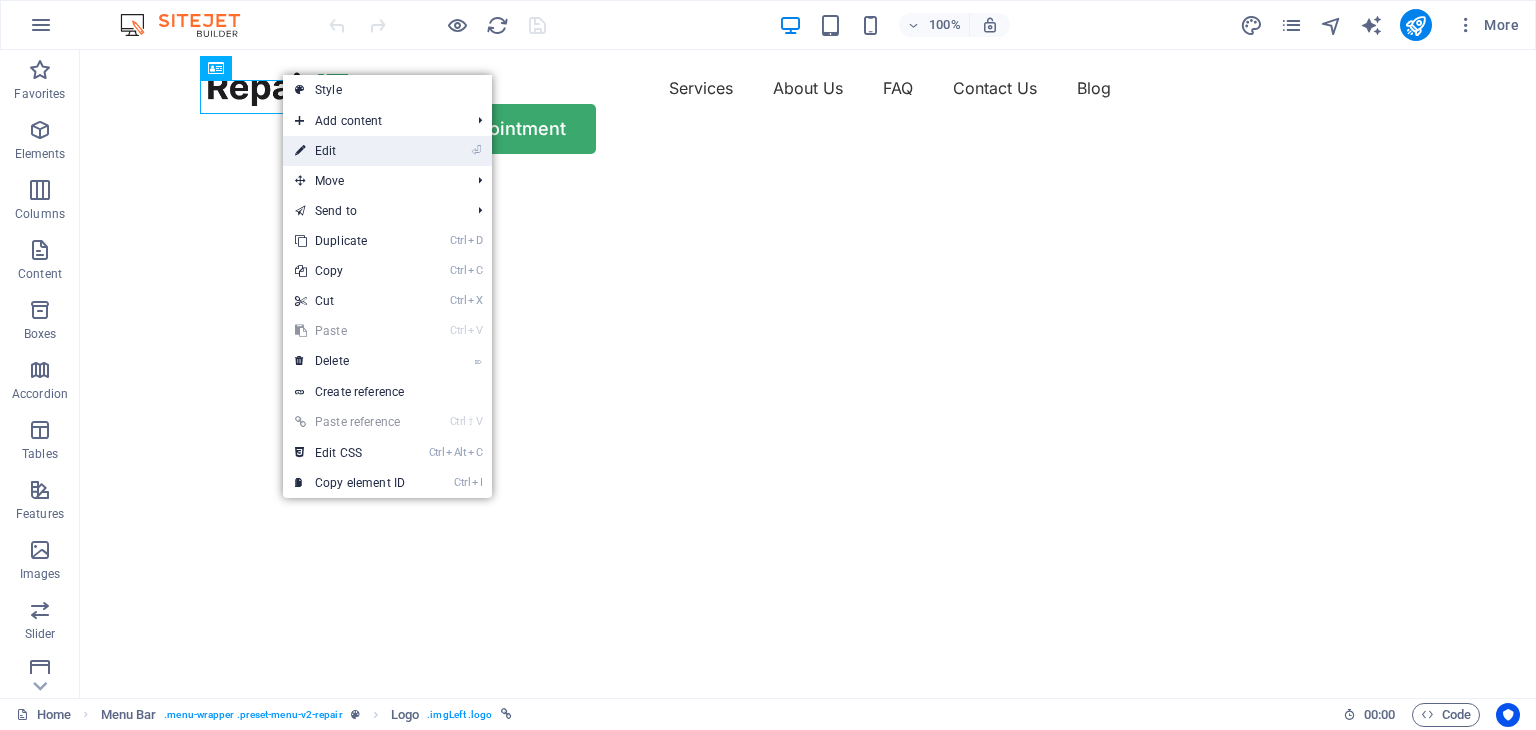 click on "⏎  Edit" at bounding box center (350, 151) 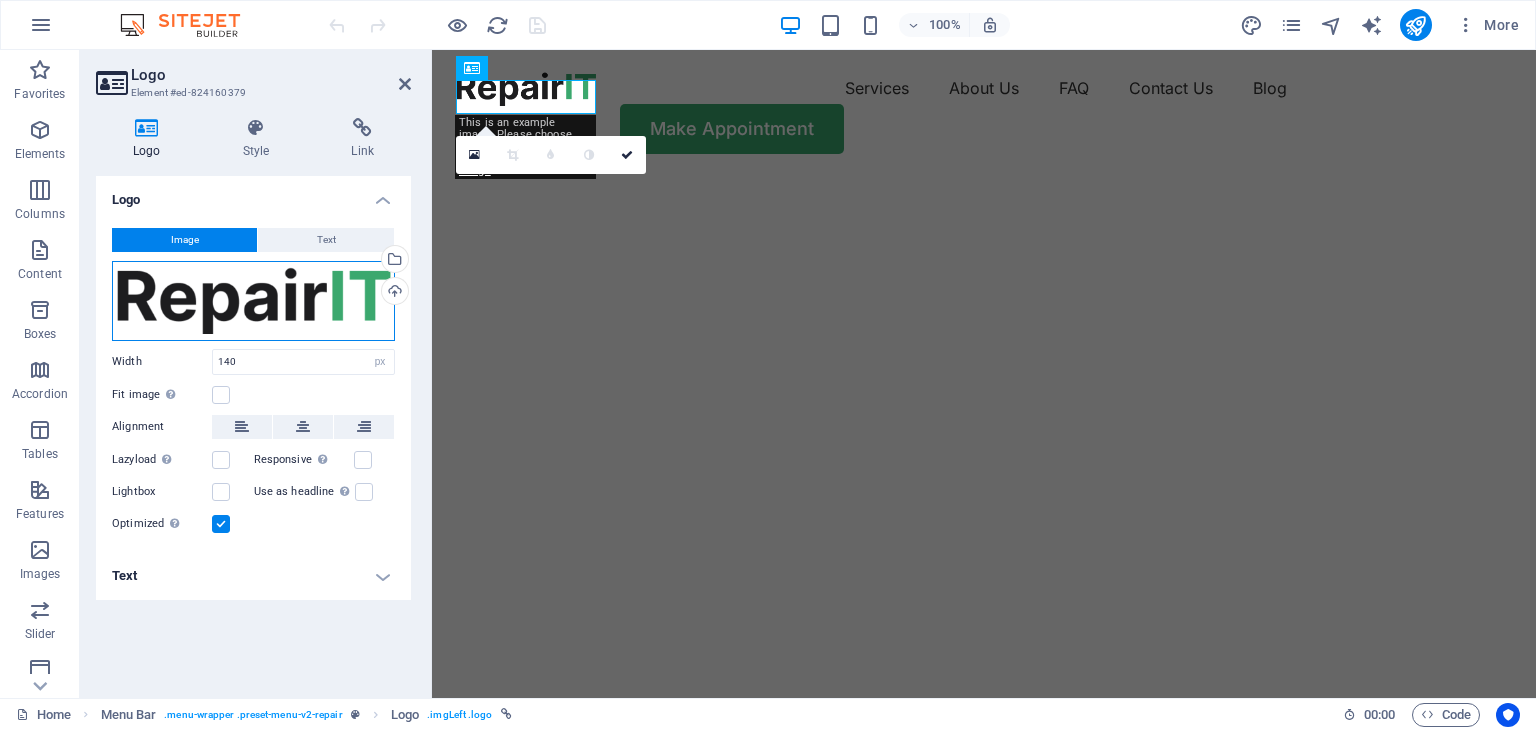 click on "Drag files here, click to choose files or select files from Files or our free stock photos & videos" at bounding box center (253, 301) 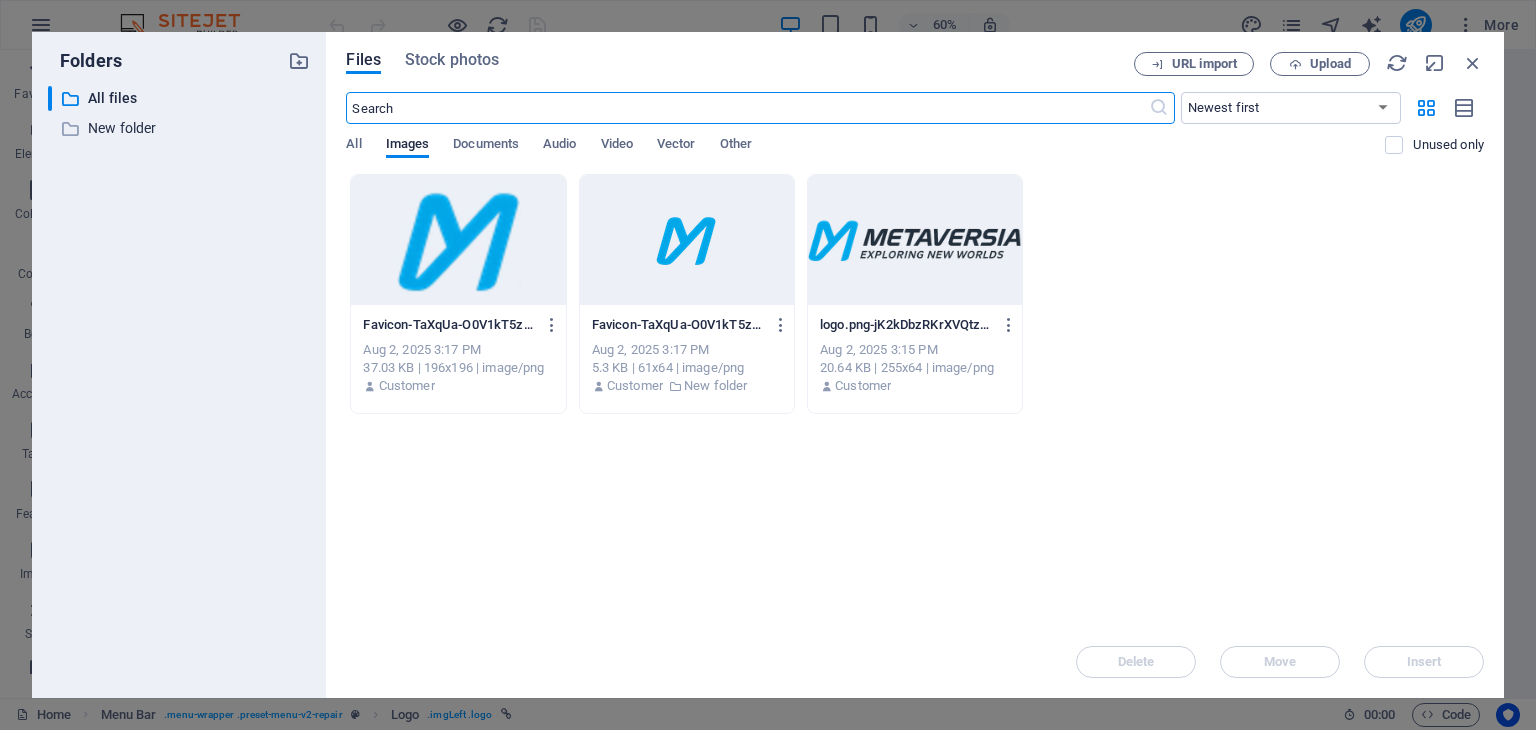 click at bounding box center (915, 240) 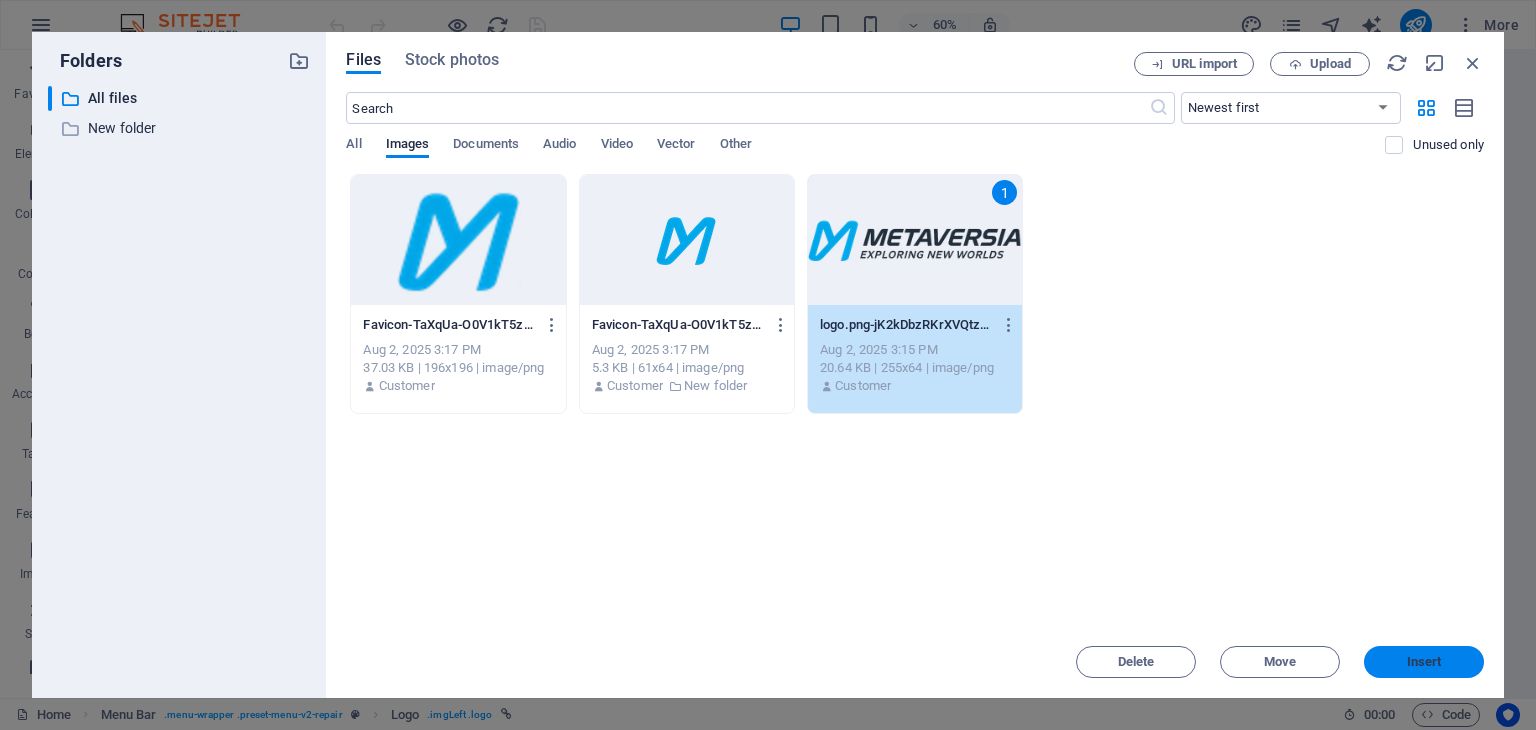 click on "Insert" at bounding box center [1424, 662] 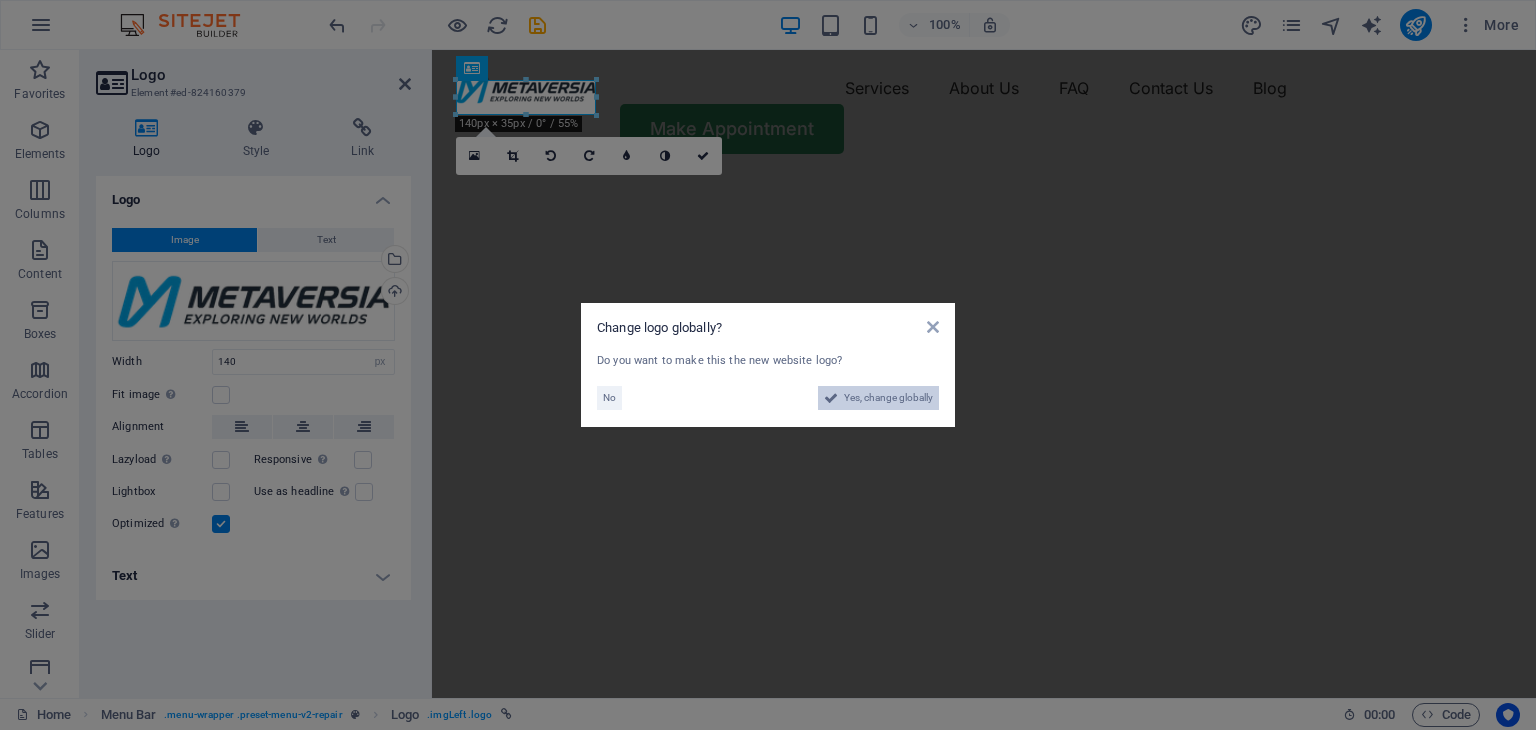 click on "Yes, change globally" at bounding box center (888, 398) 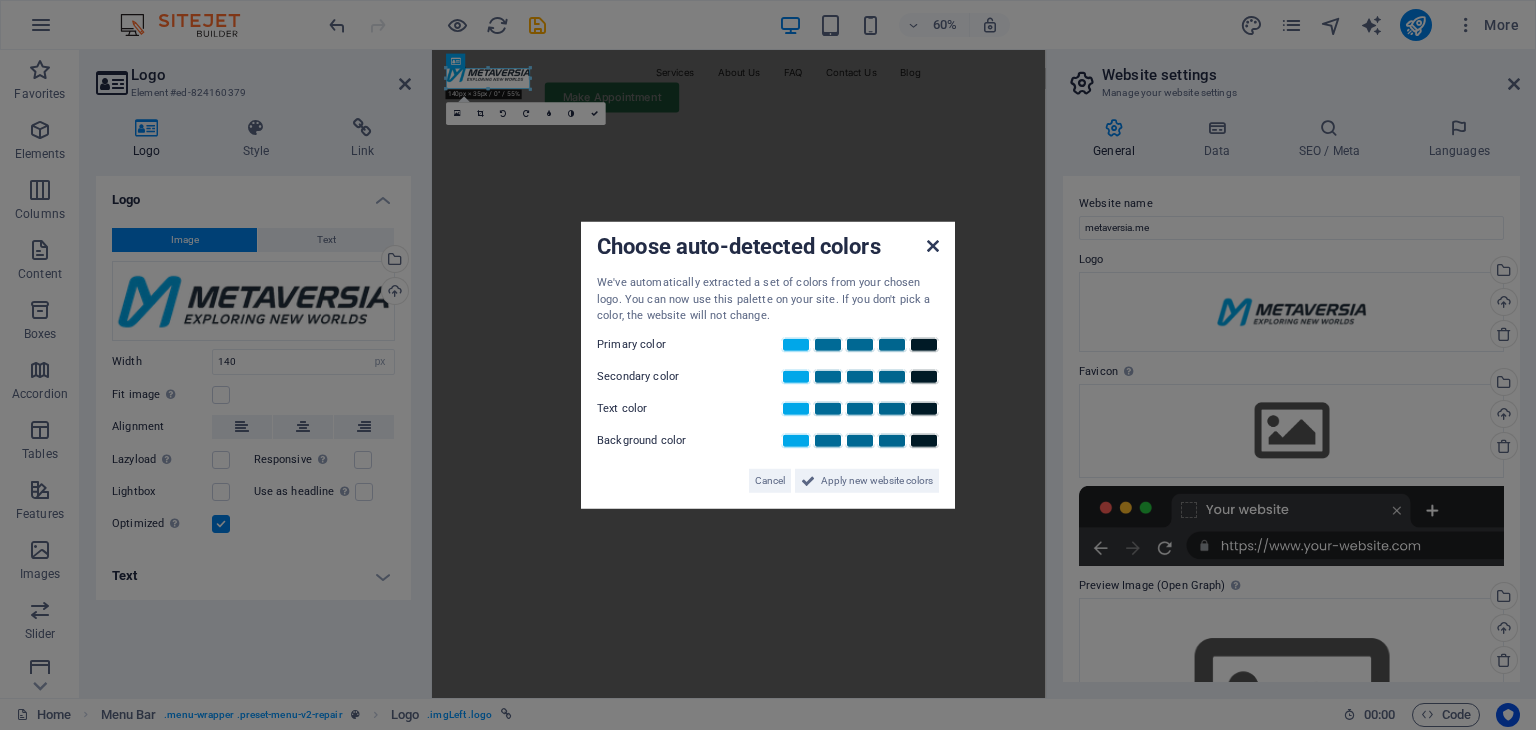 click at bounding box center [933, 246] 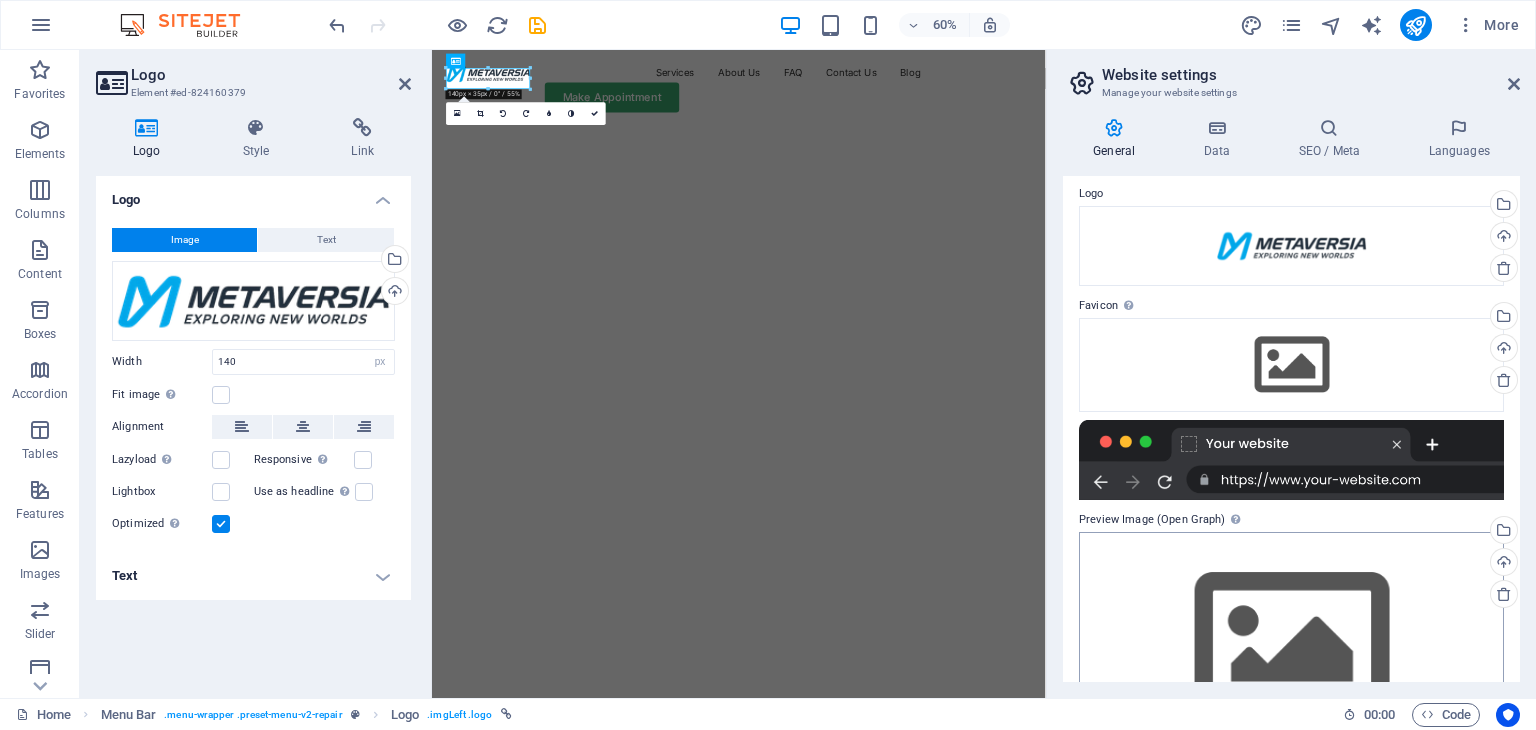 scroll, scrollTop: 0, scrollLeft: 0, axis: both 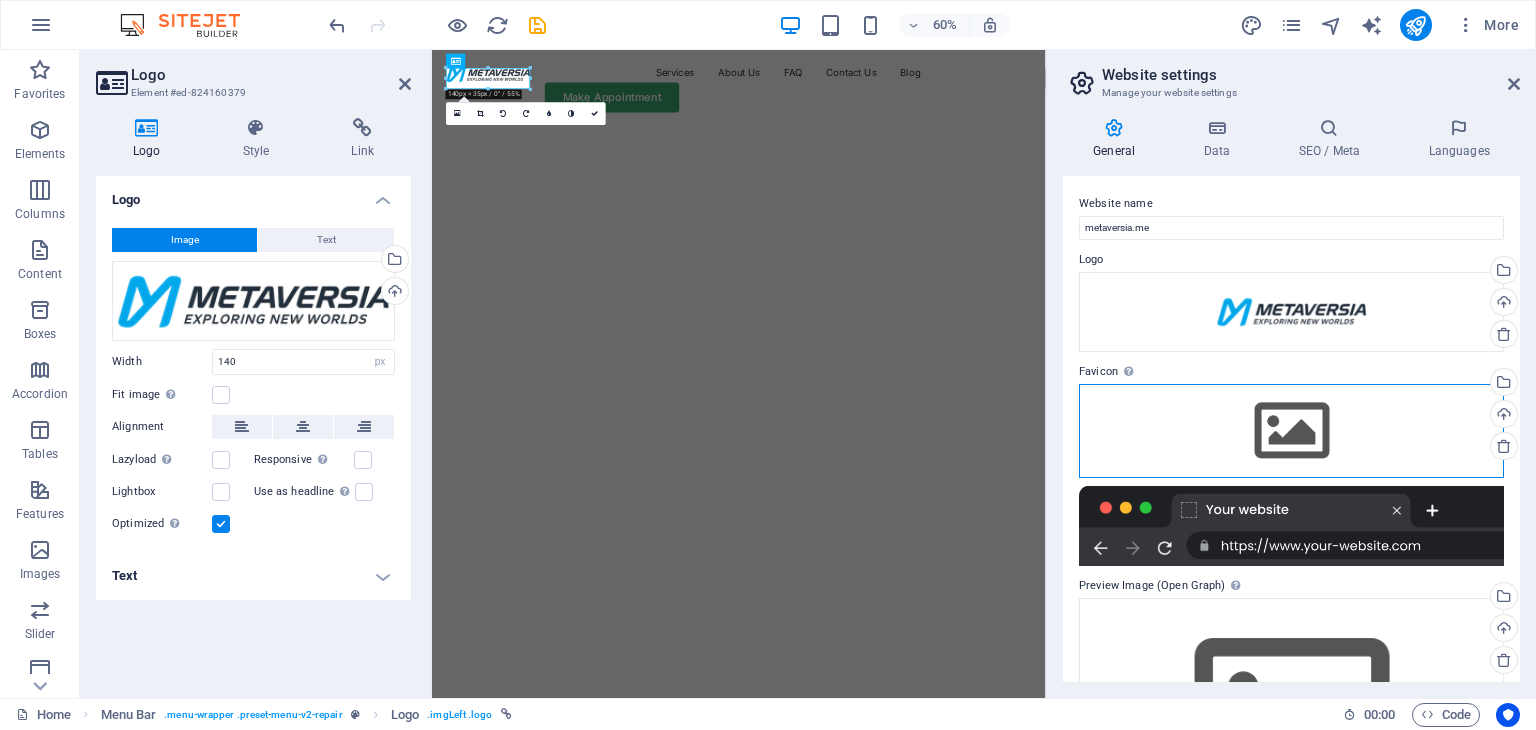 click on "Drag files here, click to choose files or select files from Files or our free stock photos & videos" at bounding box center (1291, 431) 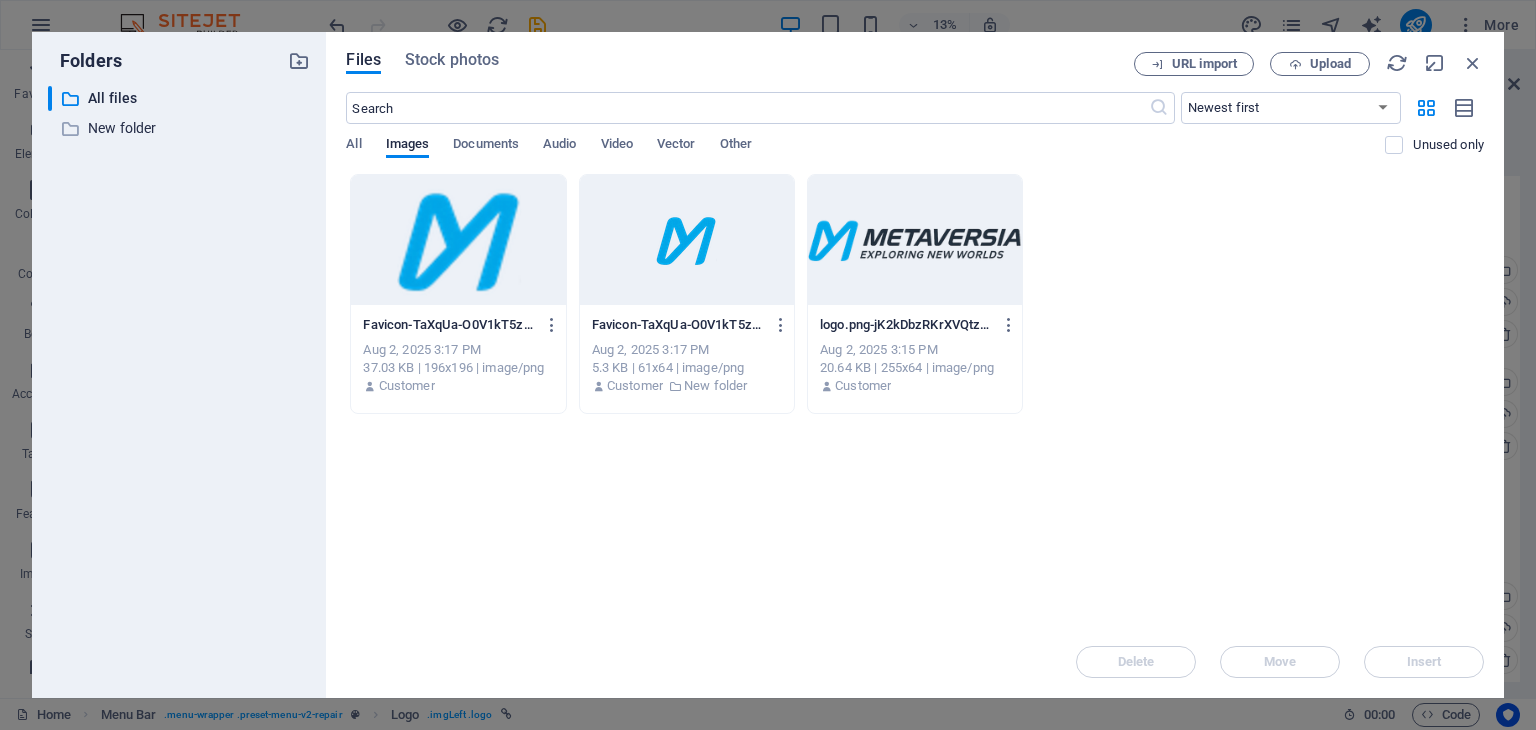 click at bounding box center (458, 240) 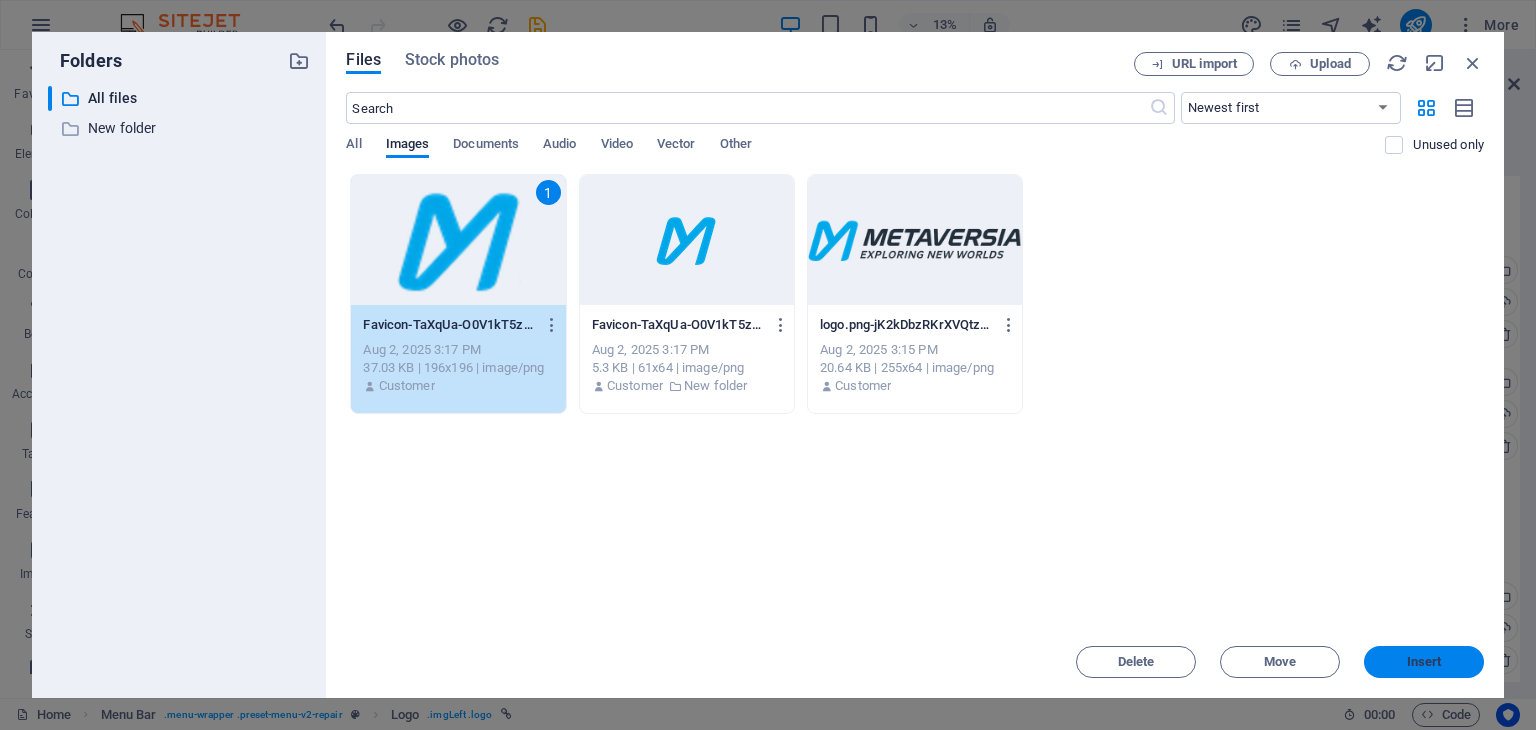 click on "Insert" at bounding box center (1424, 662) 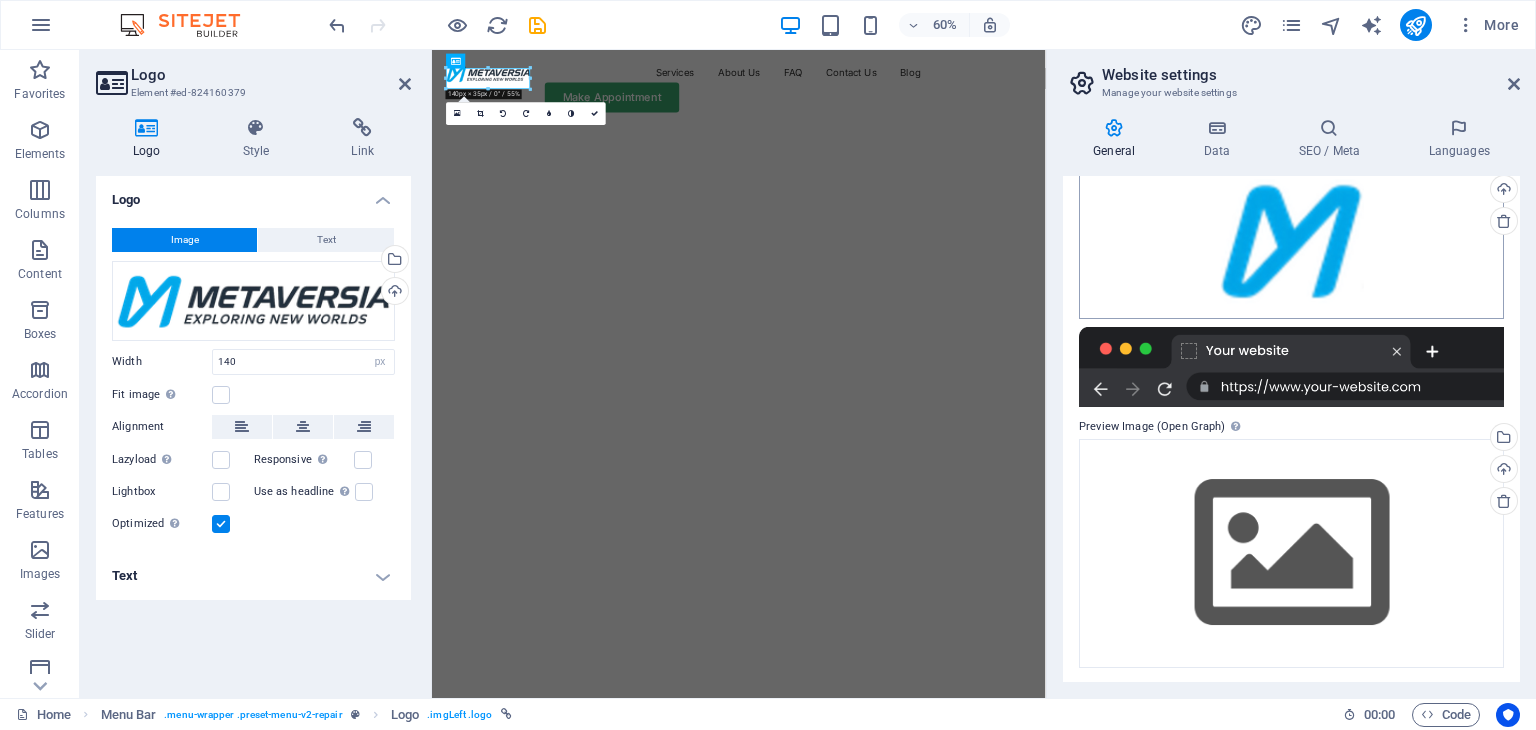scroll, scrollTop: 227, scrollLeft: 0, axis: vertical 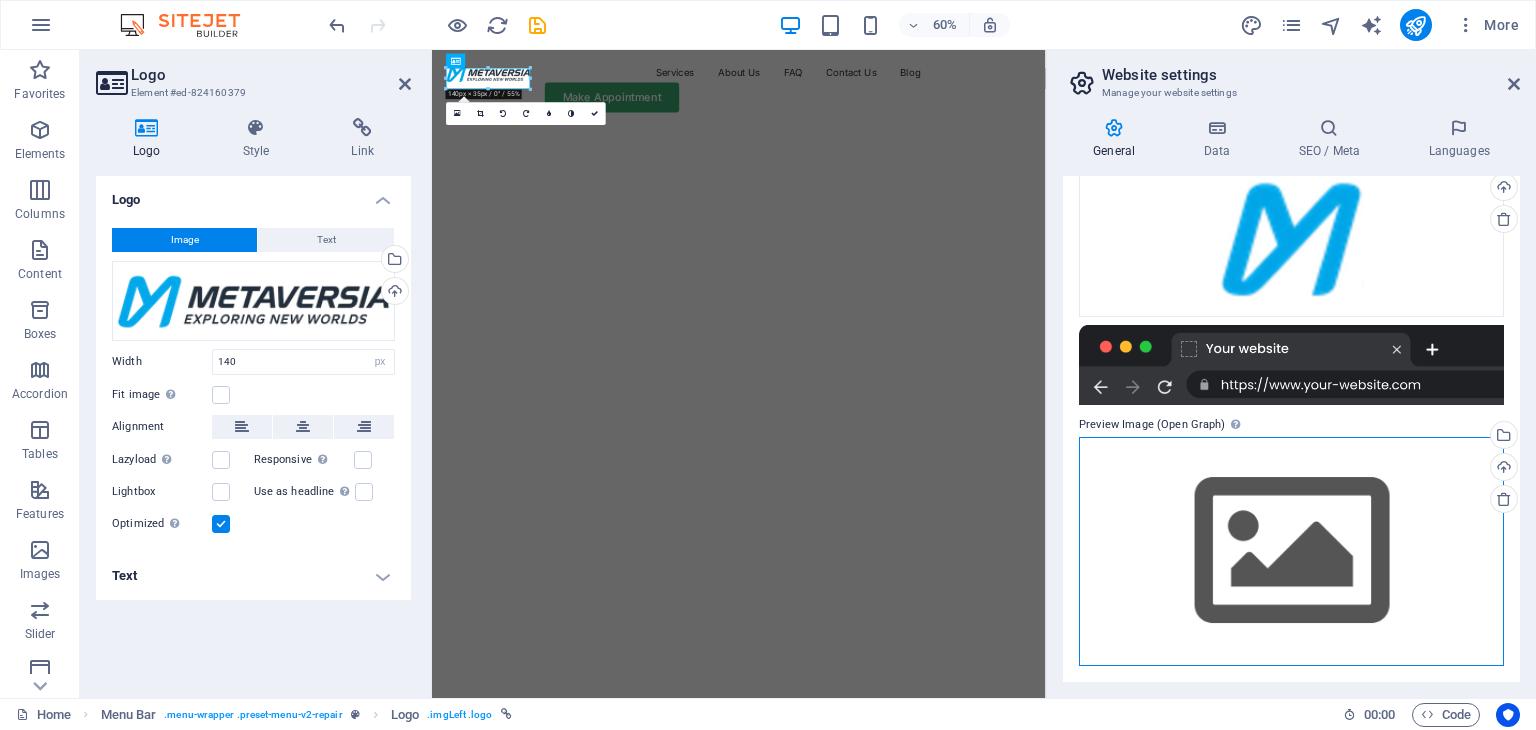 click on "Drag files here, click to choose files or select files from Files or our free stock photos & videos" at bounding box center [1291, 551] 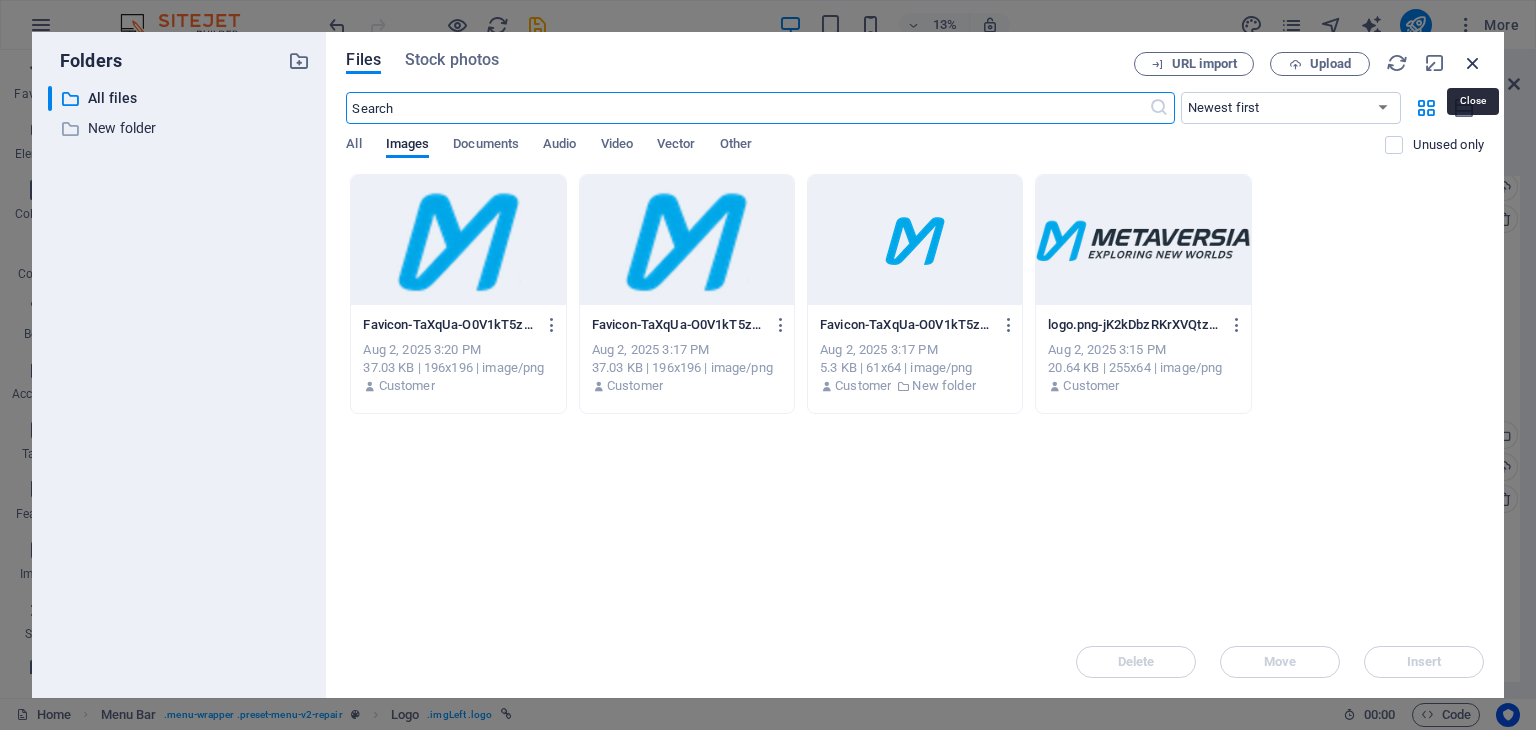 click at bounding box center (1473, 63) 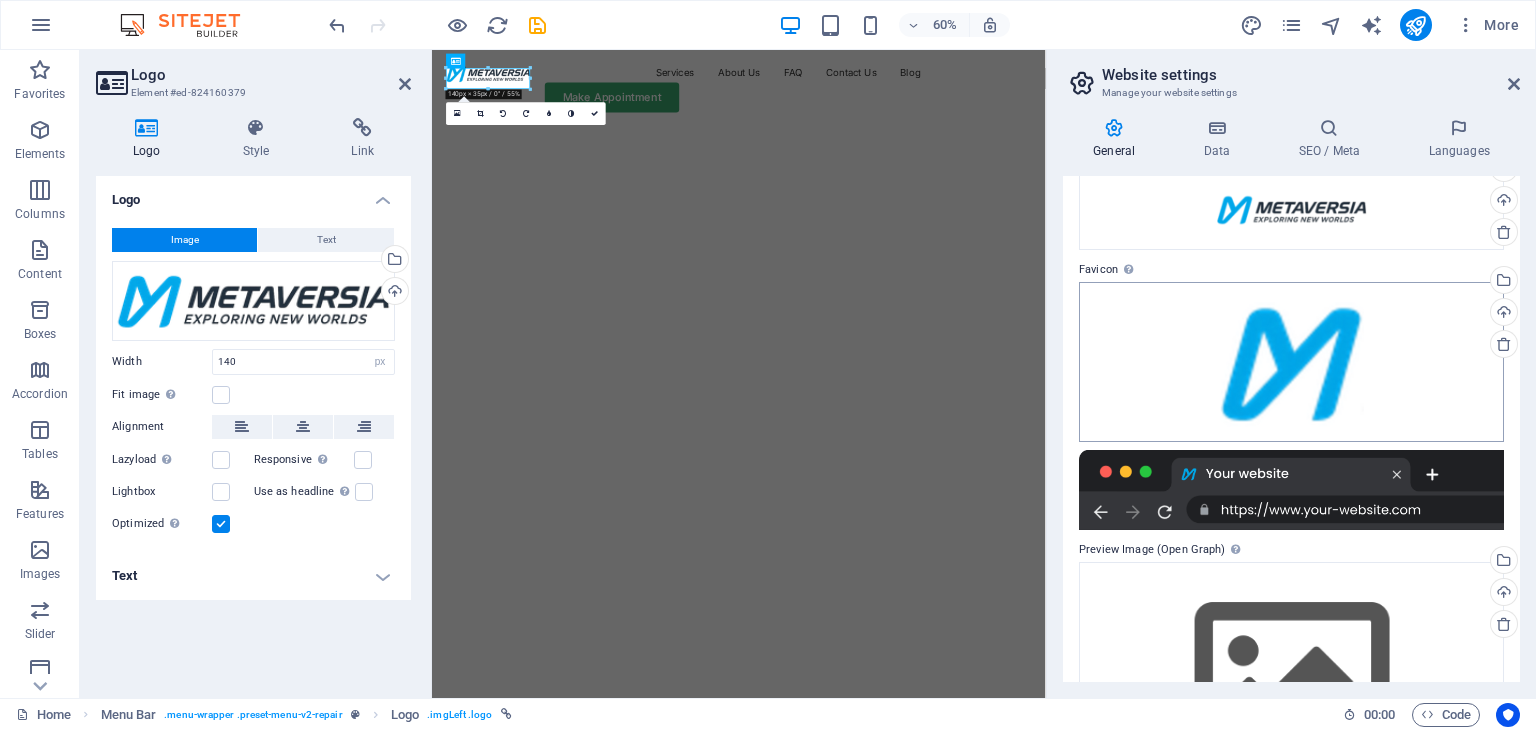 scroll, scrollTop: 0, scrollLeft: 0, axis: both 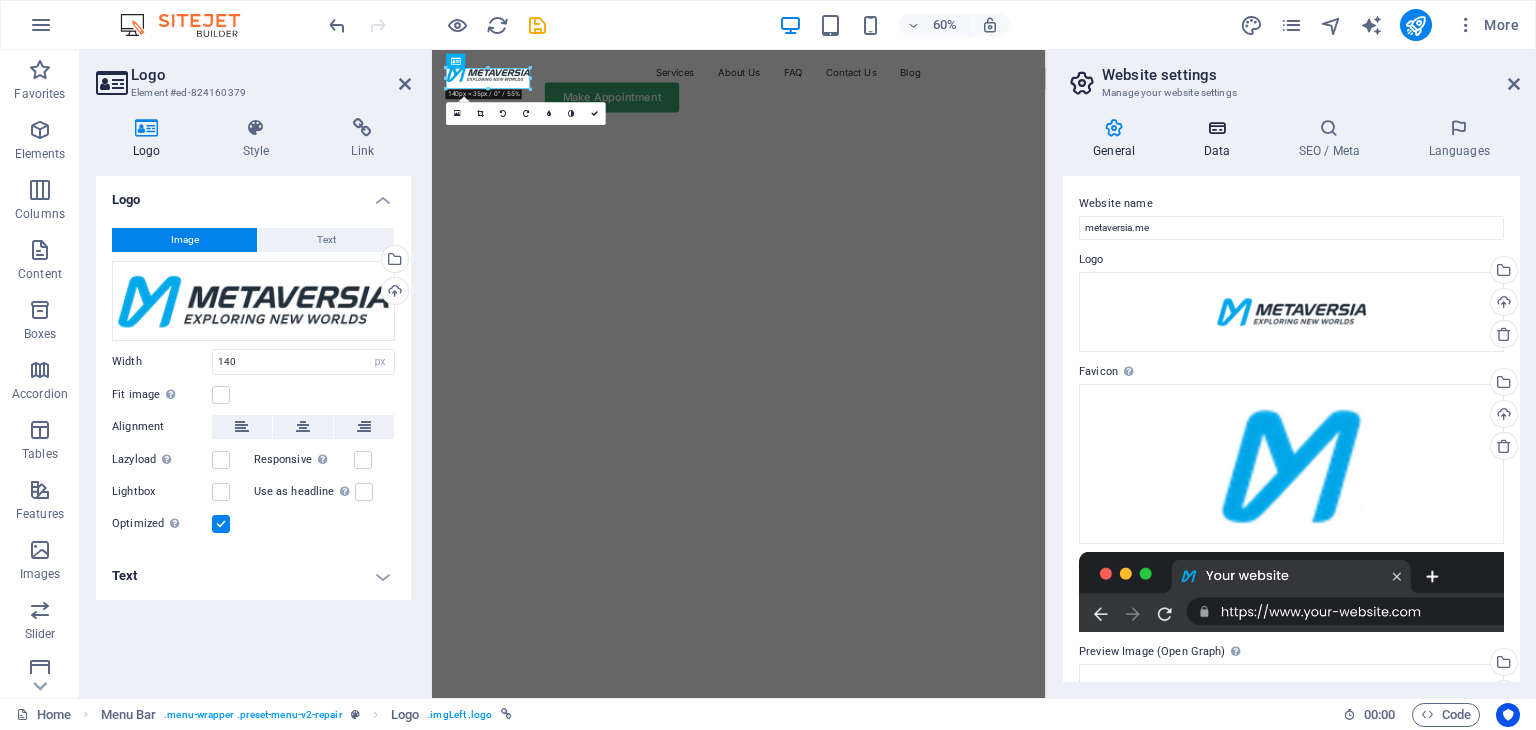 click on "Data" at bounding box center [1220, 139] 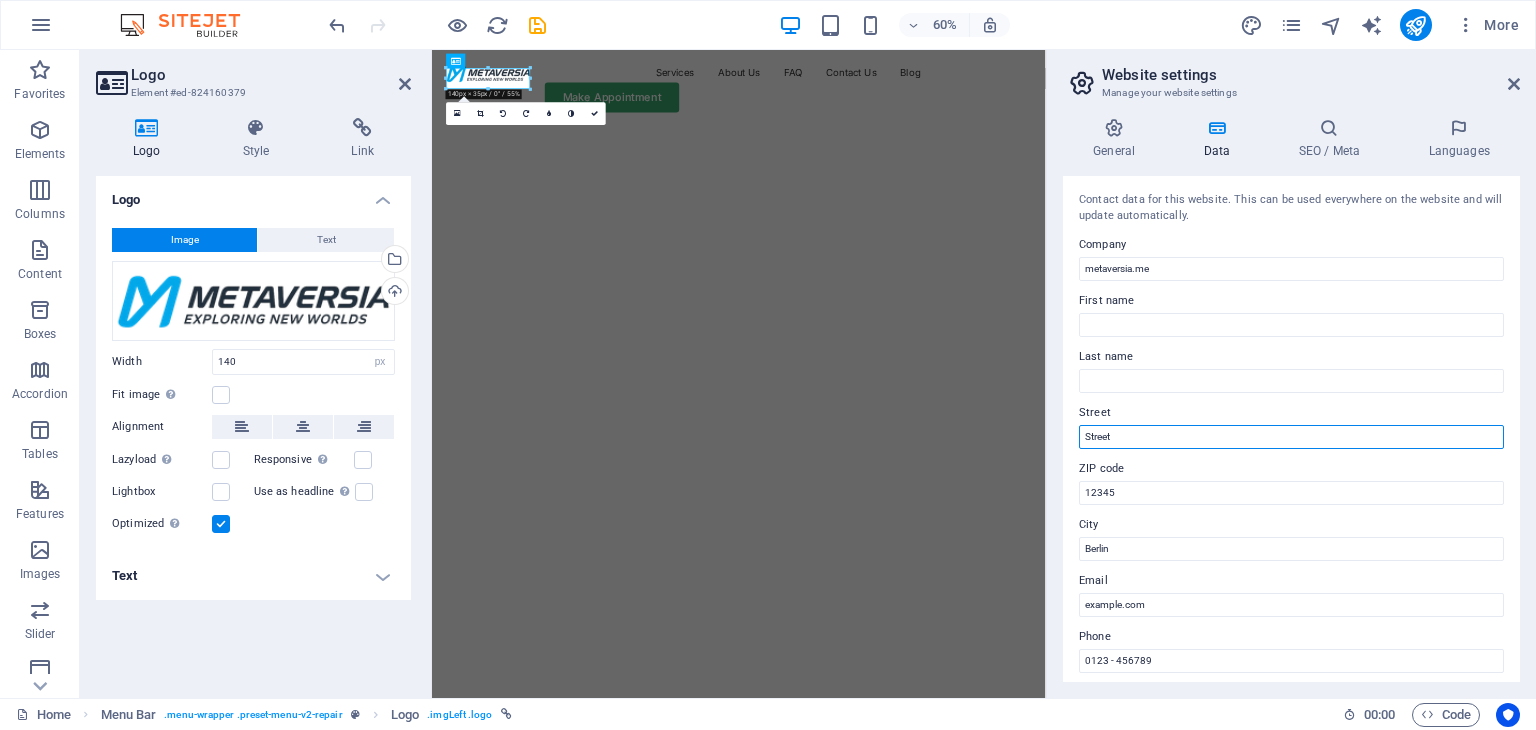 click on "Street" at bounding box center (1291, 437) 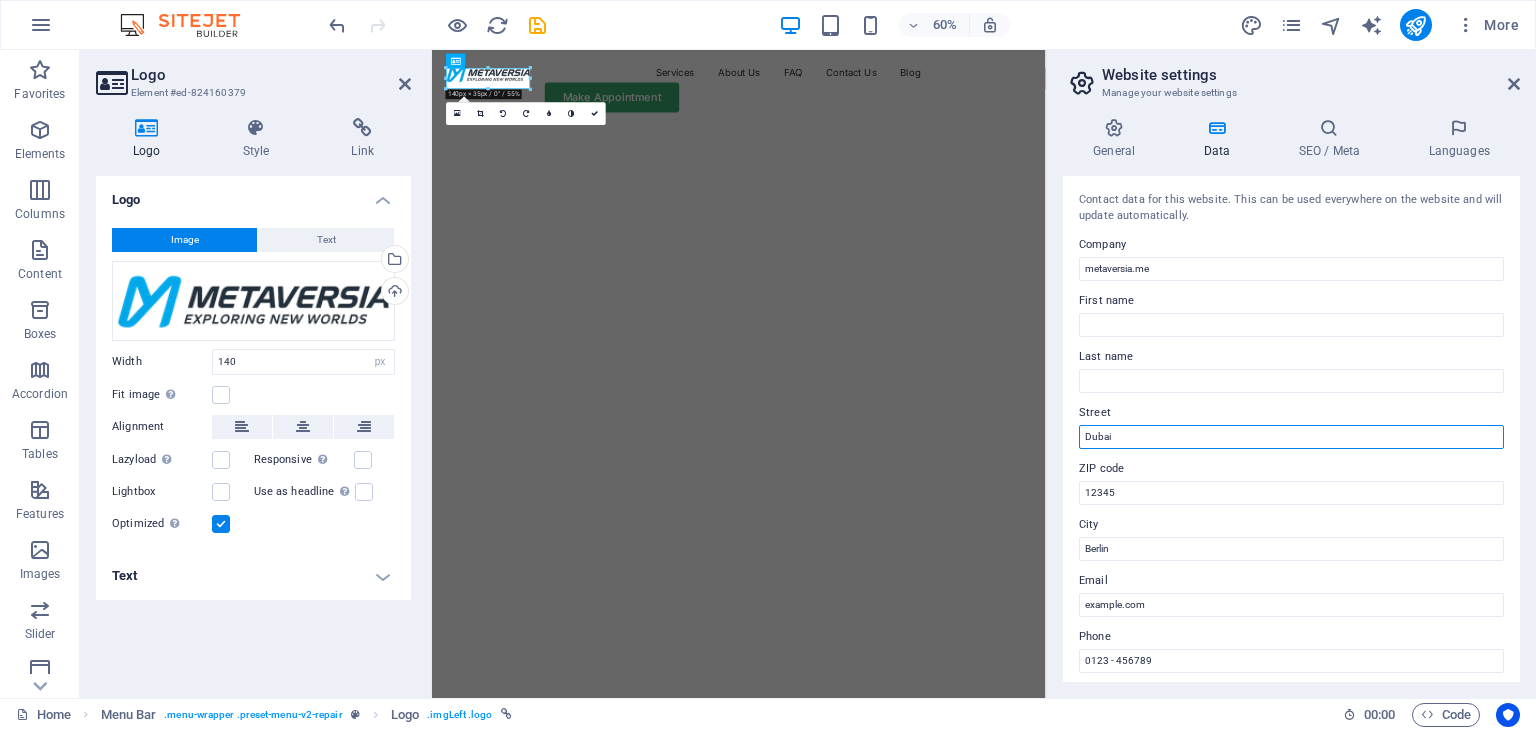 type on "Dubai" 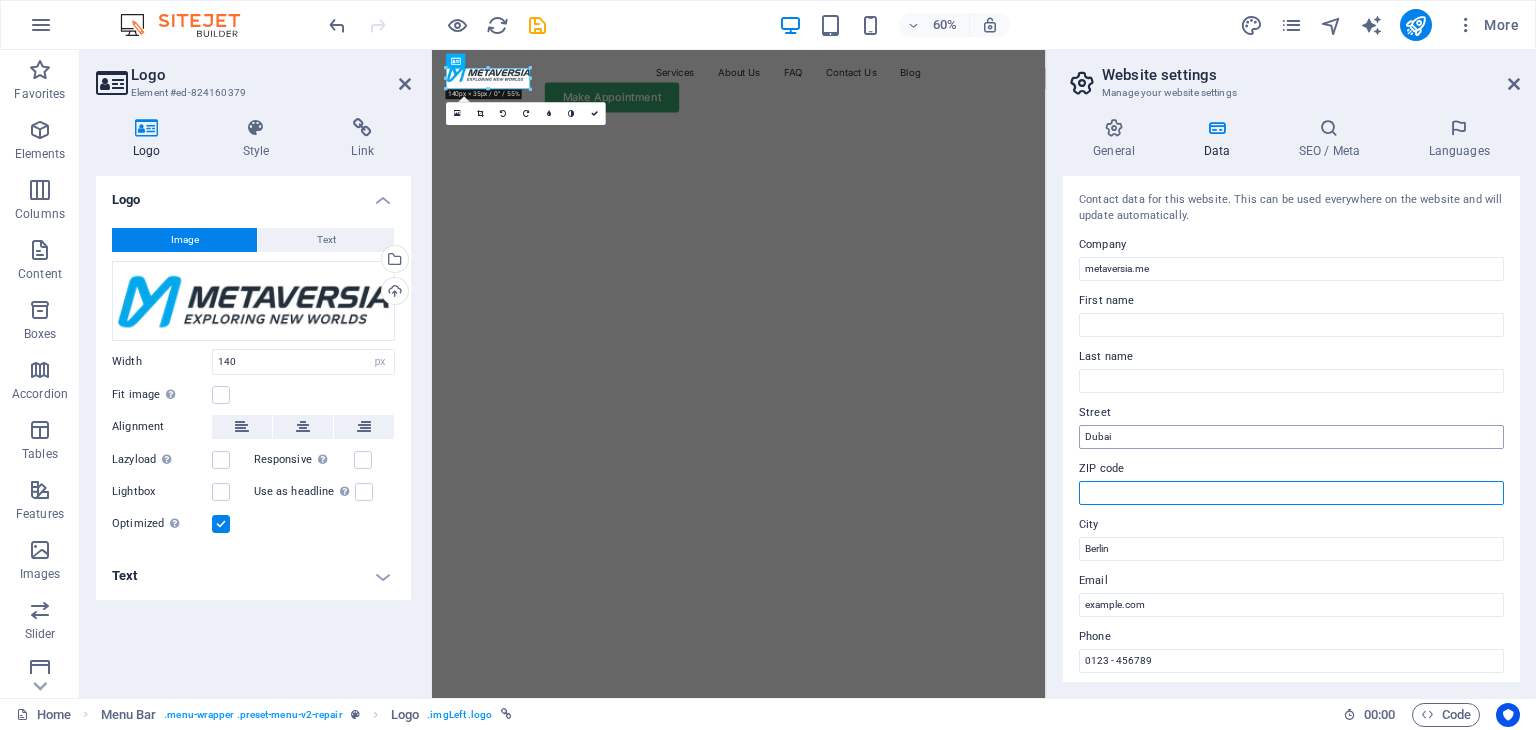 type 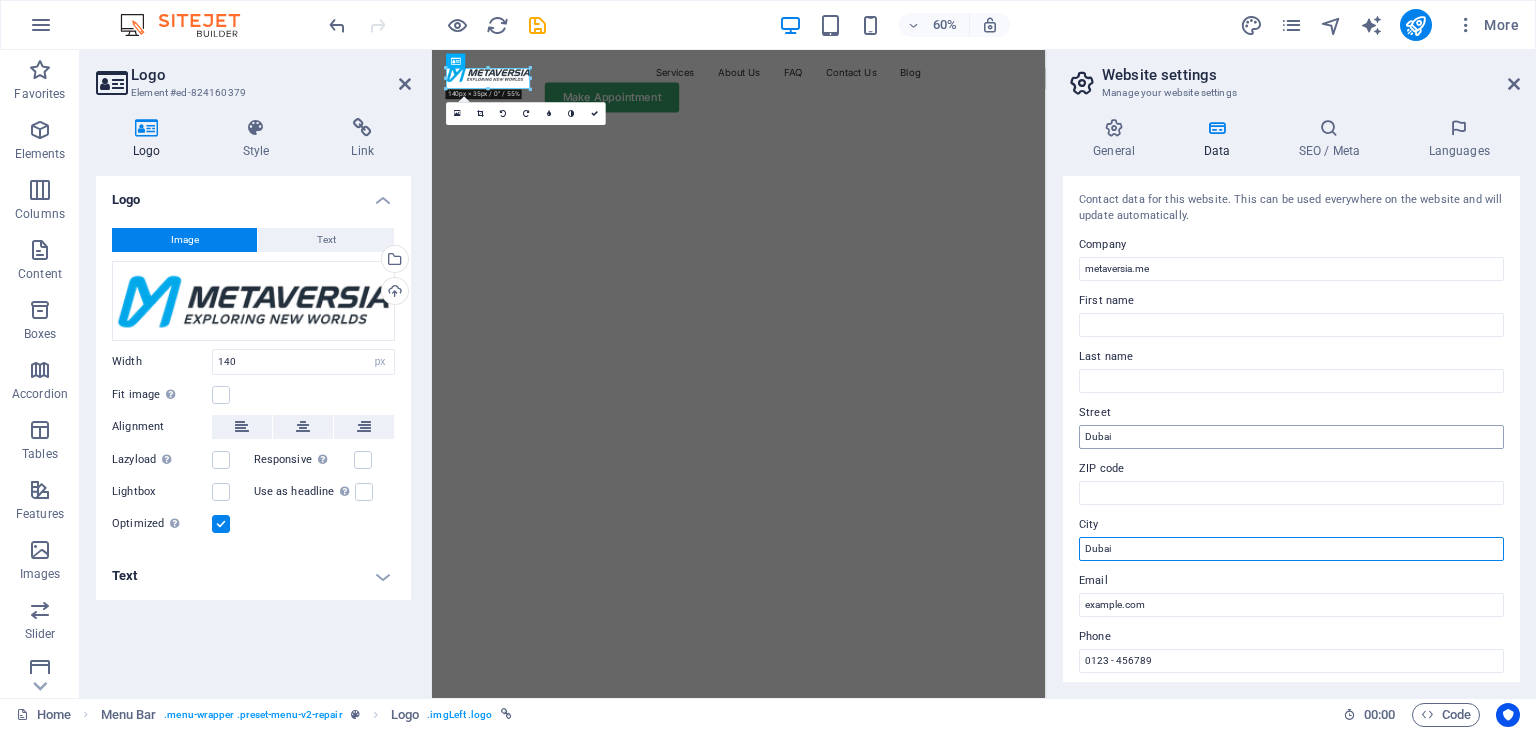 type on "Dubai" 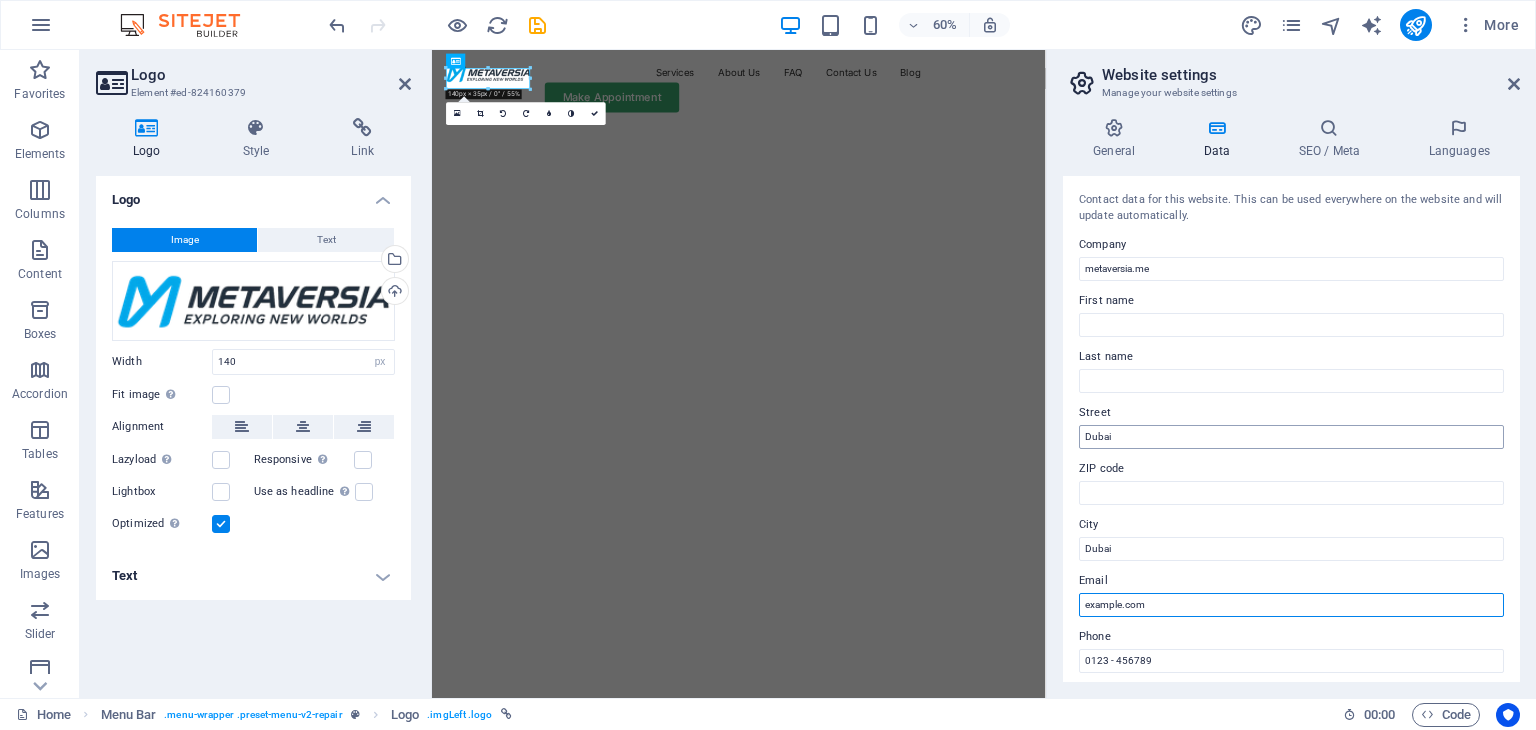 type on "[EMAIL]" 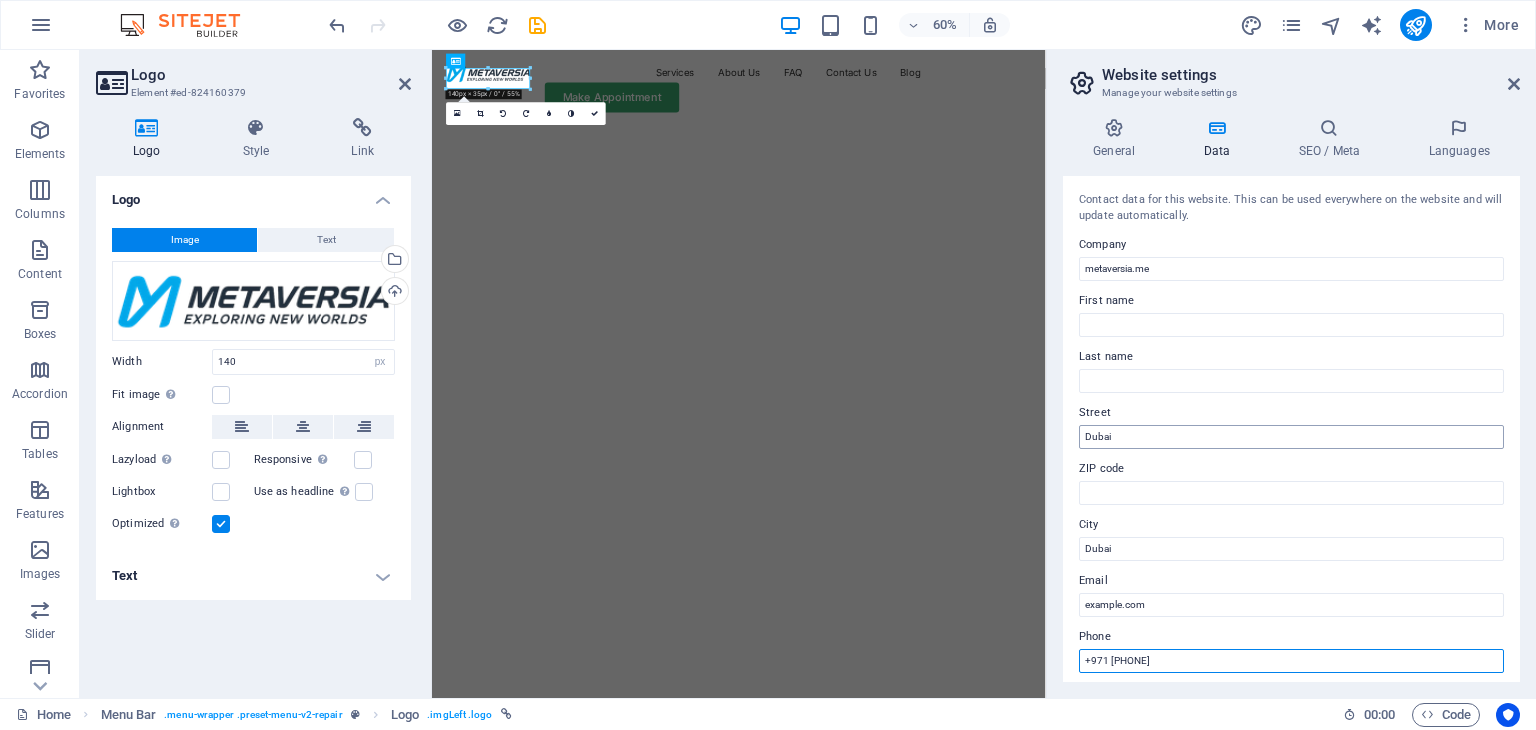 type on "[PHONE]" 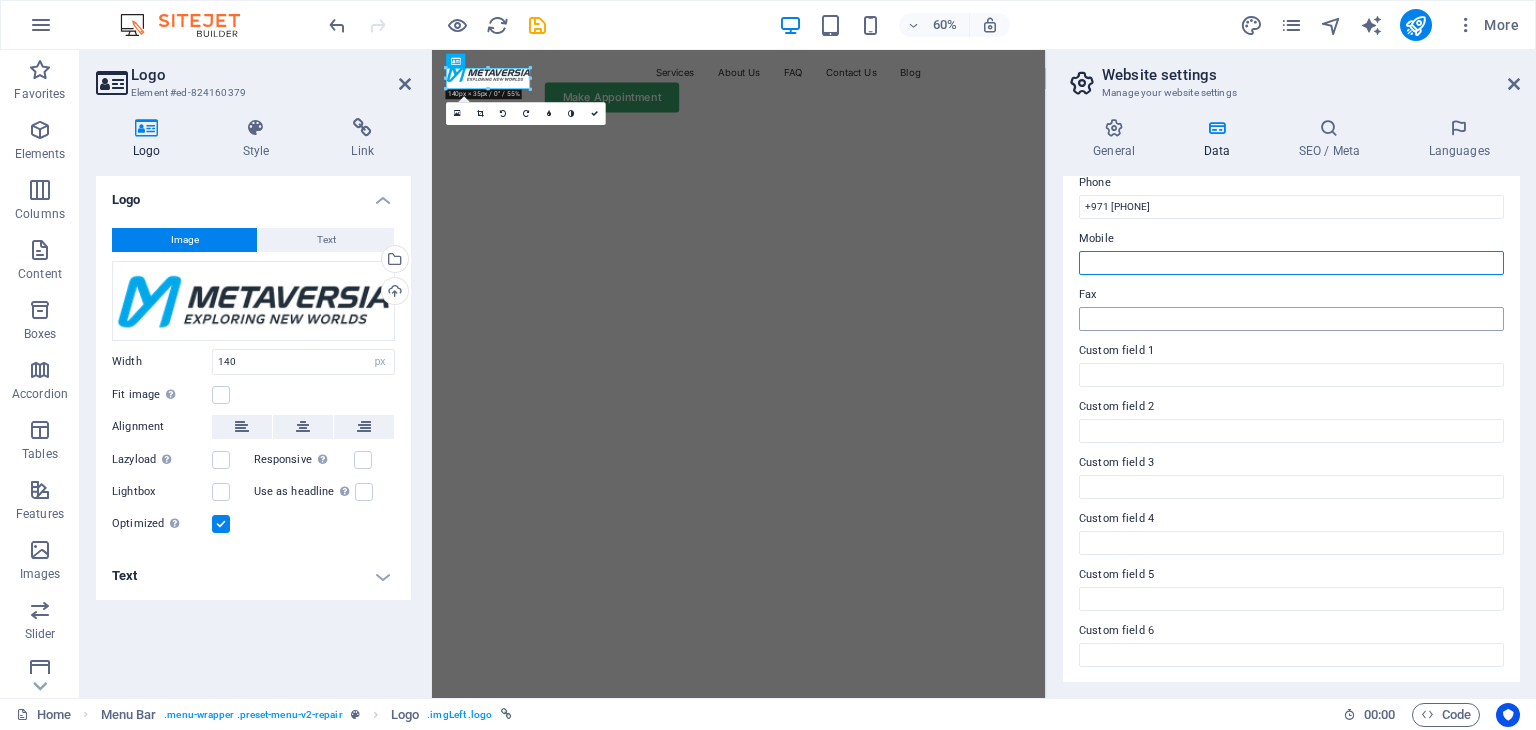 scroll, scrollTop: 0, scrollLeft: 0, axis: both 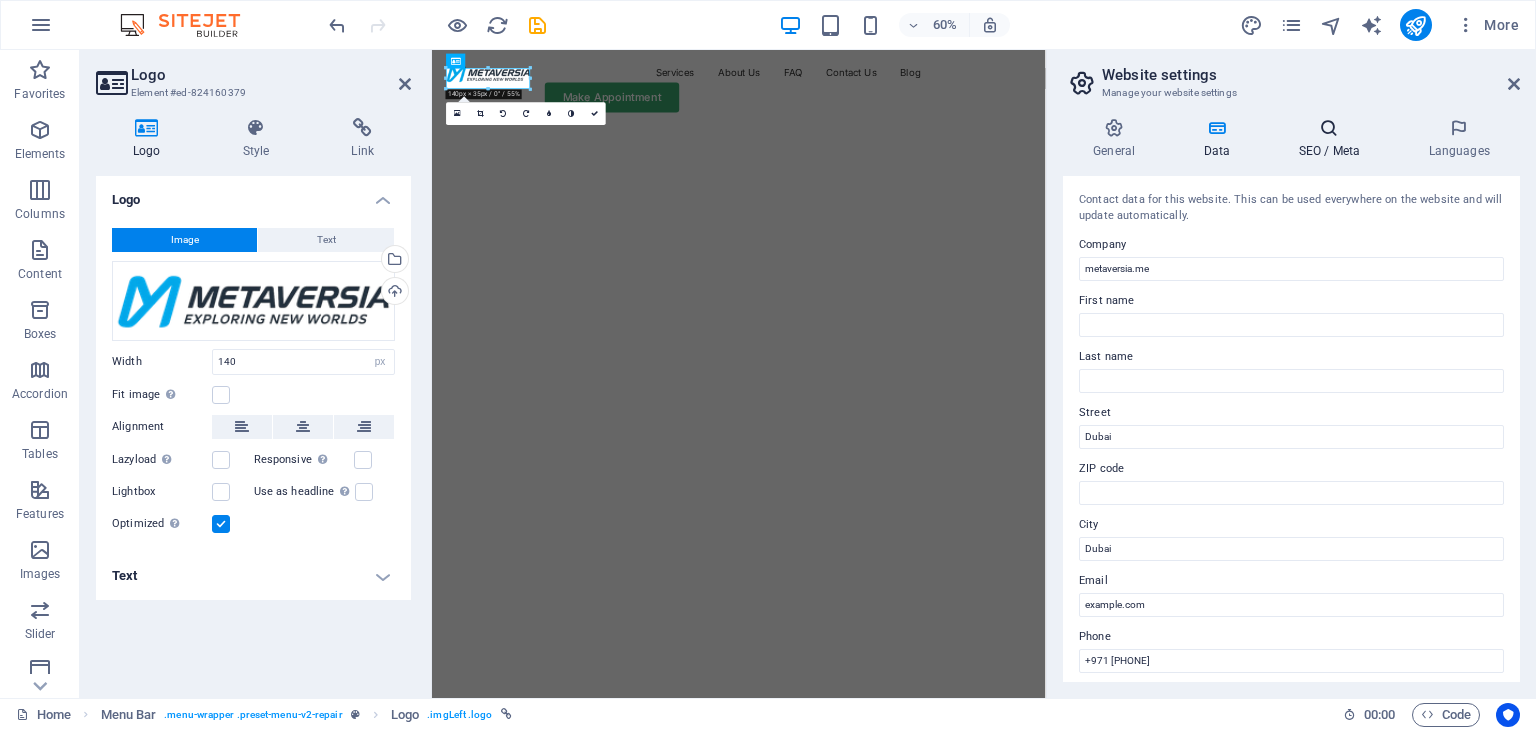 click on "SEO / Meta" at bounding box center [1333, 139] 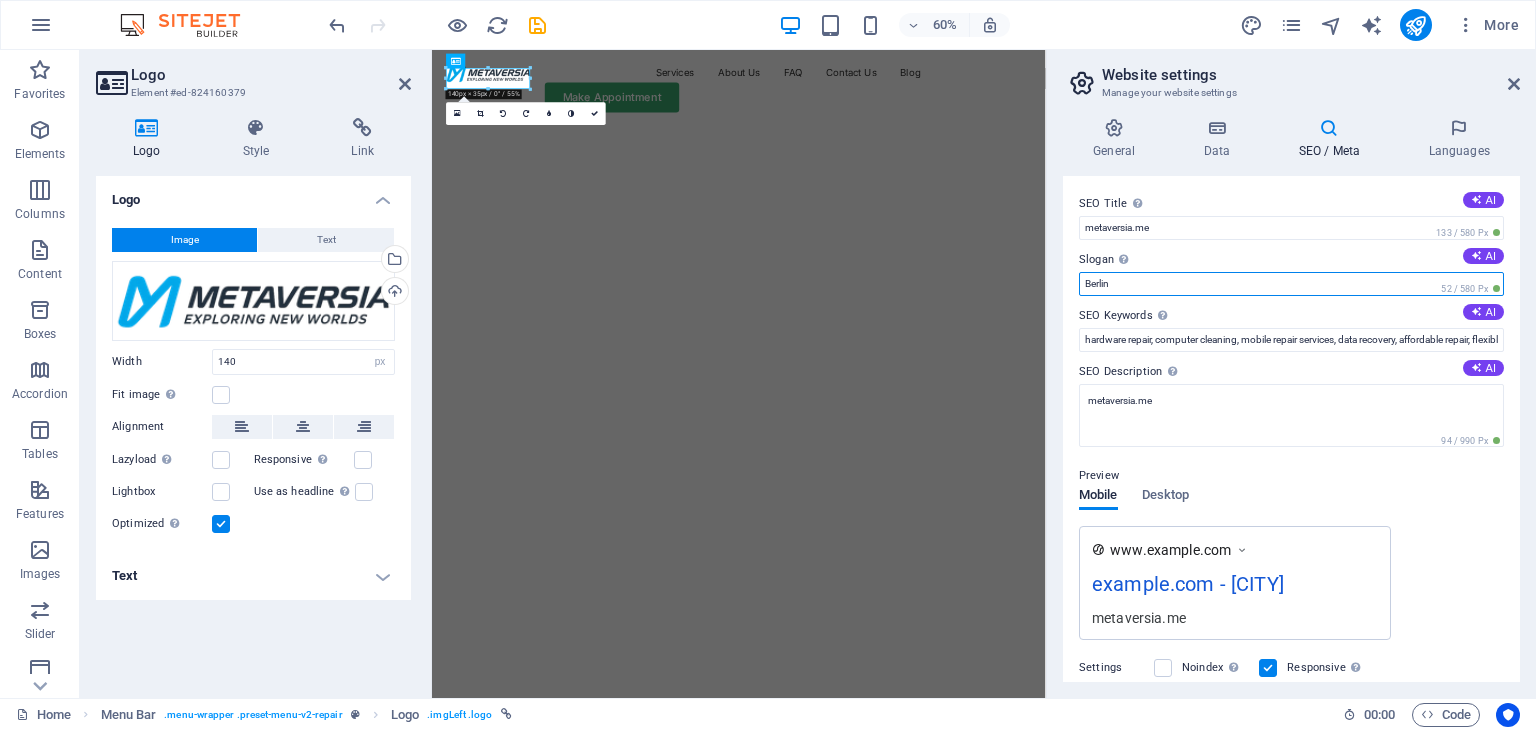 click on "Berlin" at bounding box center (1291, 284) 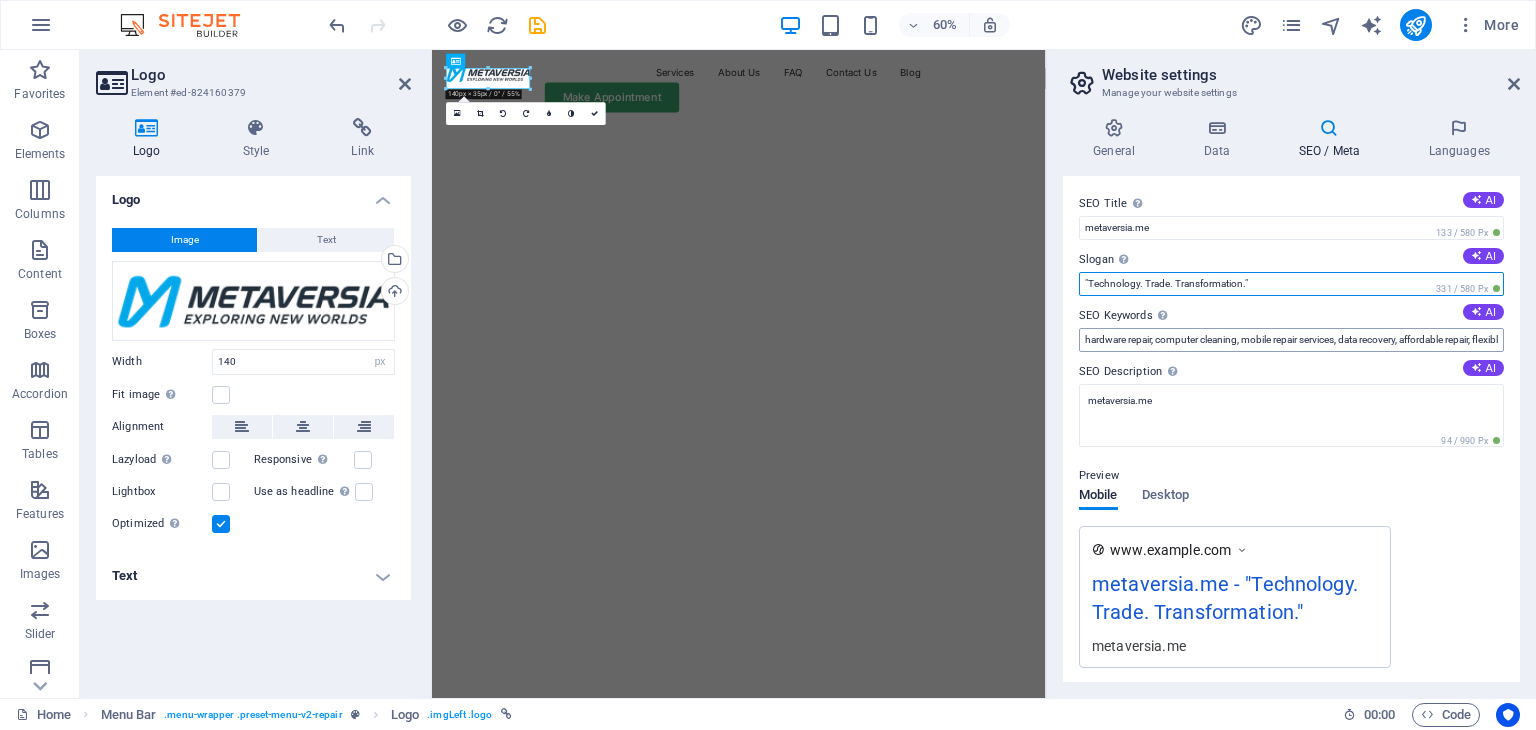 type on ""Technology. Trade. Transformation."" 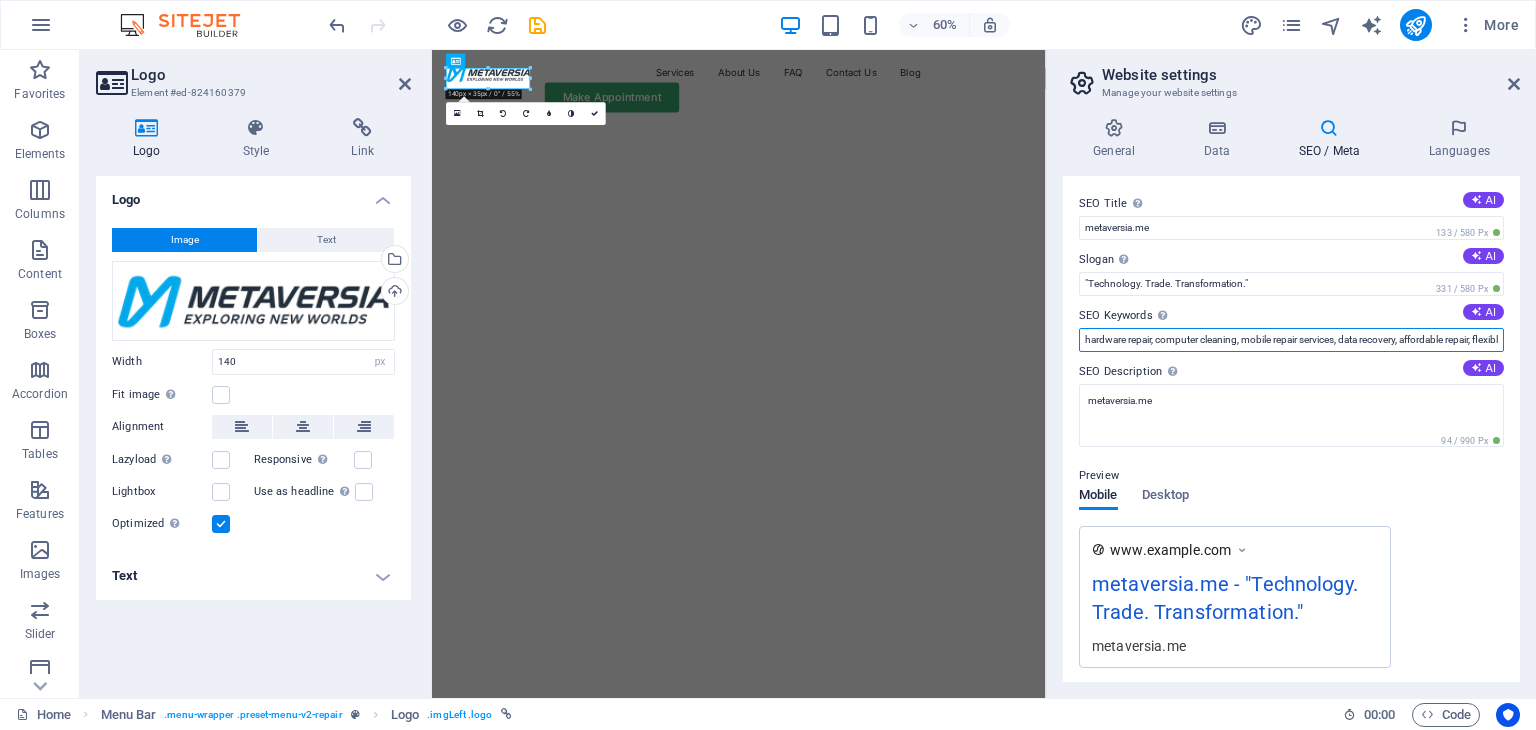 click on "hardware repair, computer cleaning, mobile repair services, data recovery, affordable repair, flexible appointments, metaversia.me, Berlin" at bounding box center [1291, 340] 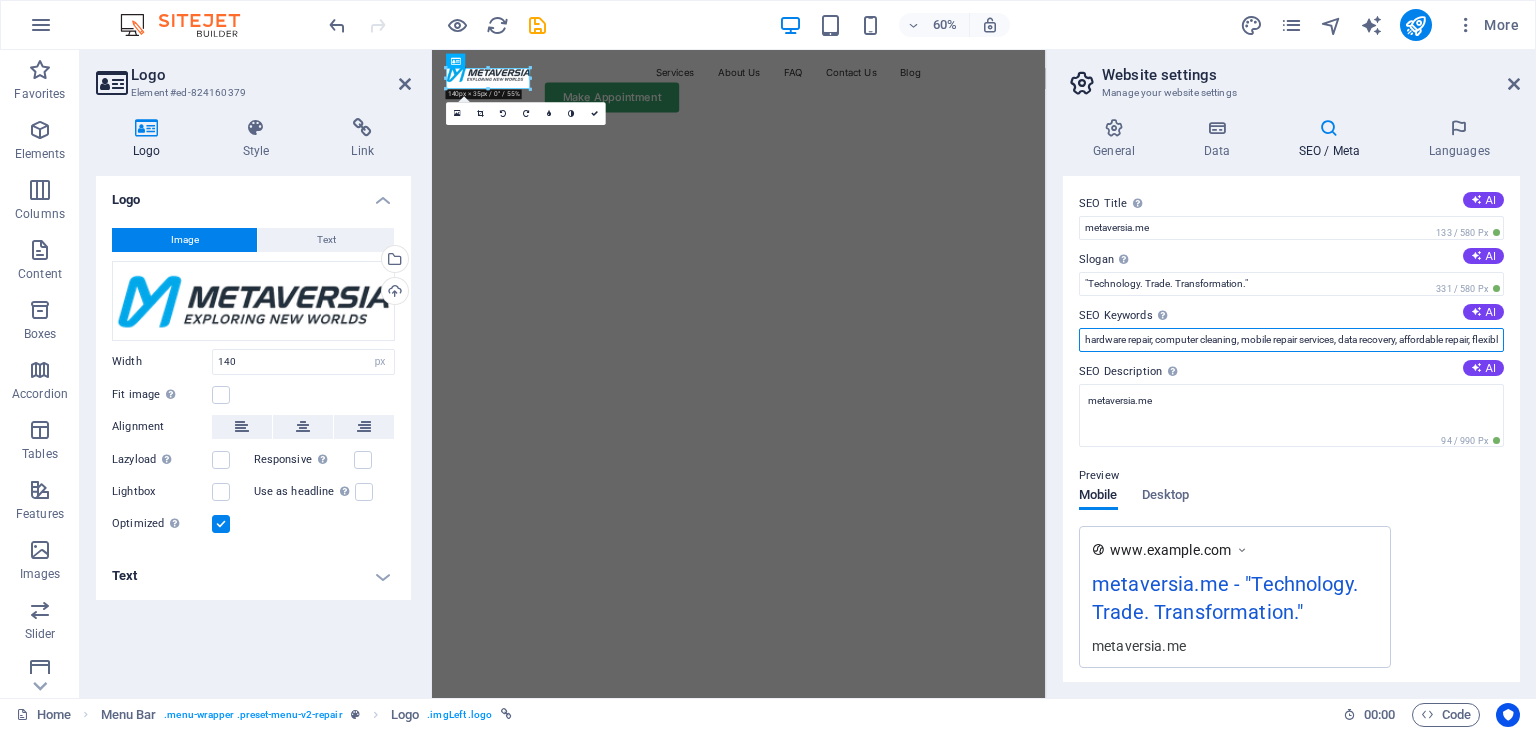 click on "hardware repair, computer cleaning, mobile repair services, data recovery, affordable repair, flexible appointments, metaversia.me, Berlin" at bounding box center [1291, 340] 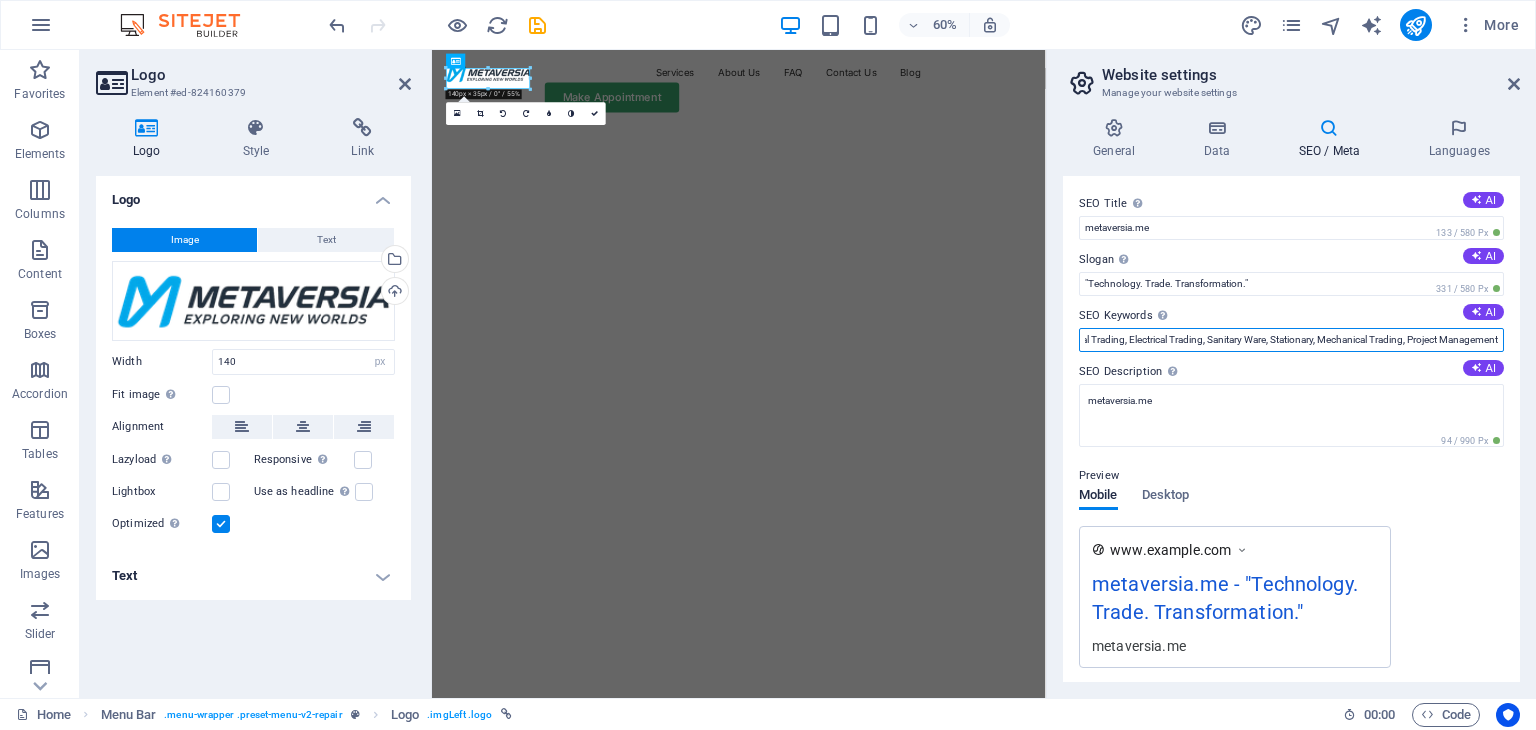scroll, scrollTop: 0, scrollLeft: 166, axis: horizontal 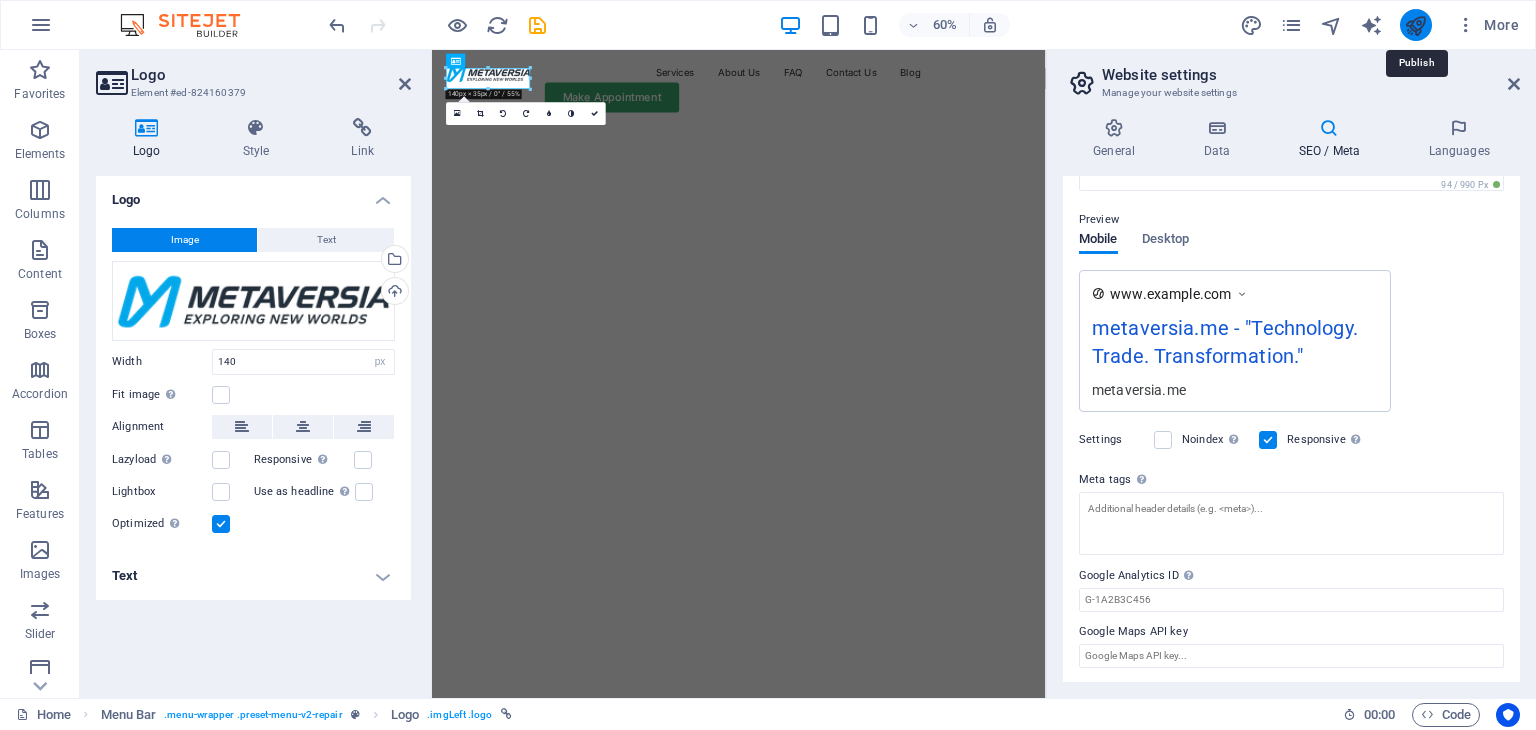 type on "IT hardware, MEP Services, General Trading, Electrical Trading, Sanitary Ware, Stationary, Mechanical Trading, Project Management" 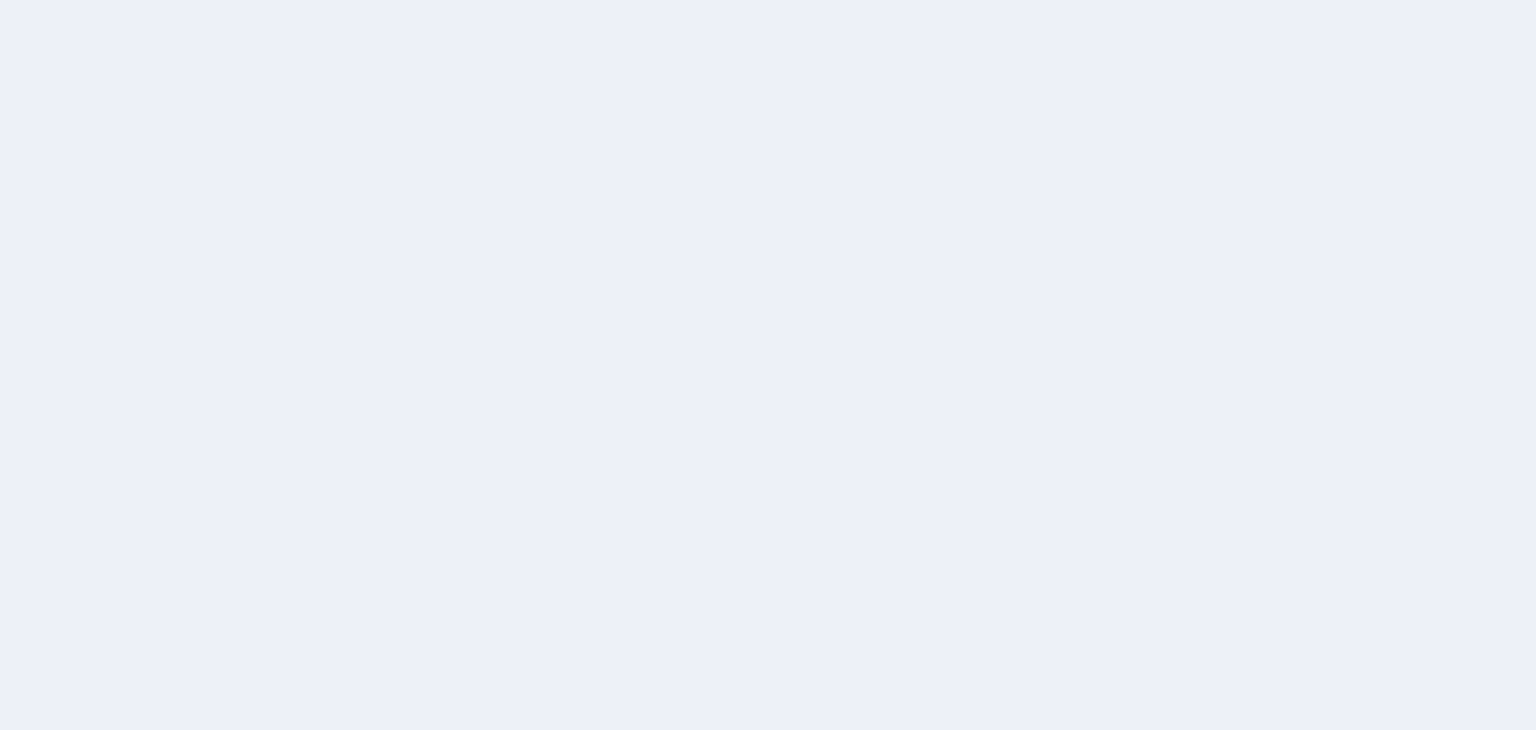 scroll, scrollTop: 0, scrollLeft: 0, axis: both 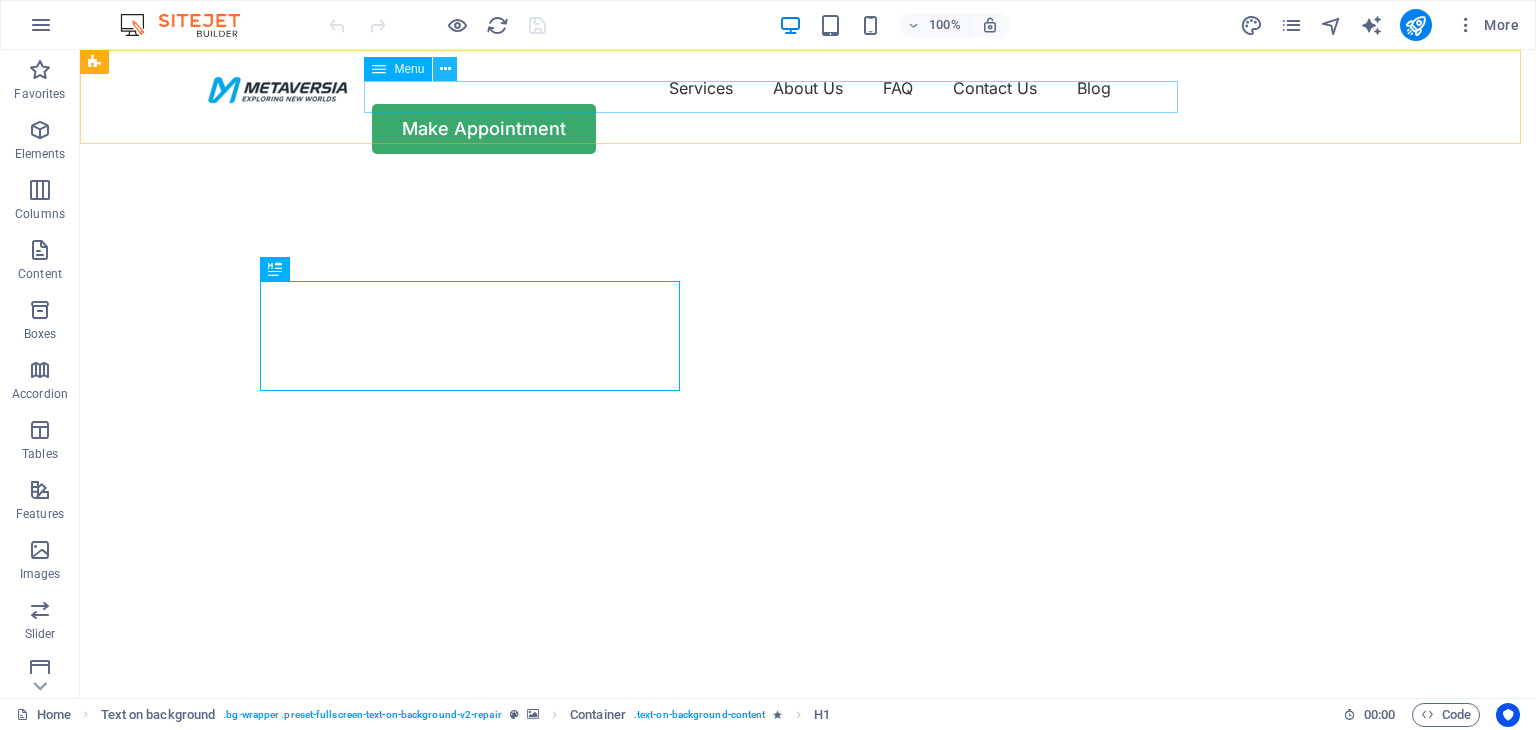 click at bounding box center [445, 69] 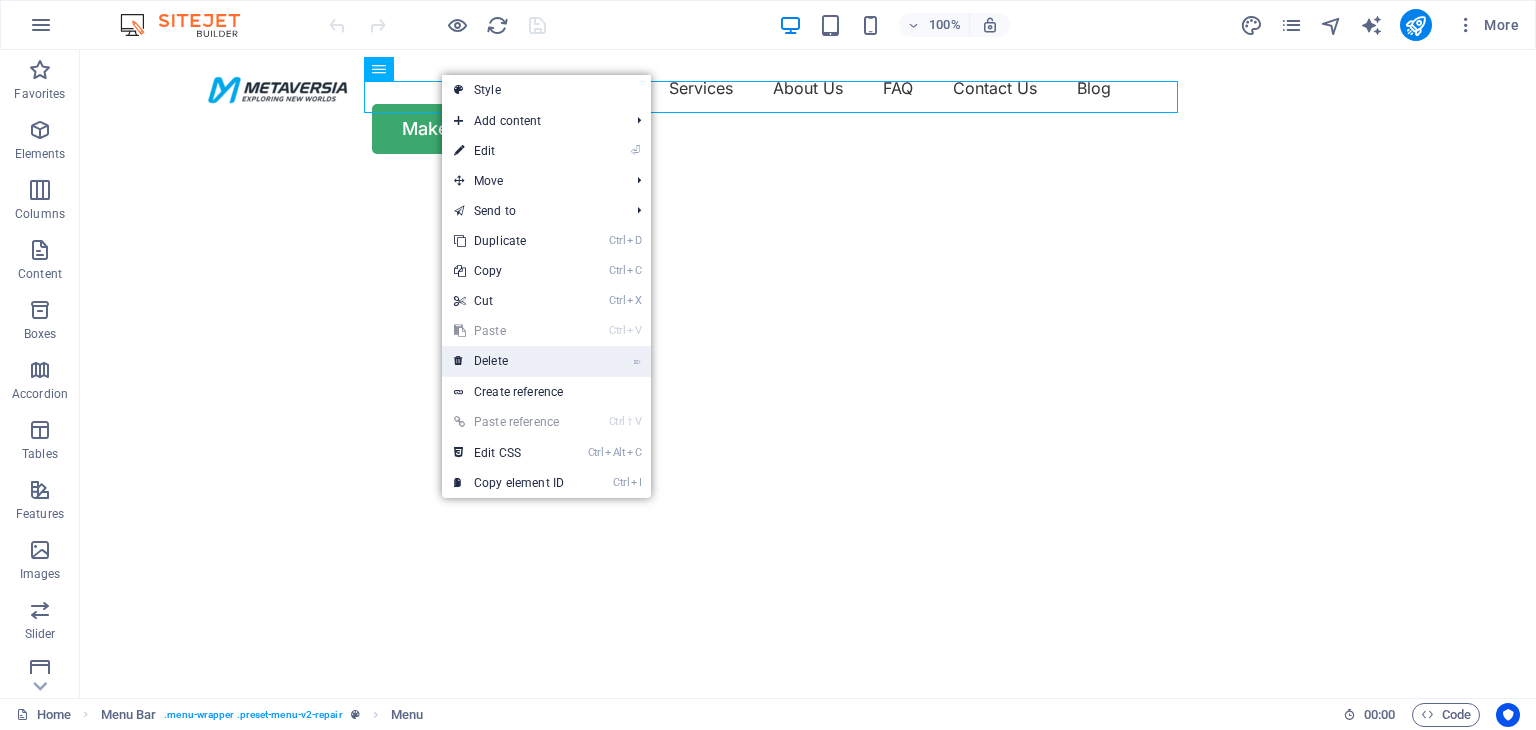 click on "⌦  Delete" at bounding box center (509, 361) 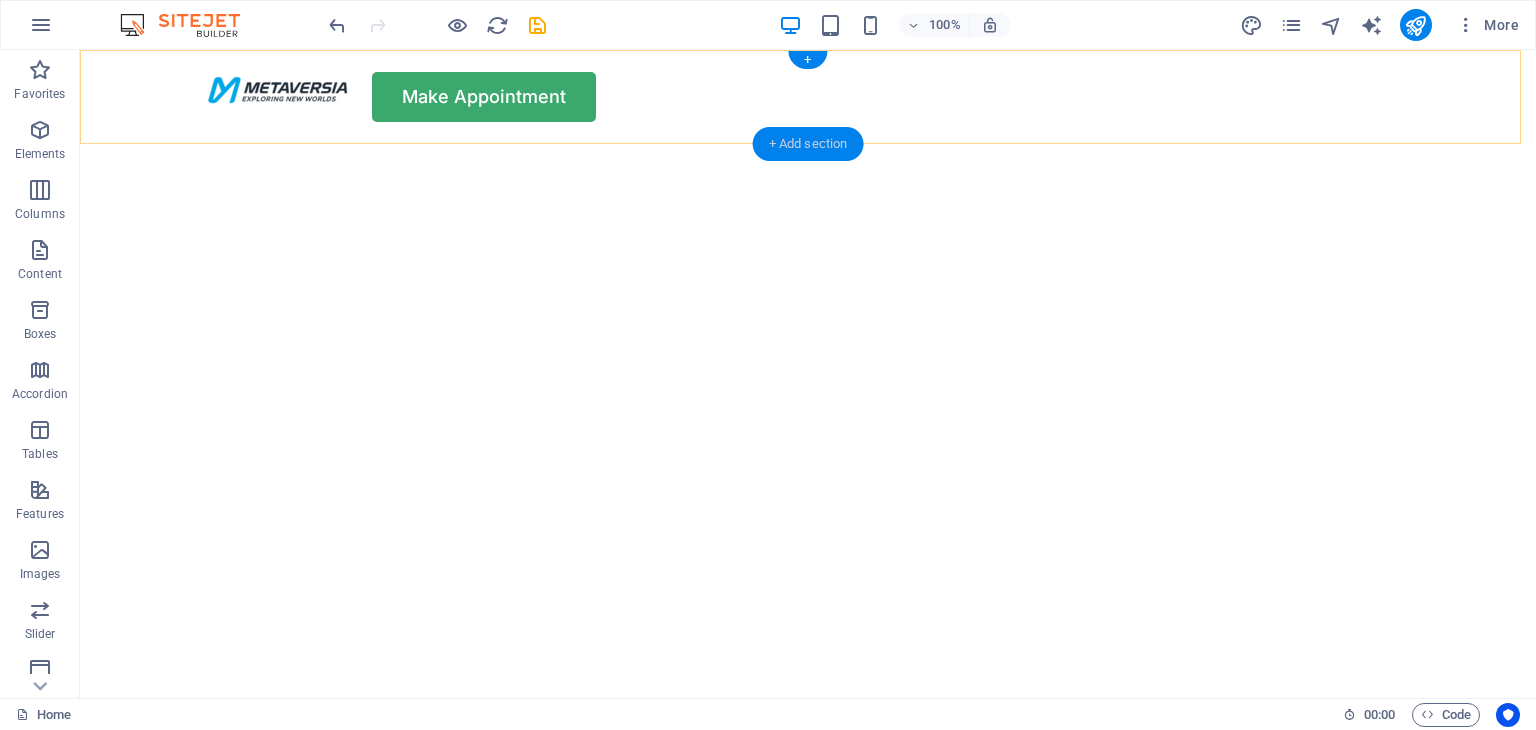 click on "+ Add section" at bounding box center [808, 144] 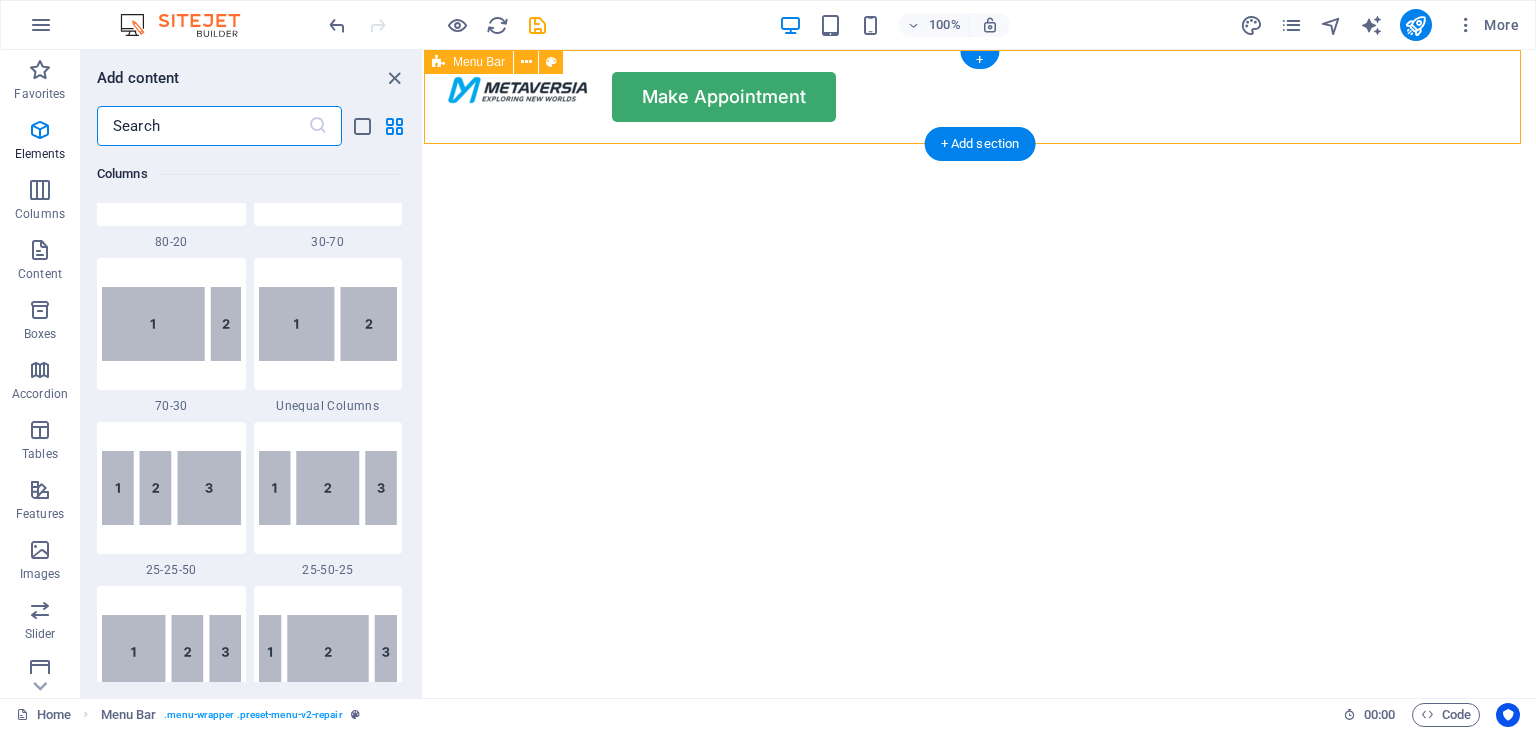 scroll, scrollTop: 3499, scrollLeft: 0, axis: vertical 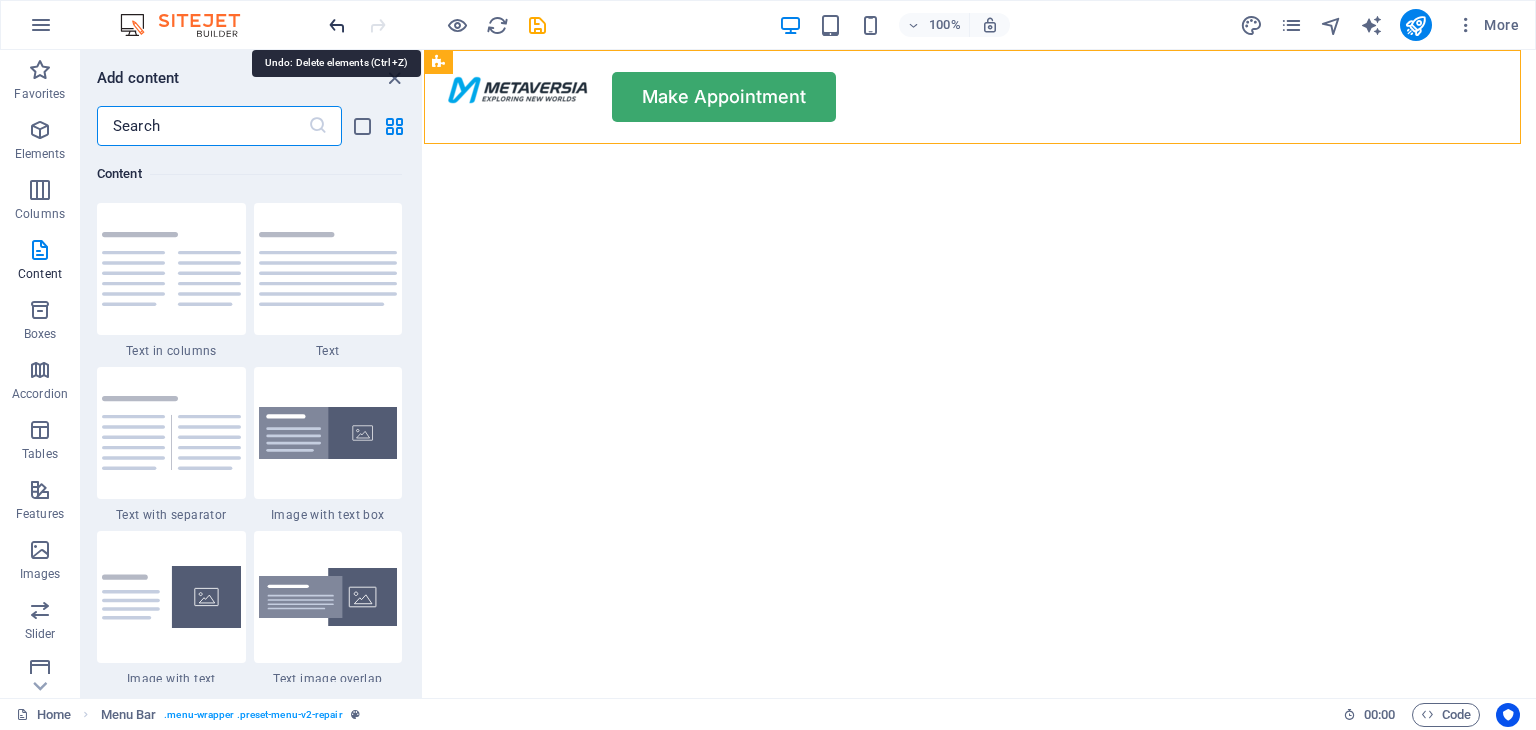 click at bounding box center [337, 25] 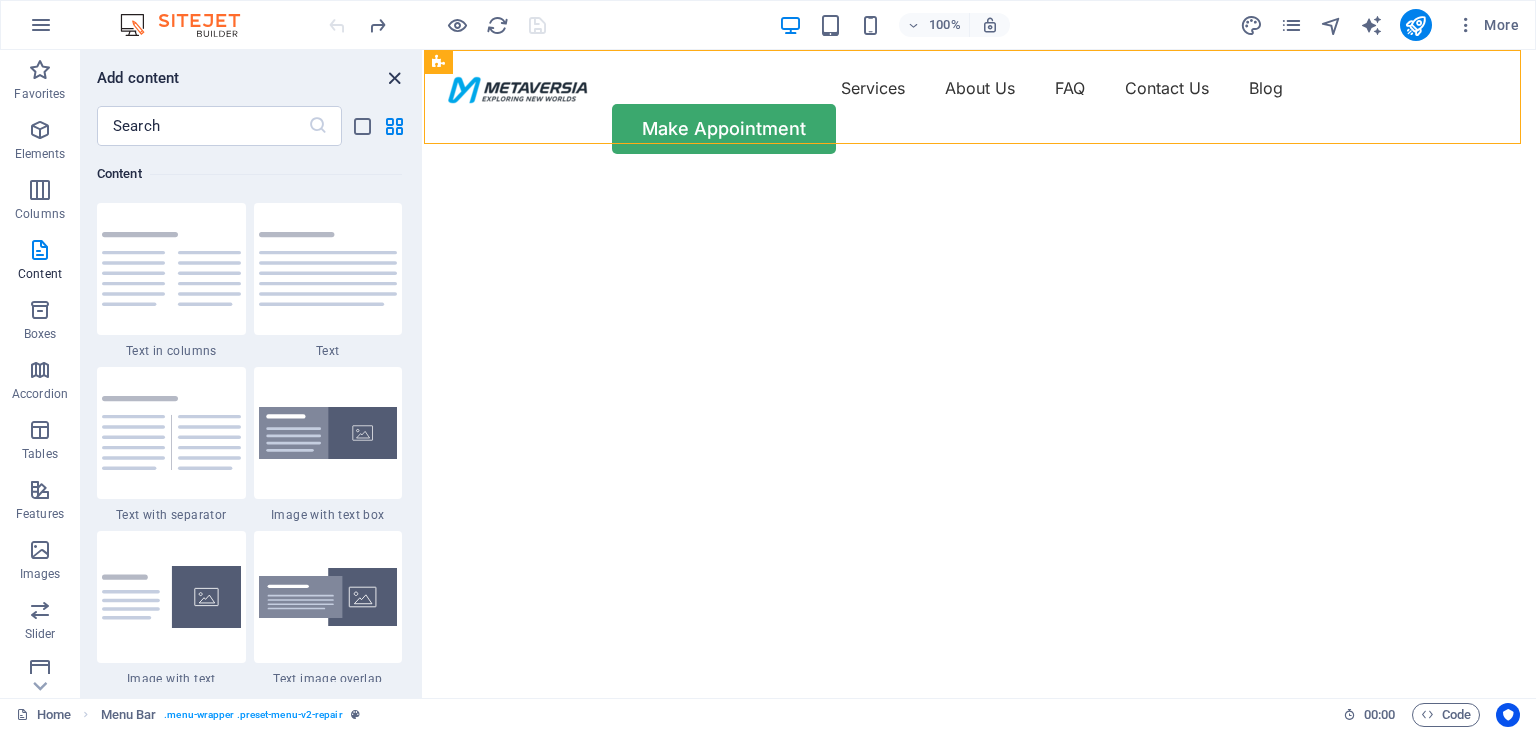 click at bounding box center [394, 78] 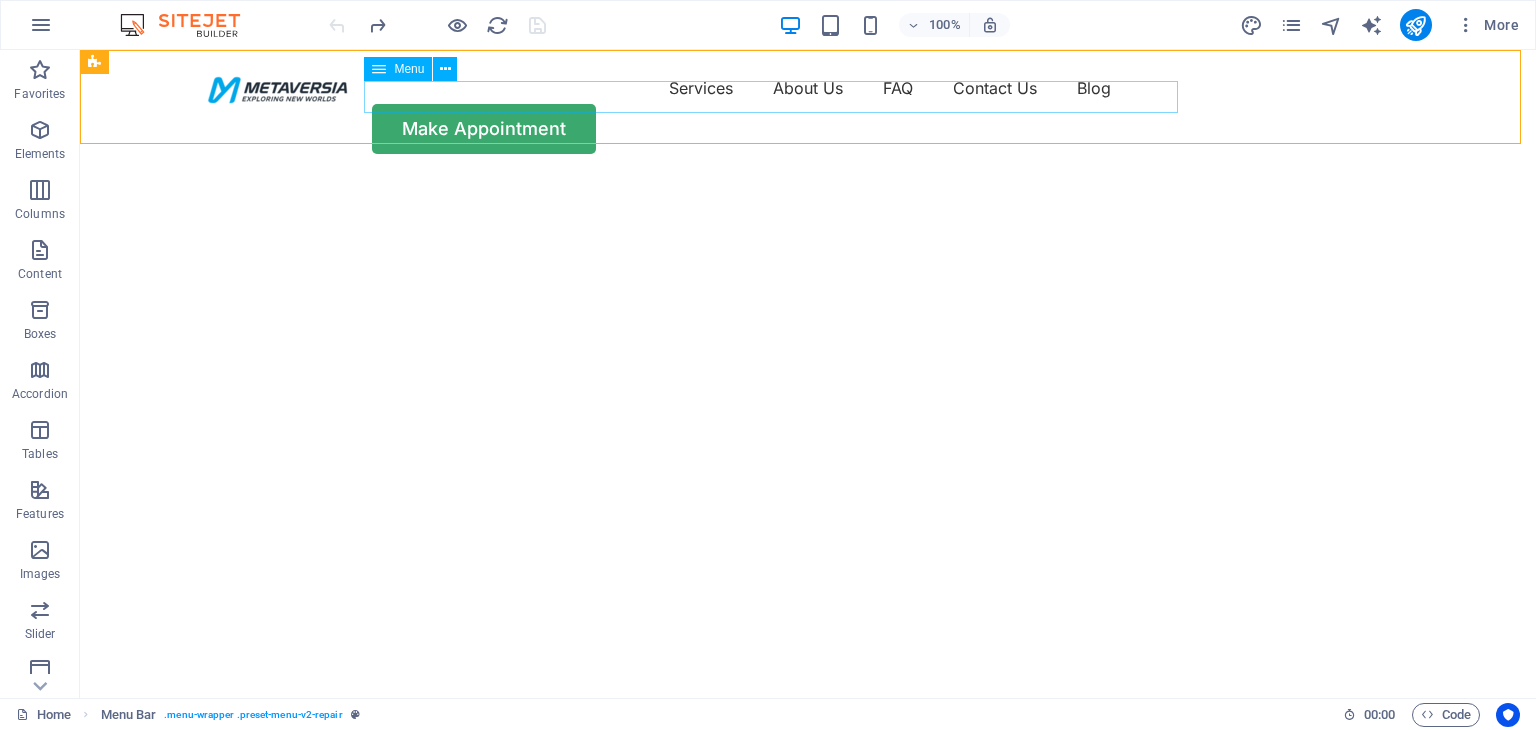 click on "Menu" at bounding box center (409, 69) 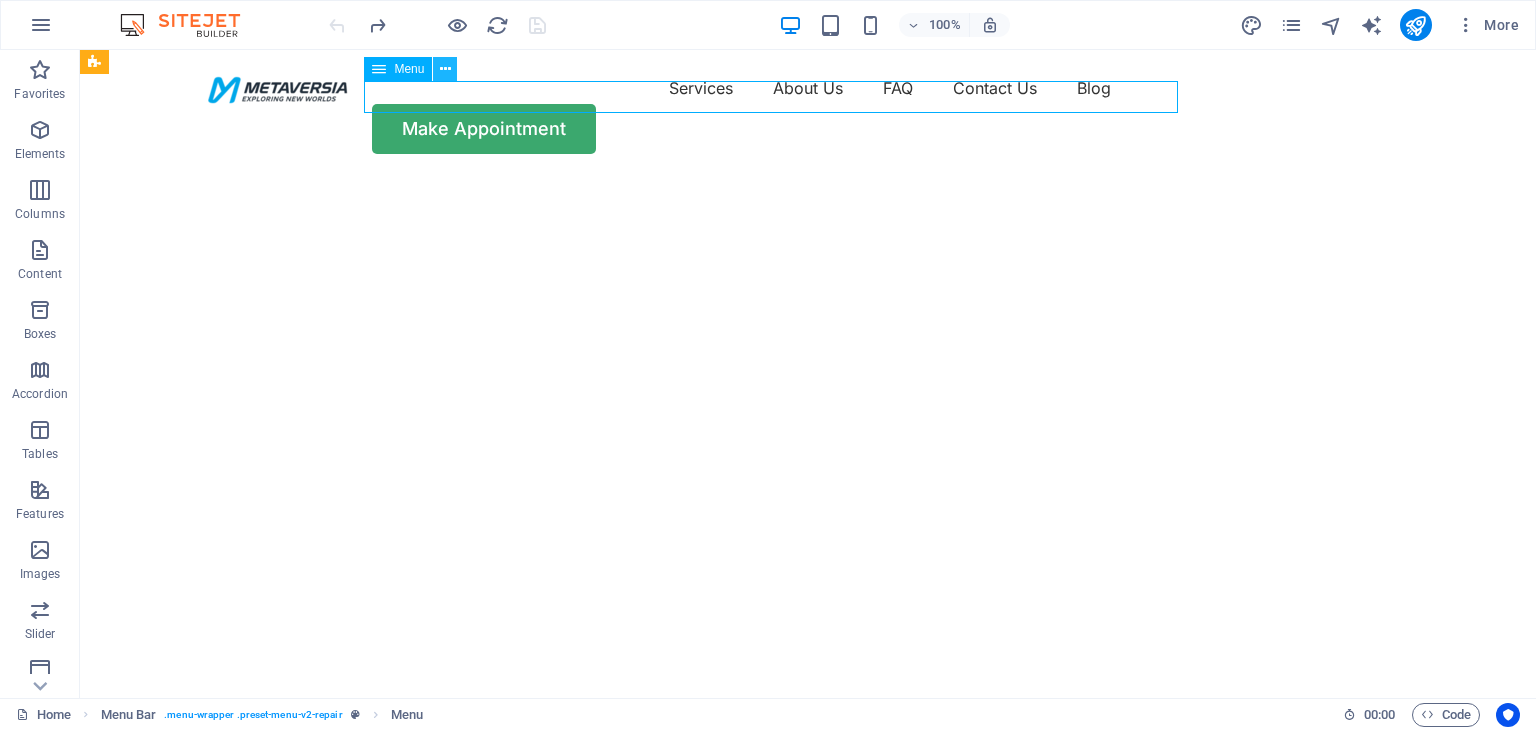 click at bounding box center [445, 69] 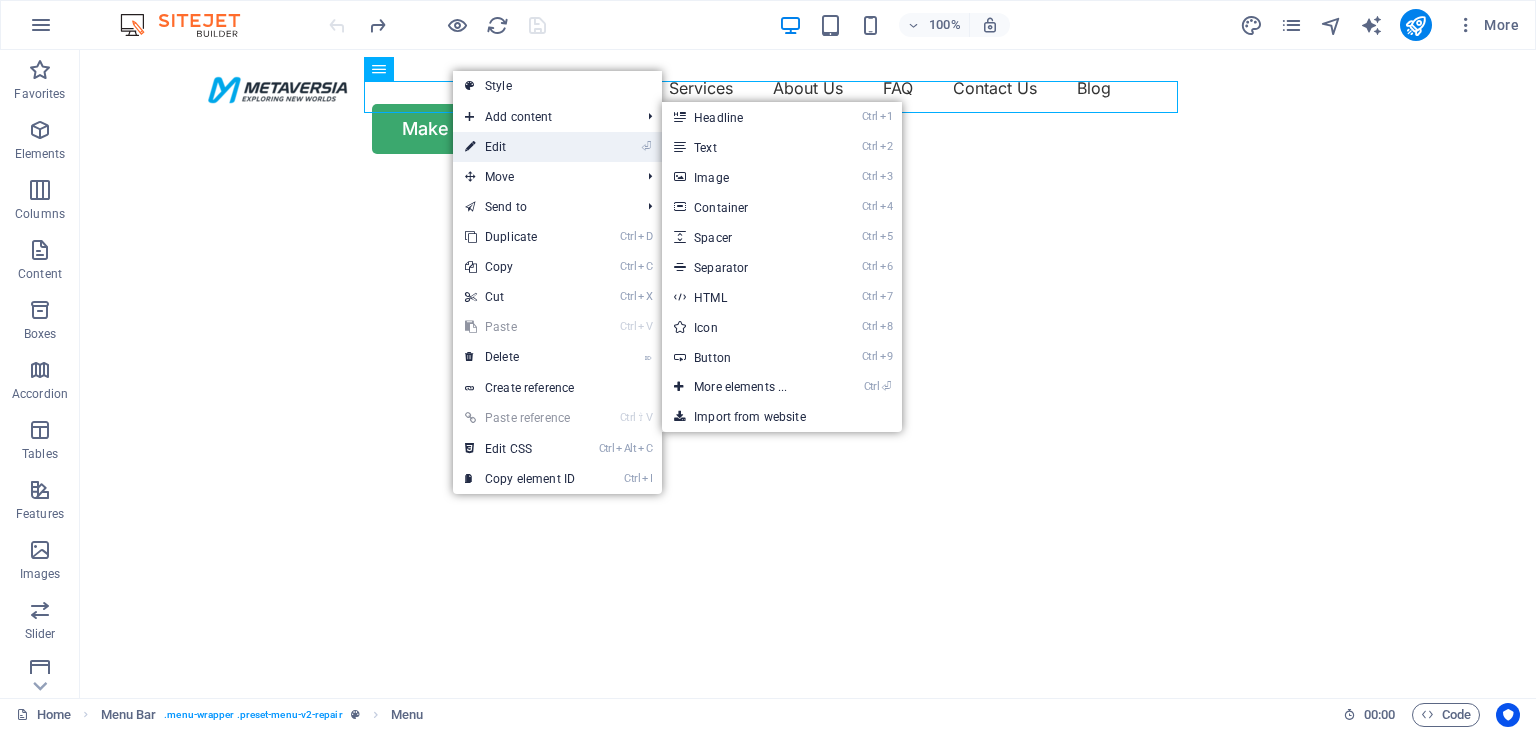 click on "⏎  Edit" at bounding box center [520, 147] 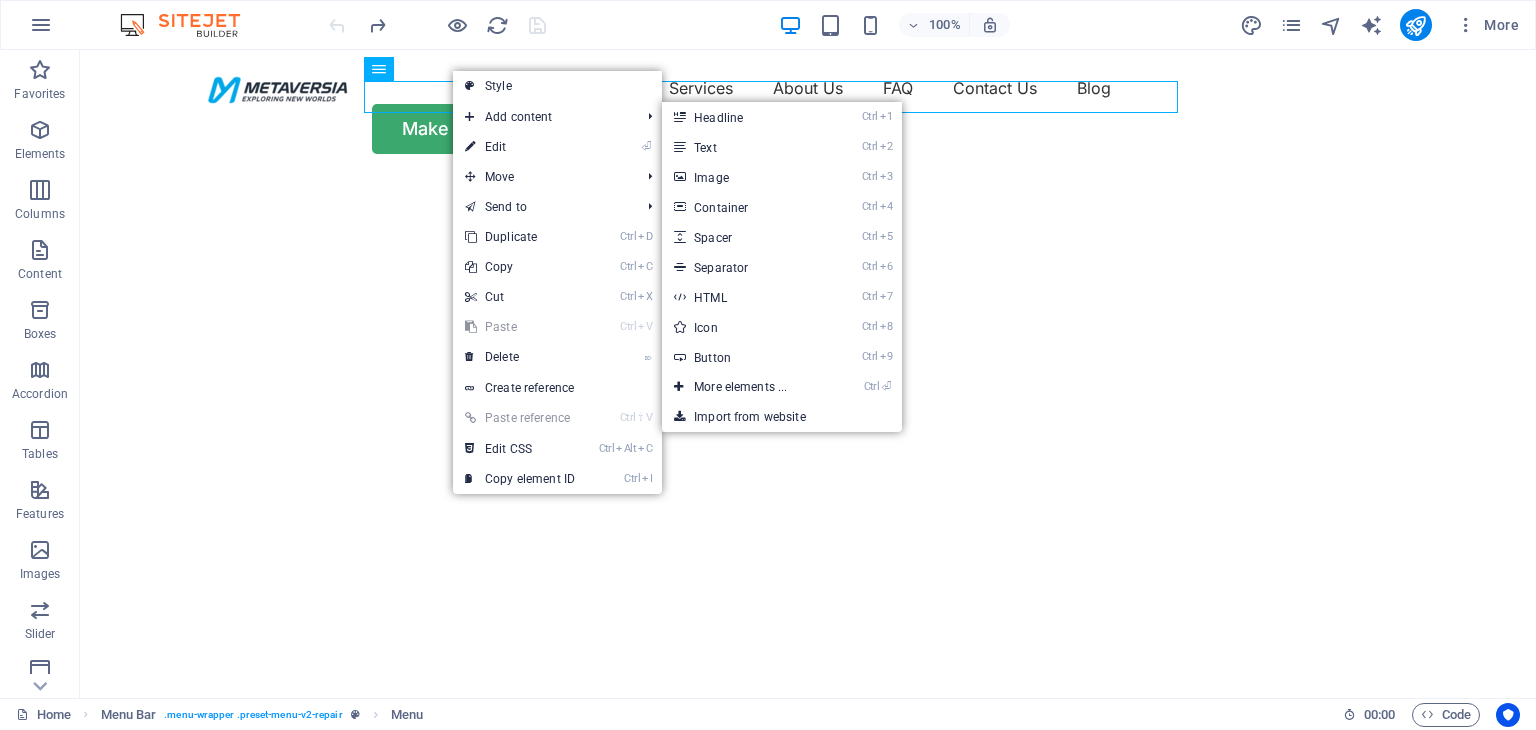 select on "1" 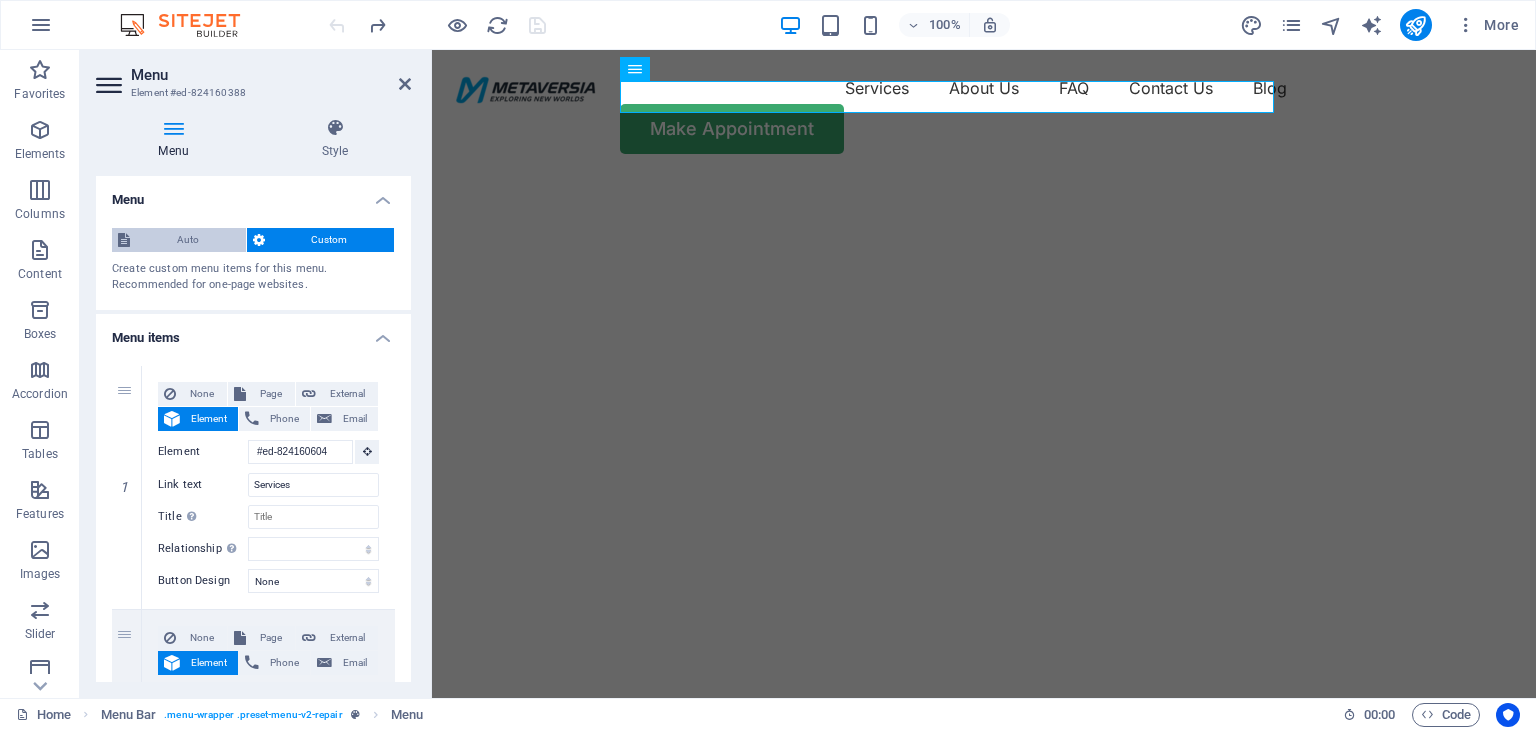 click on "Auto" at bounding box center [188, 240] 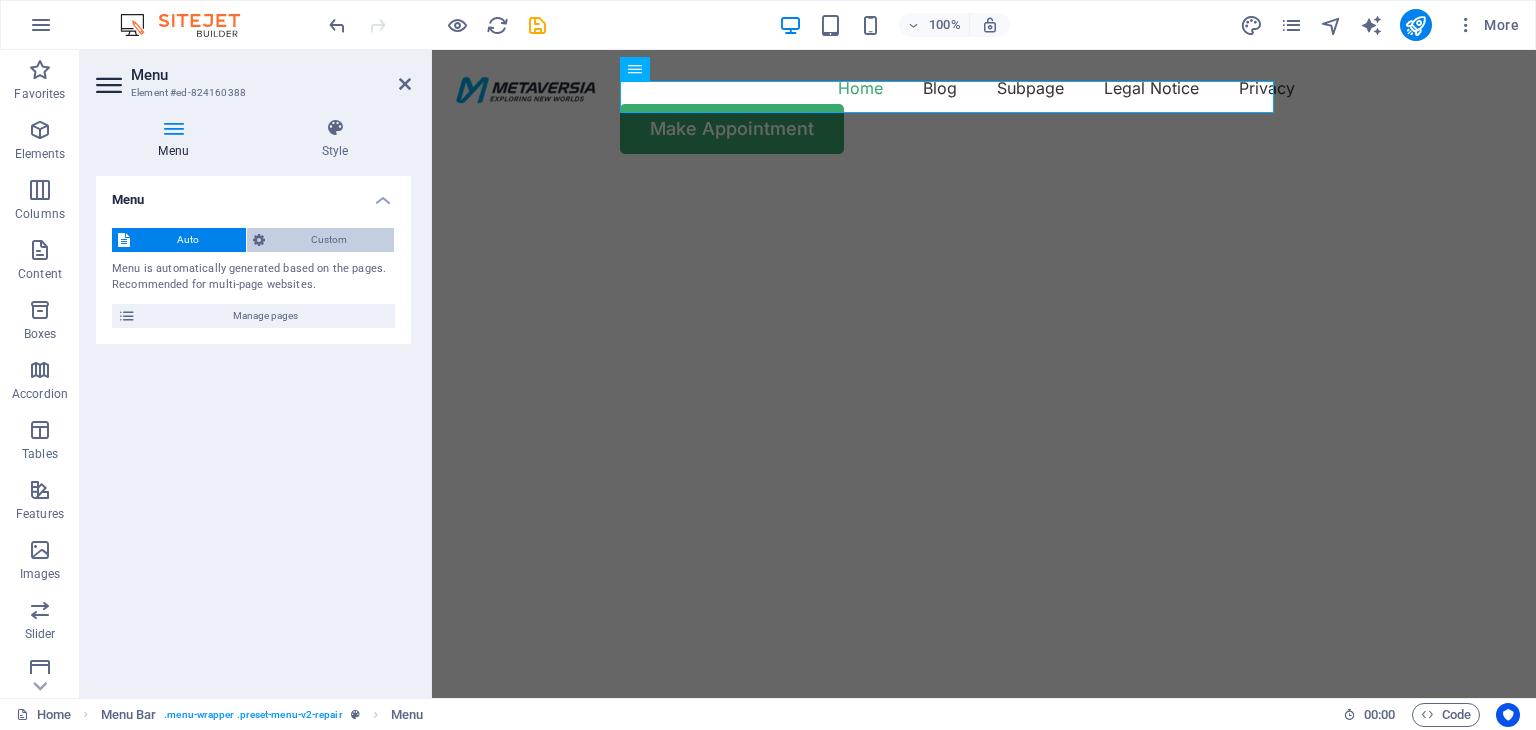 click on "Custom" at bounding box center (330, 240) 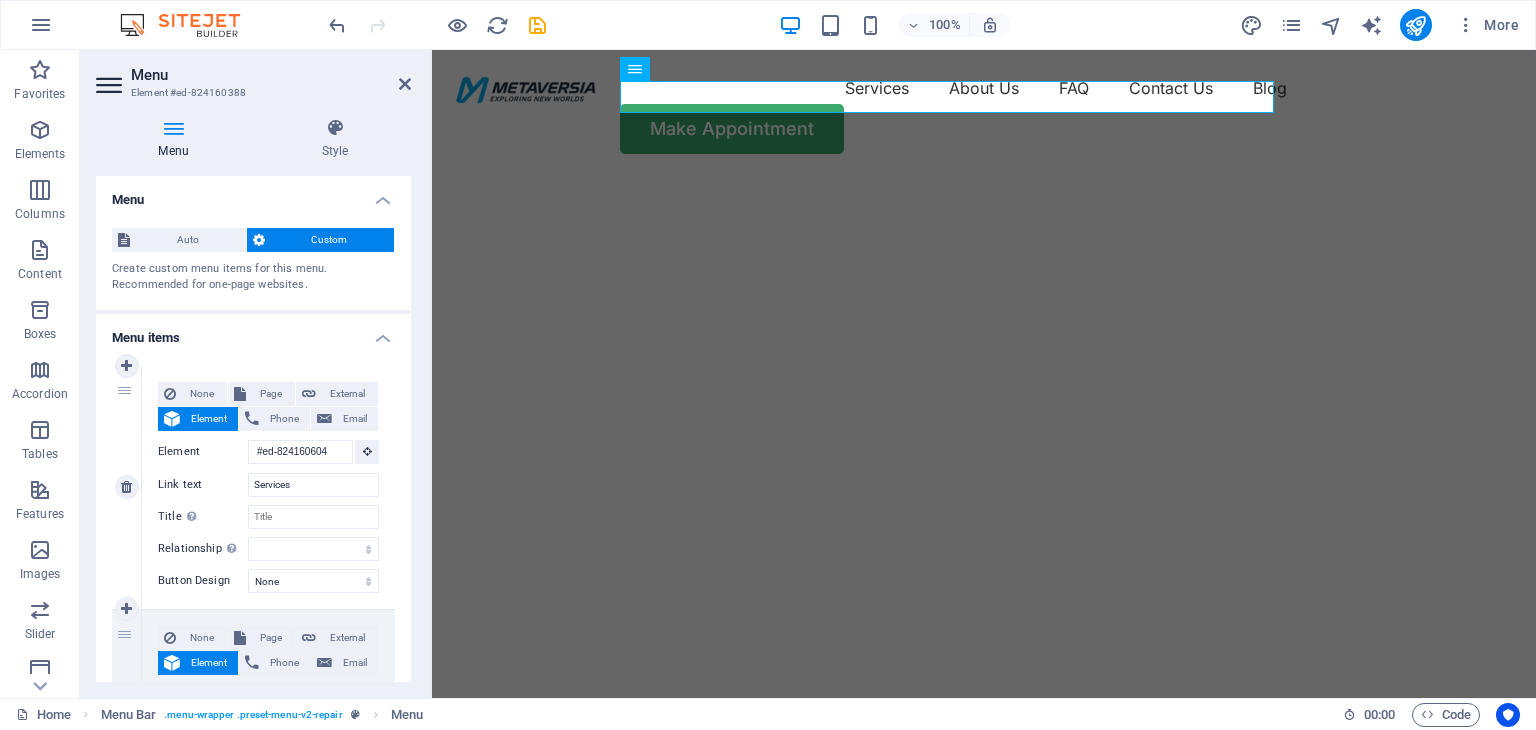 click at bounding box center [172, 419] 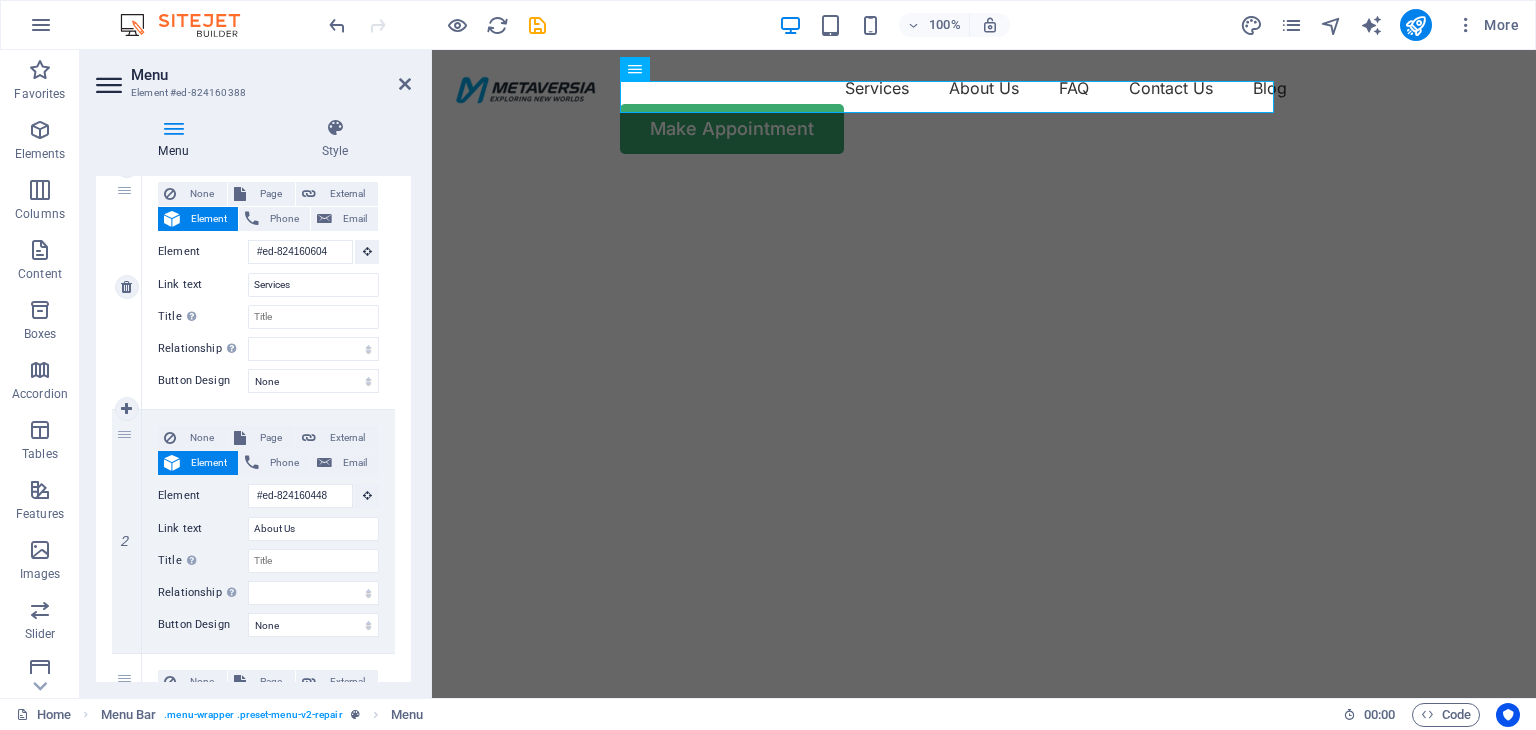 scroll, scrollTop: 0, scrollLeft: 0, axis: both 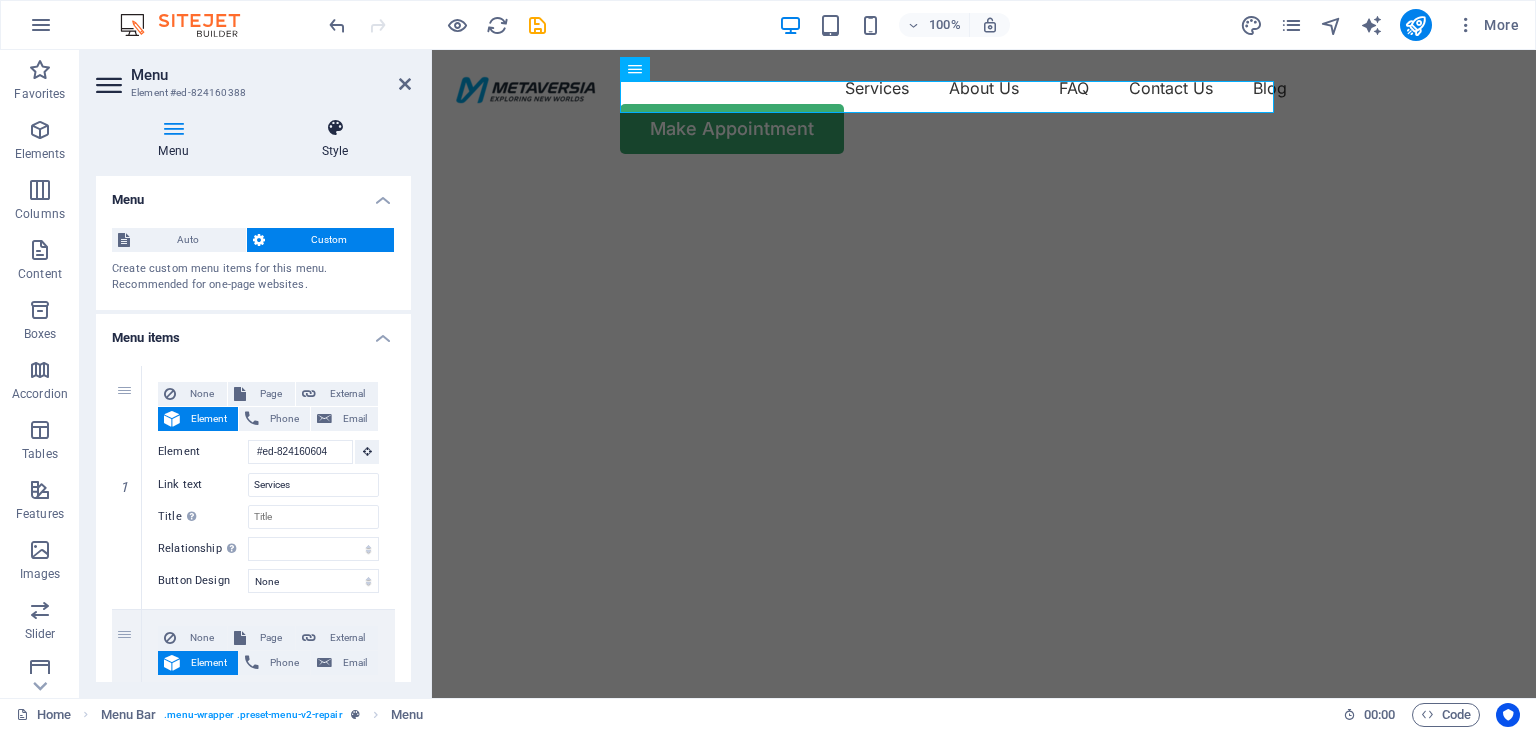 click at bounding box center (335, 128) 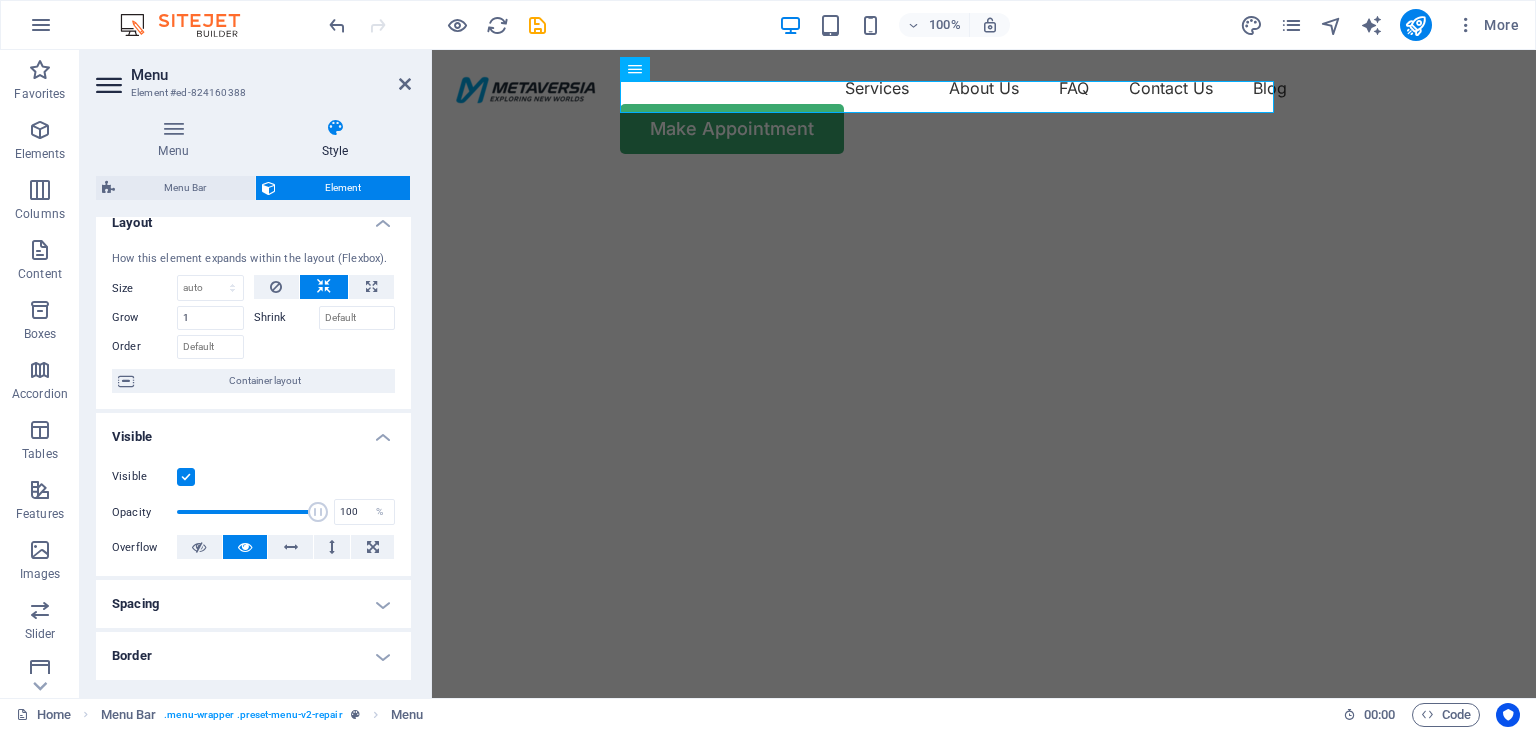 scroll, scrollTop: 0, scrollLeft: 0, axis: both 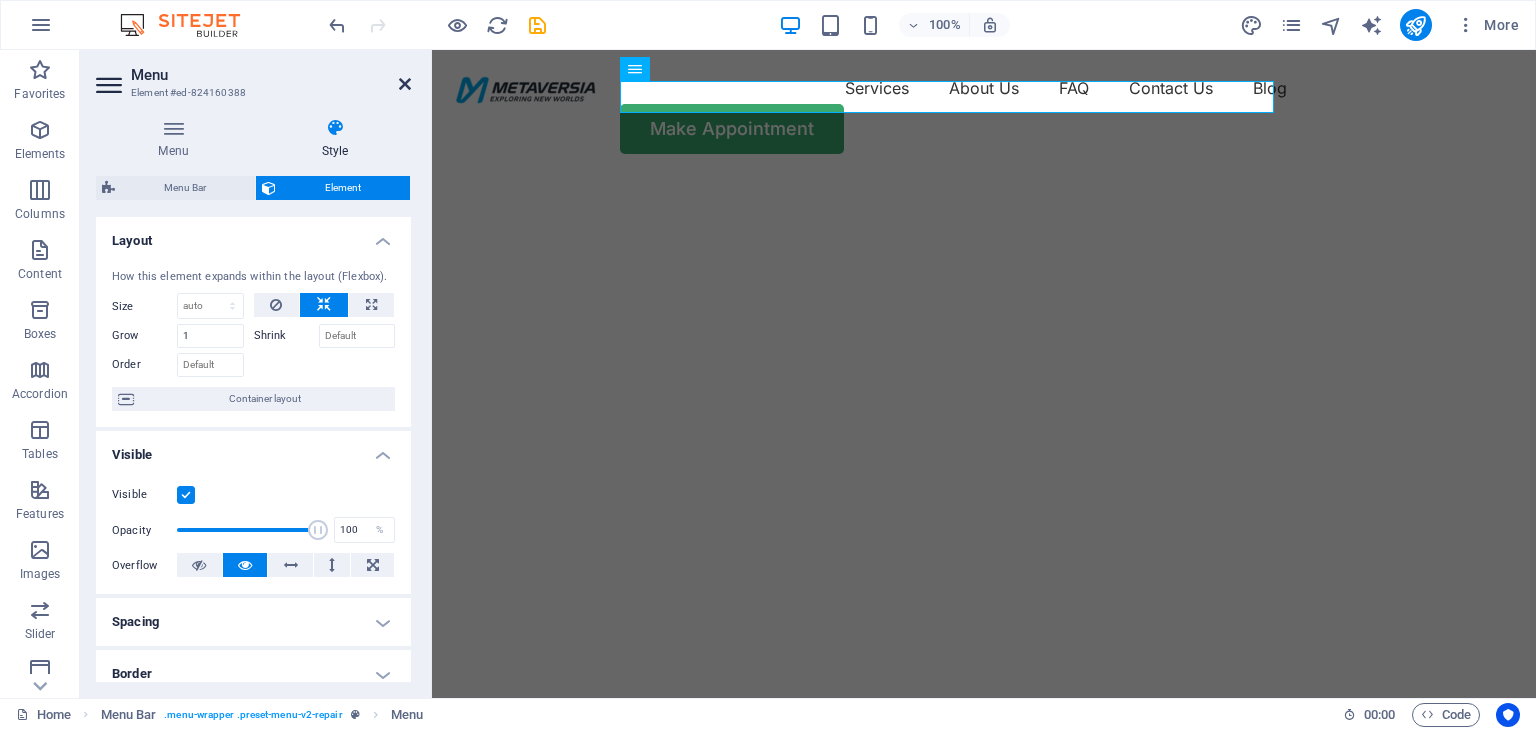 drag, startPoint x: 402, startPoint y: 78, endPoint x: 314, endPoint y: 99, distance: 90.47099 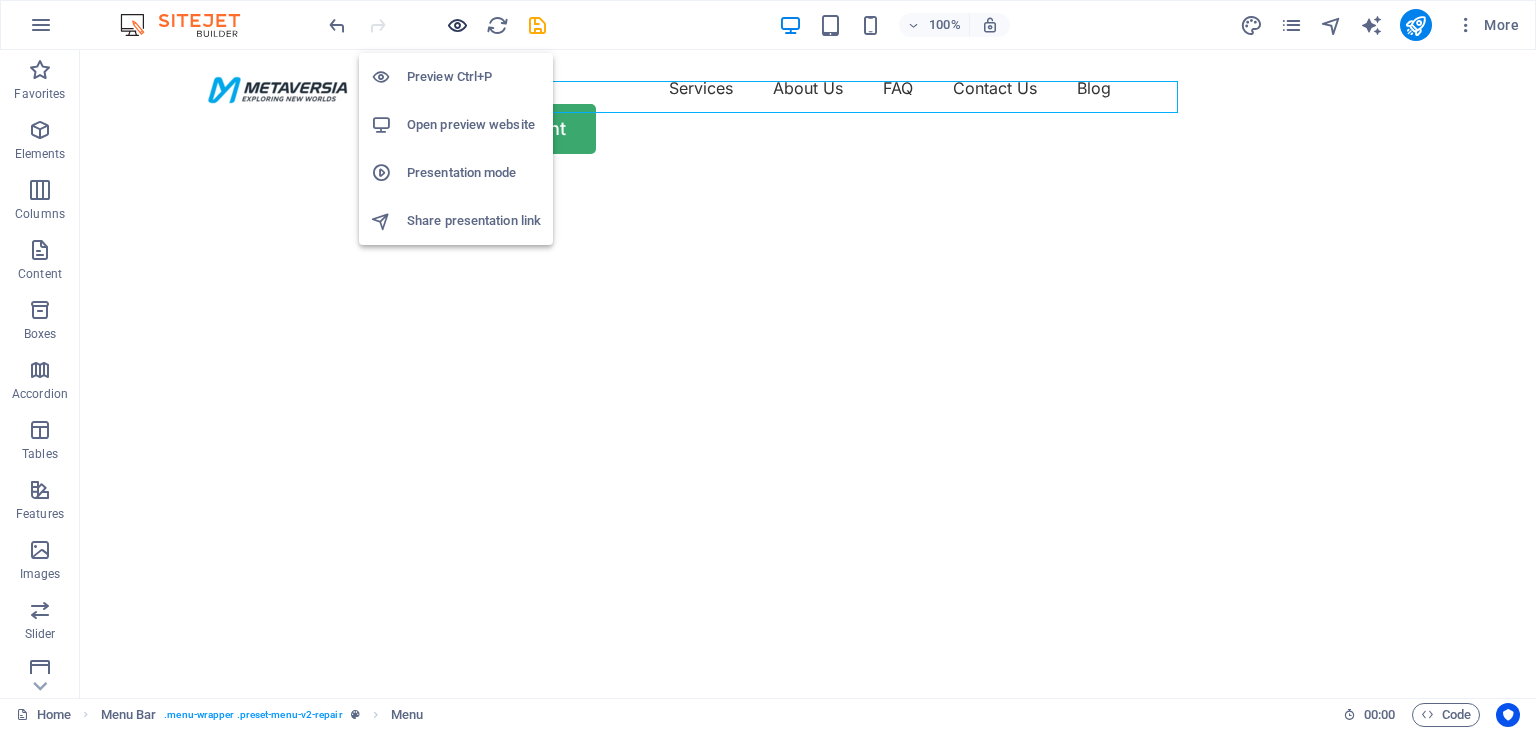 click at bounding box center (457, 25) 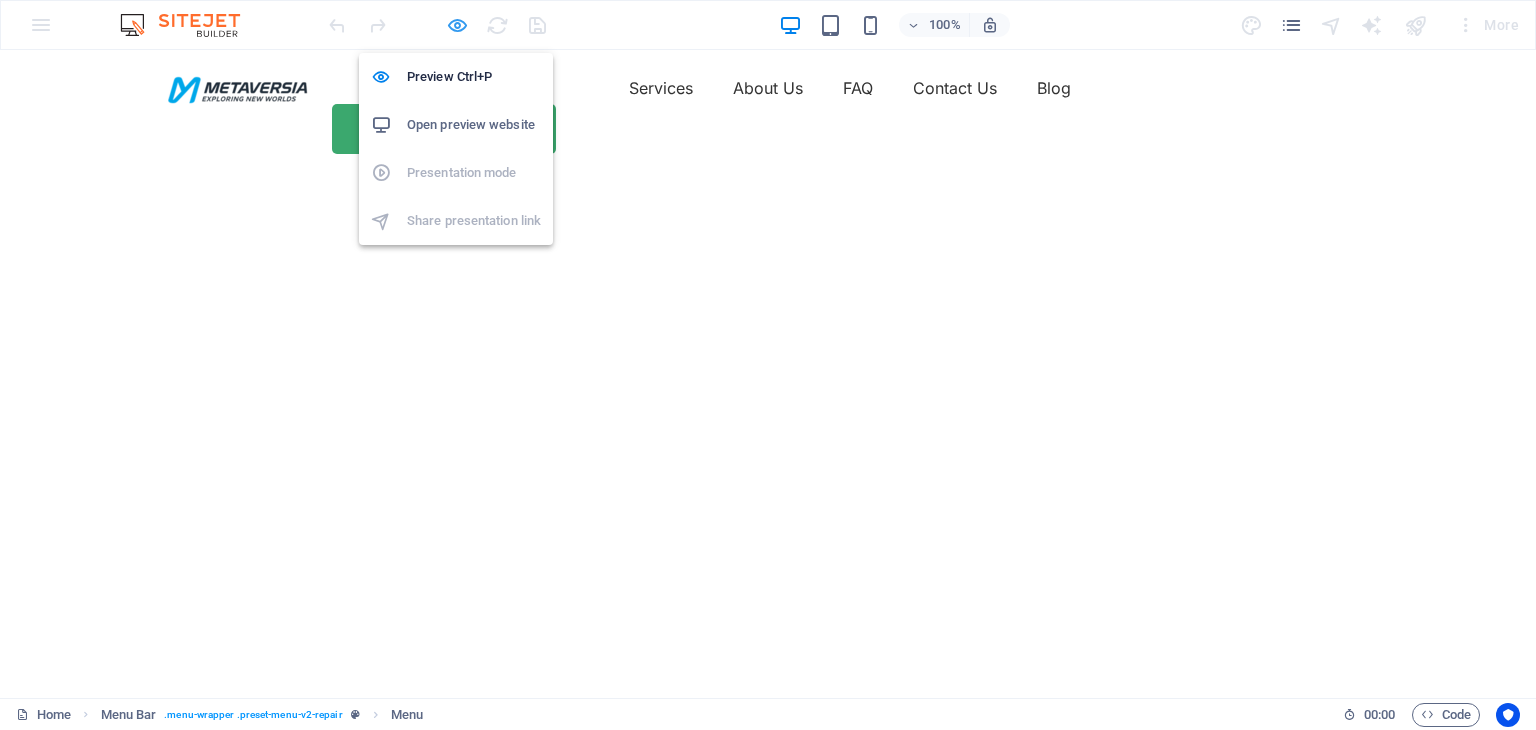 click at bounding box center [457, 25] 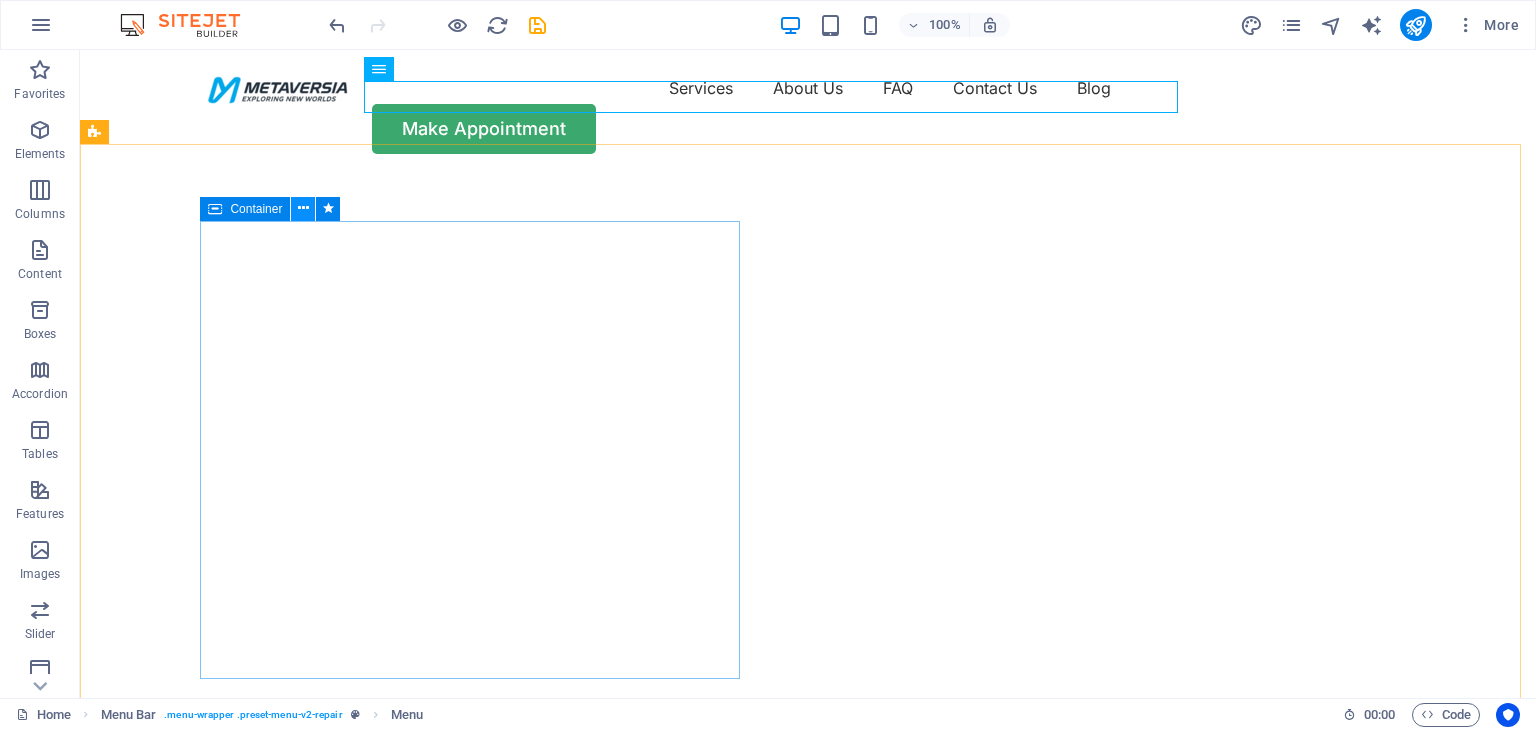 click at bounding box center (303, 209) 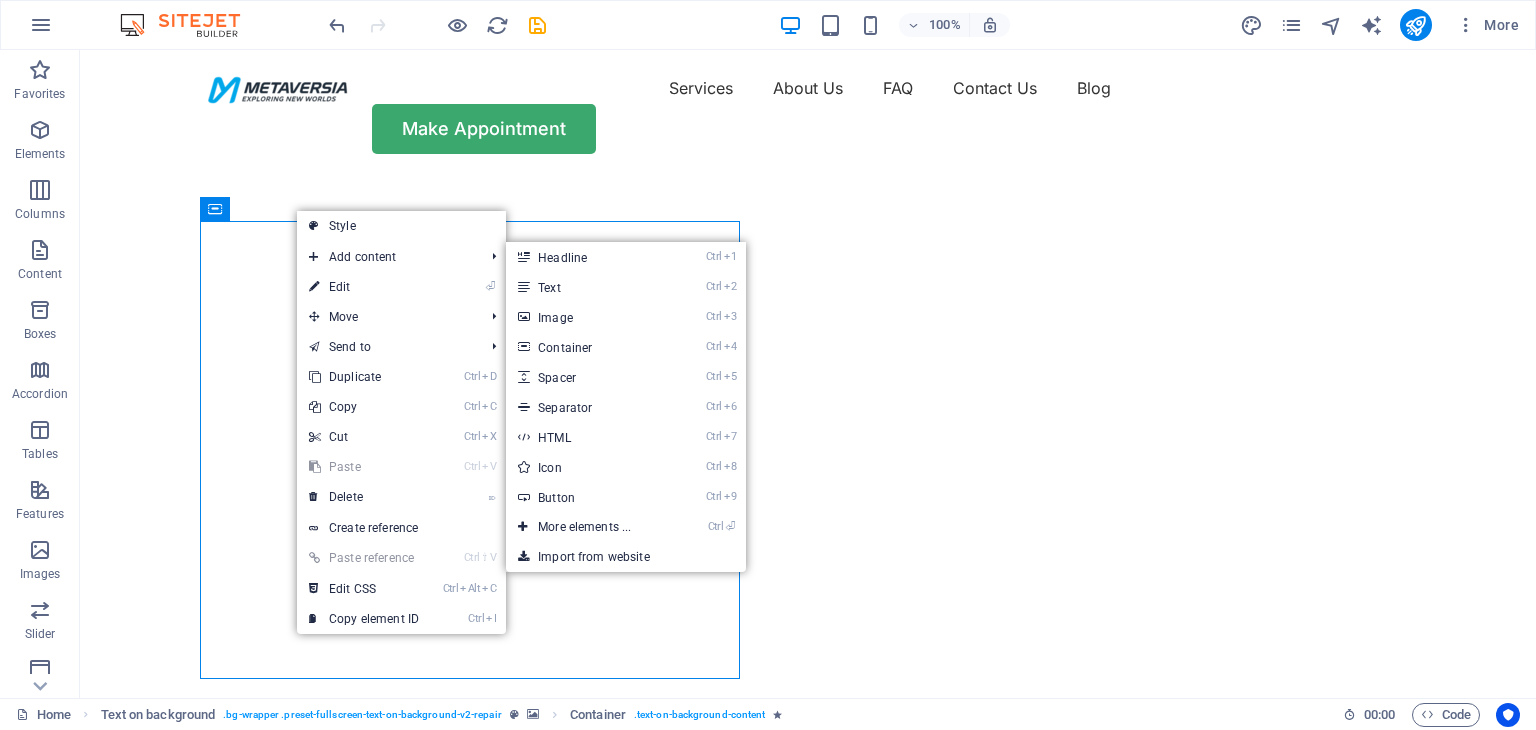 click on "⏎  Edit" at bounding box center (364, 287) 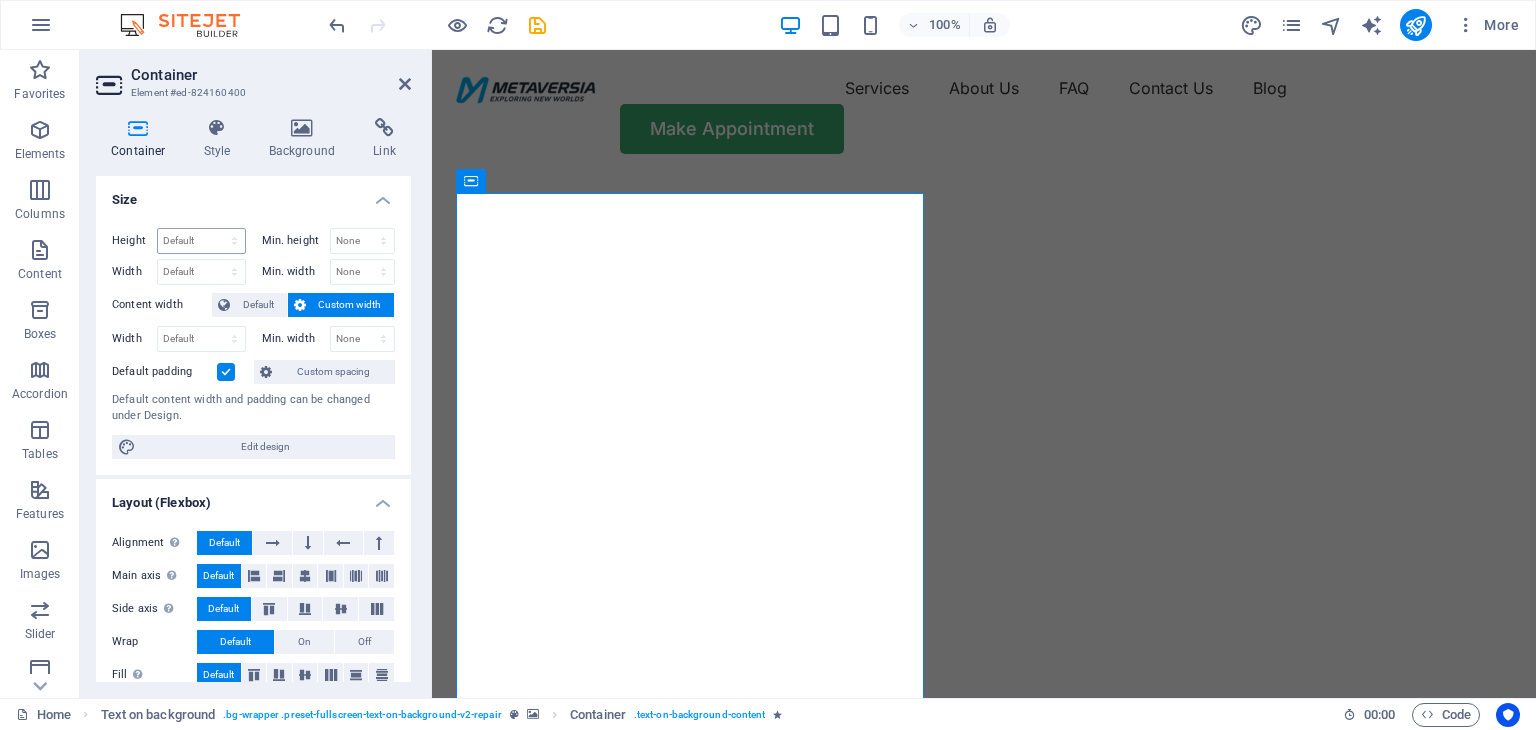 click on "Default px rem % vh vw" at bounding box center (201, 241) 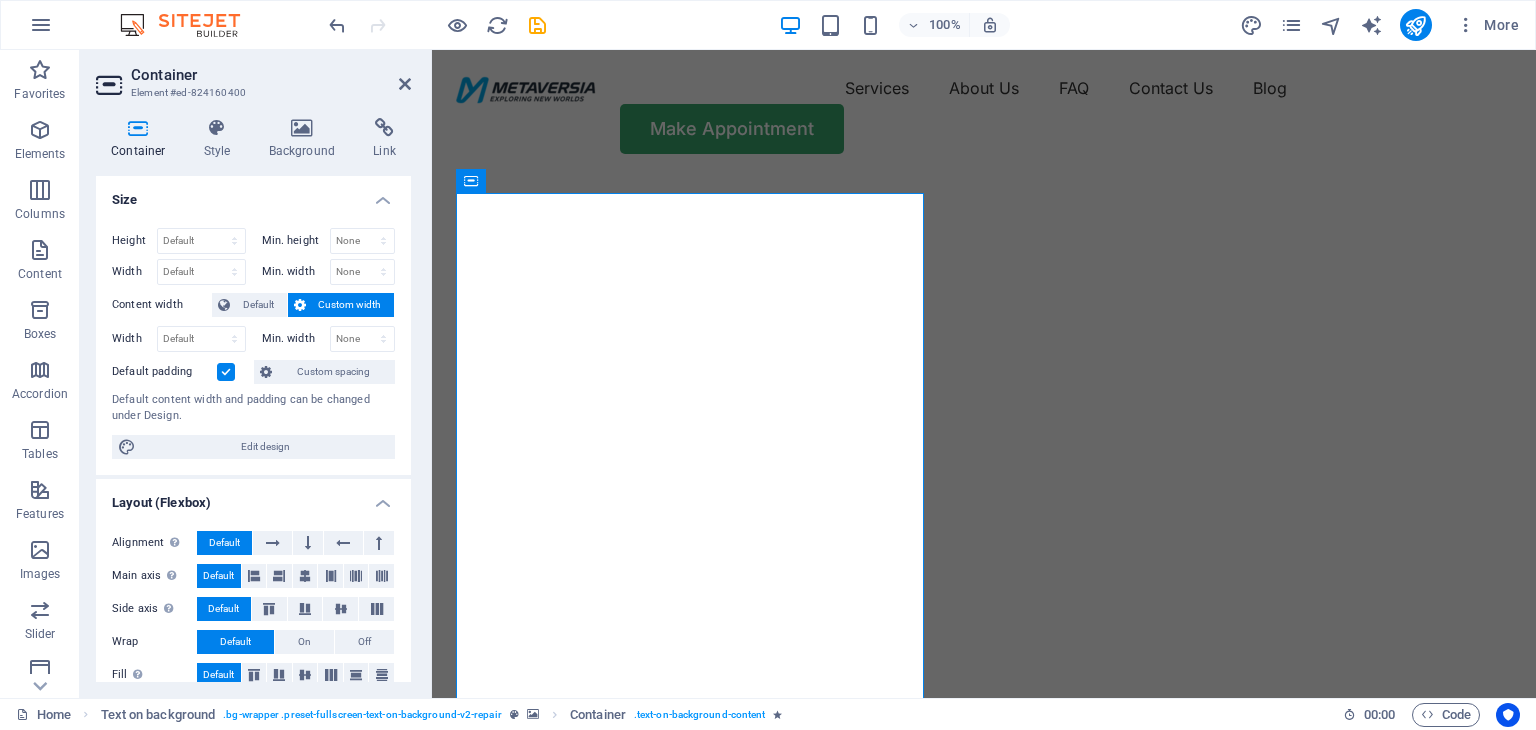 click on "Size" at bounding box center [253, 194] 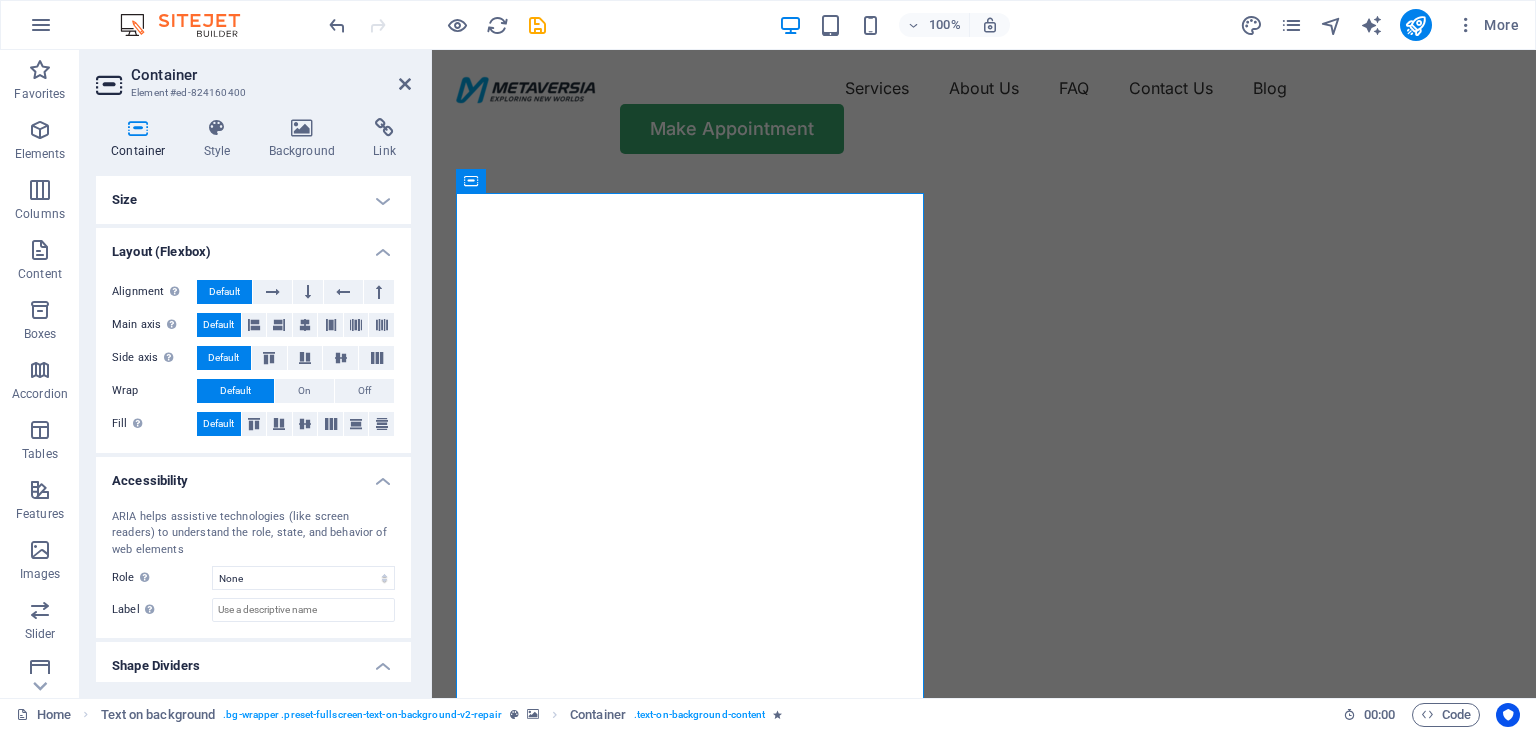 click on "Size" at bounding box center [253, 200] 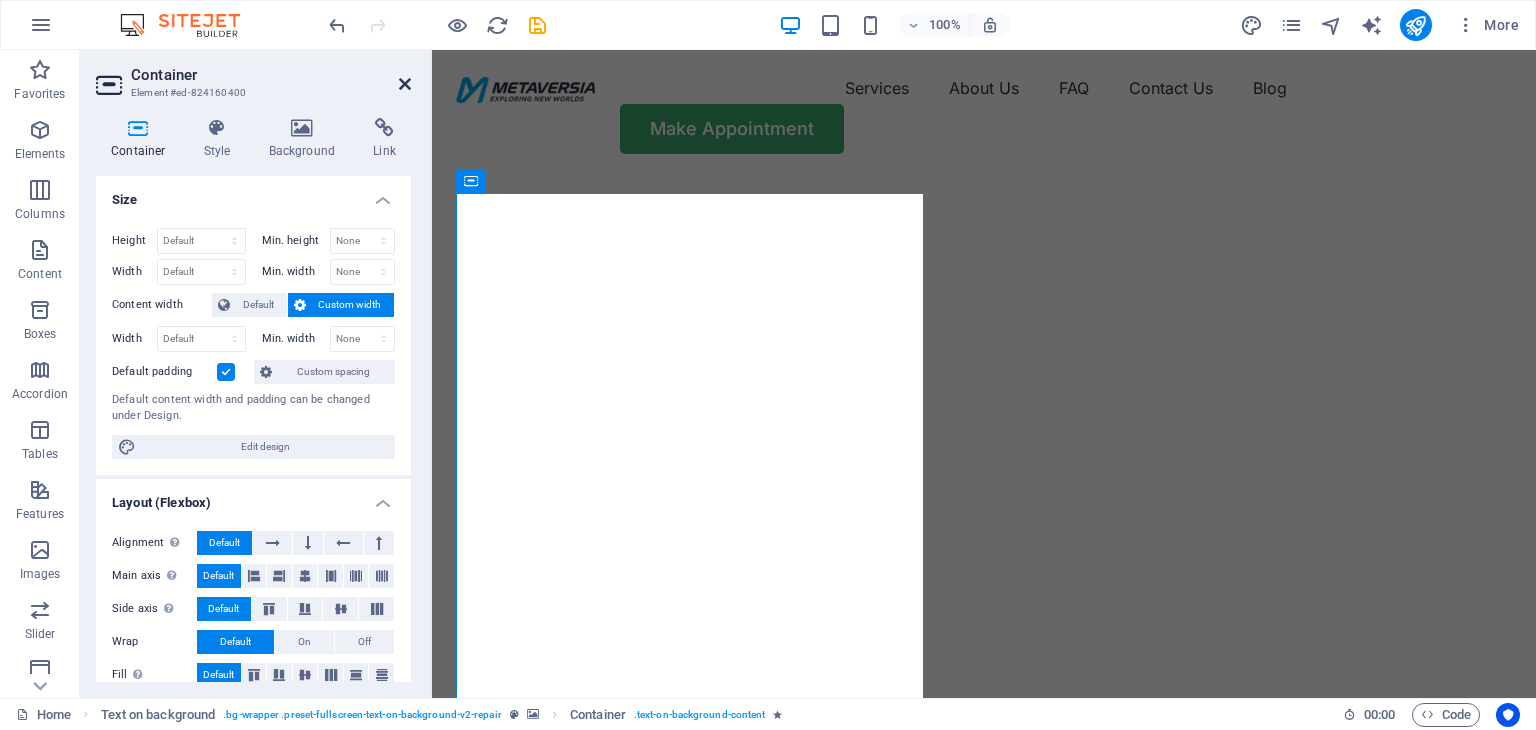 click at bounding box center [405, 84] 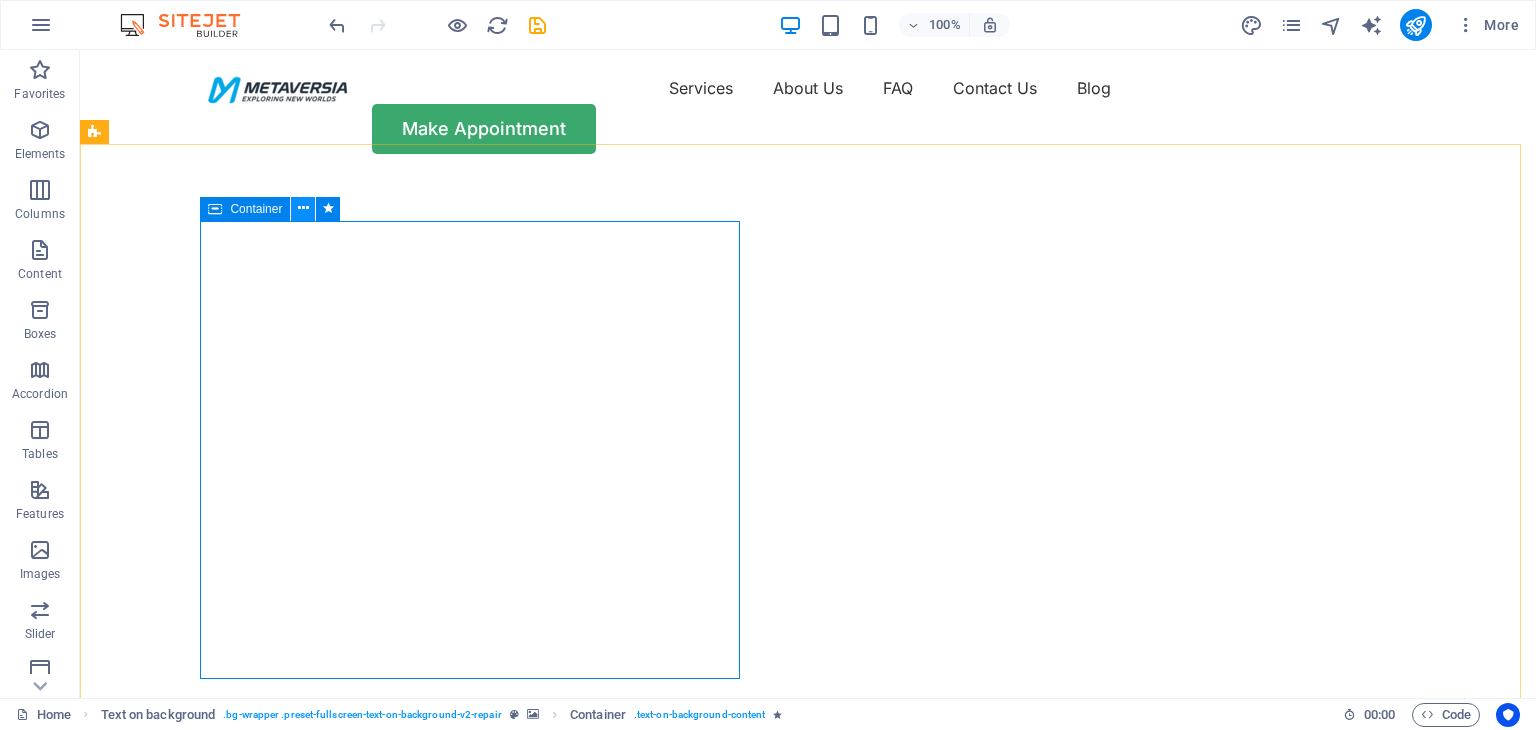 click at bounding box center [303, 208] 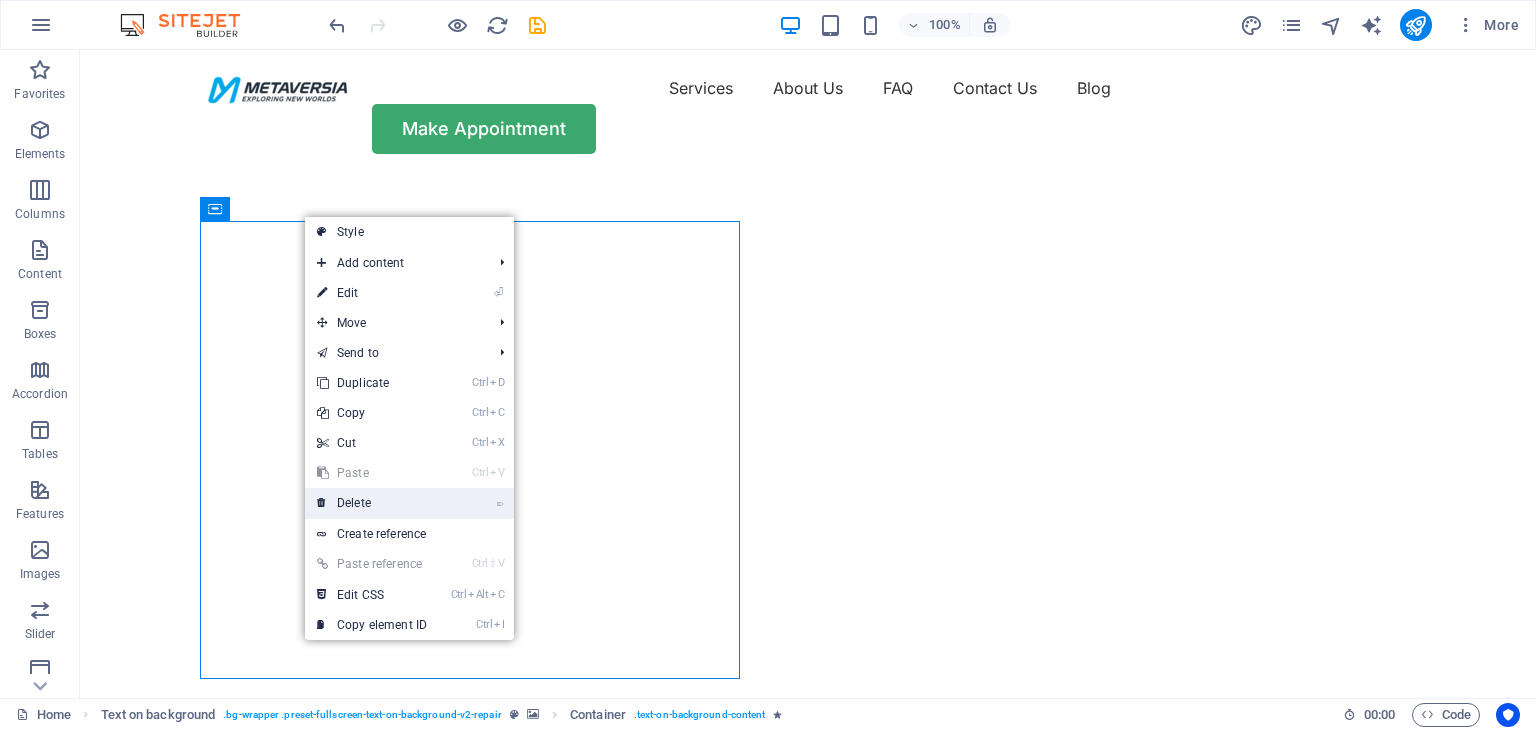 click on "⌦  Delete" at bounding box center [372, 503] 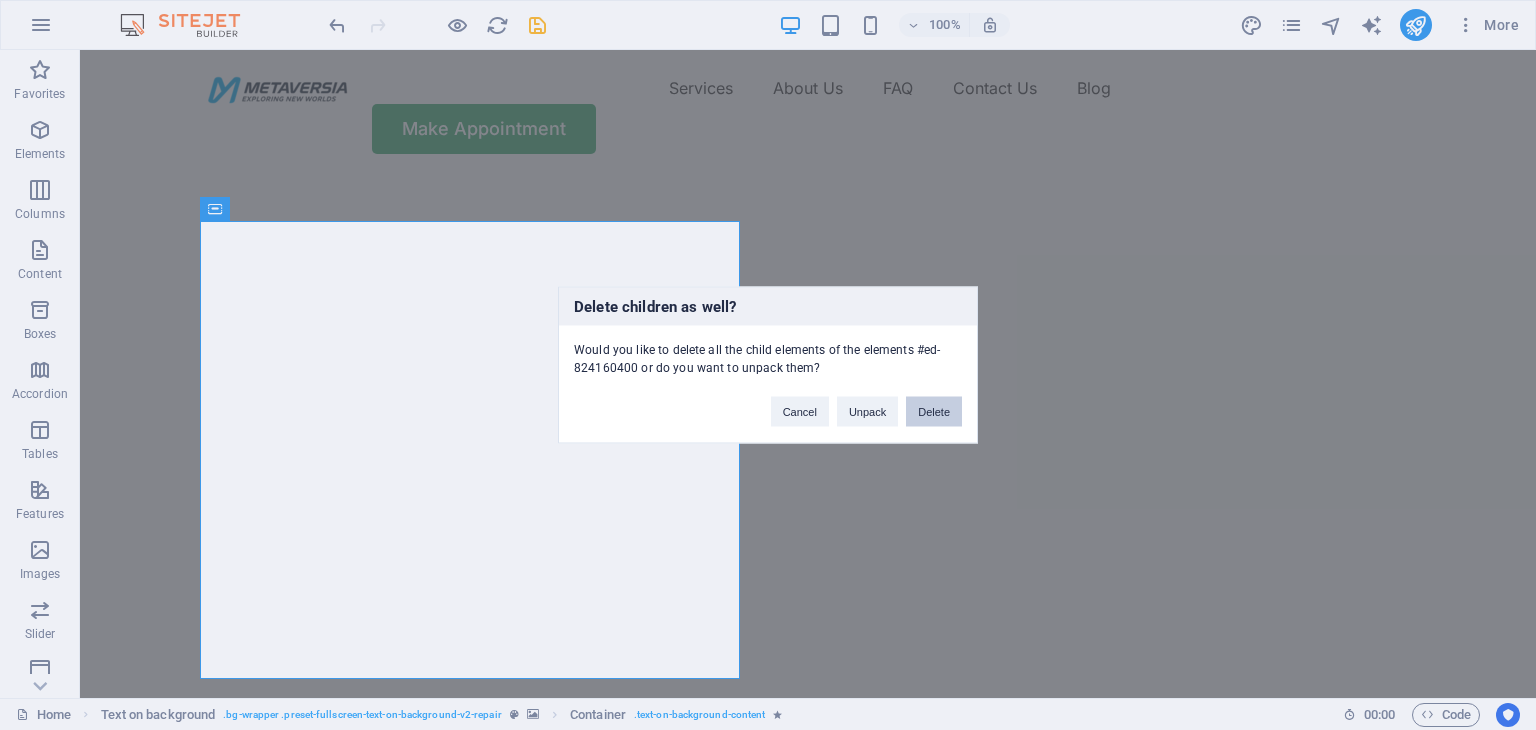click on "Delete" at bounding box center [934, 412] 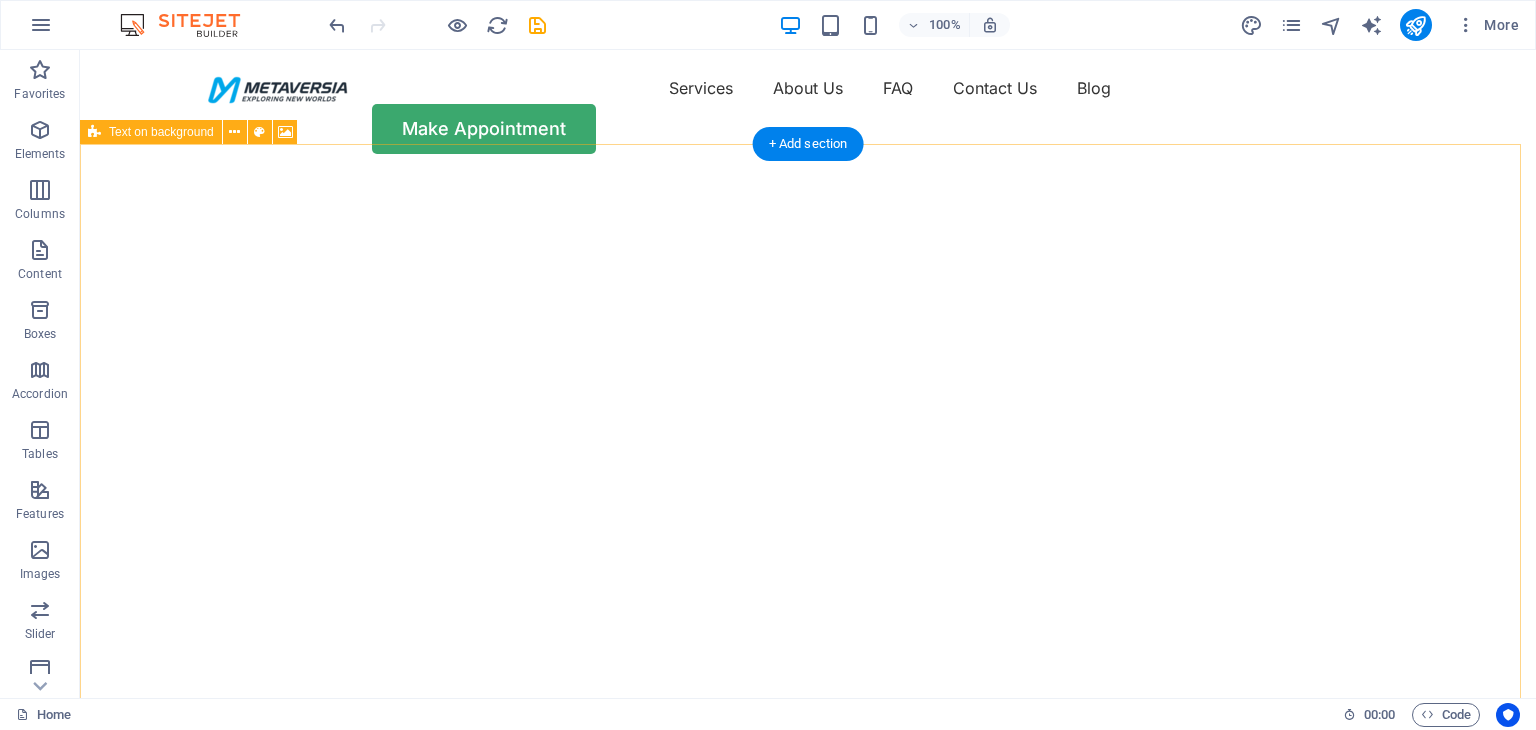 click on "Drop content here or  Add elements  Paste clipboard" at bounding box center (808, 859) 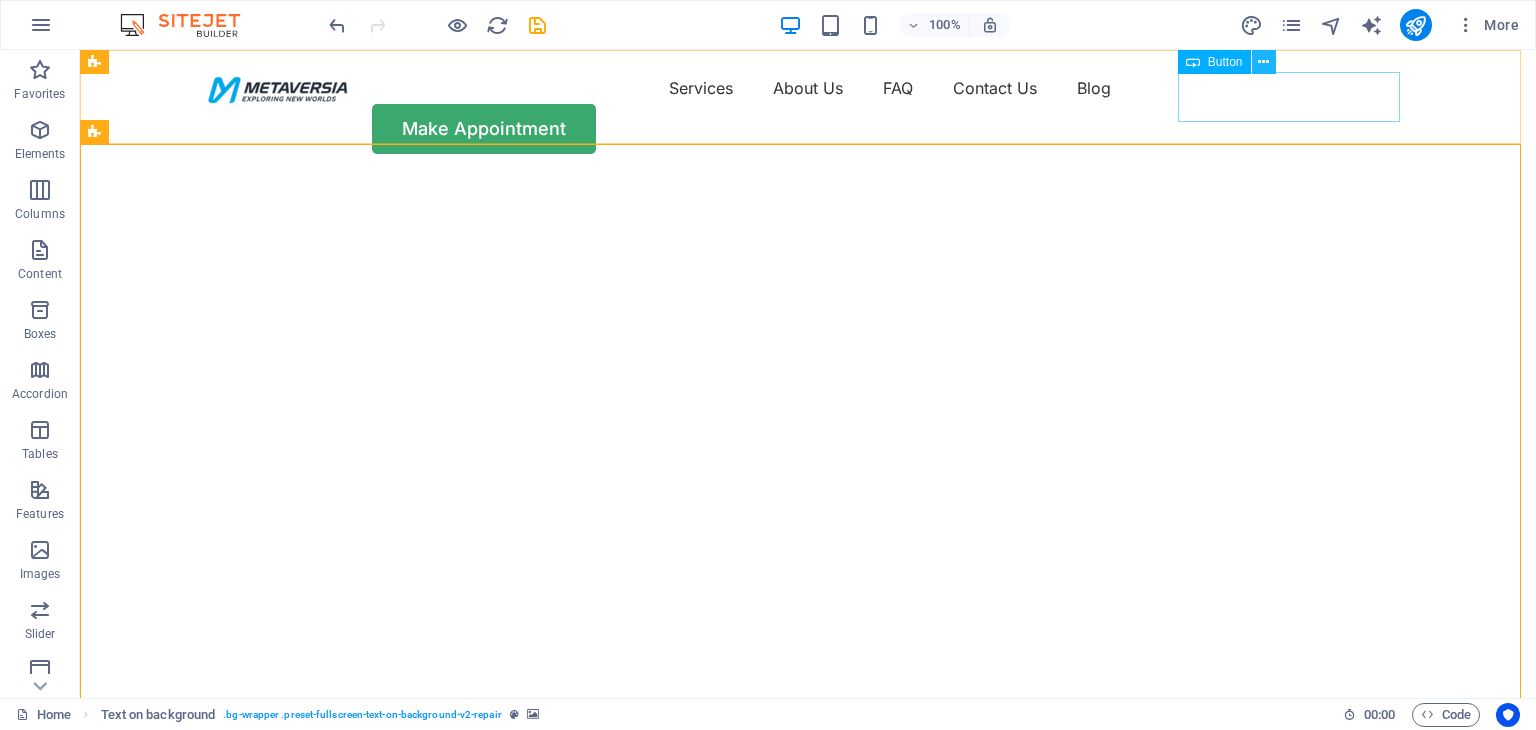 click at bounding box center (1264, 62) 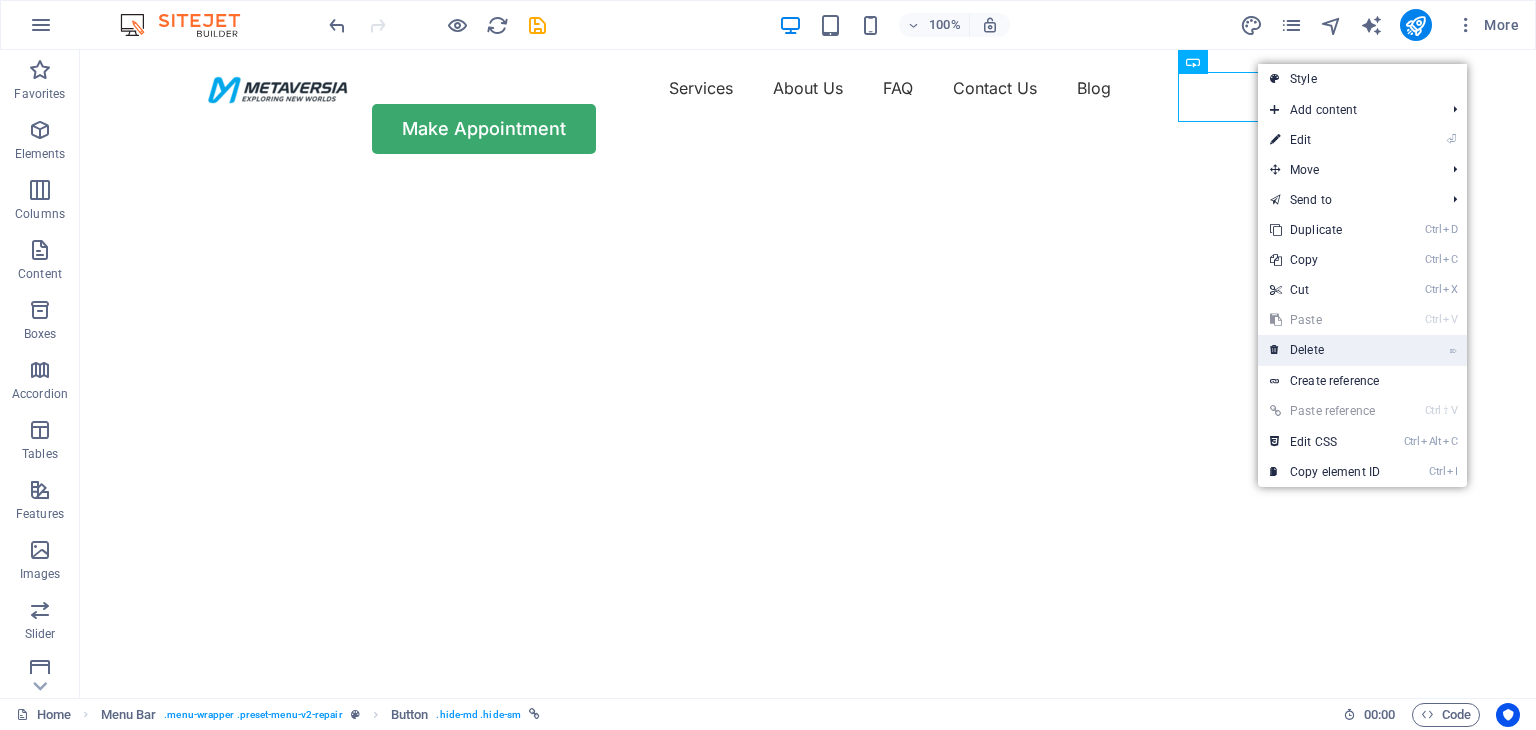 click on "⌦  Delete" at bounding box center (1325, 350) 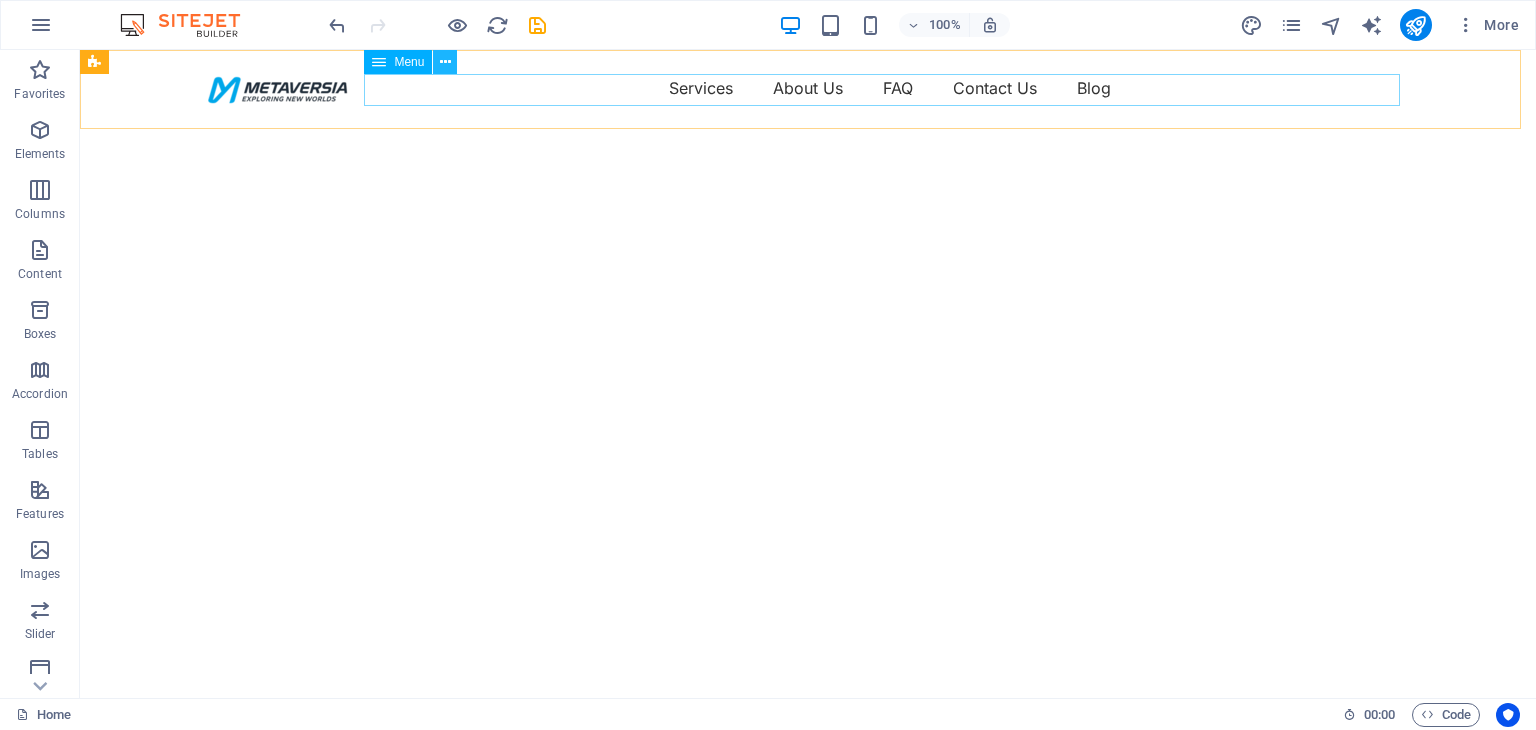 click at bounding box center (445, 62) 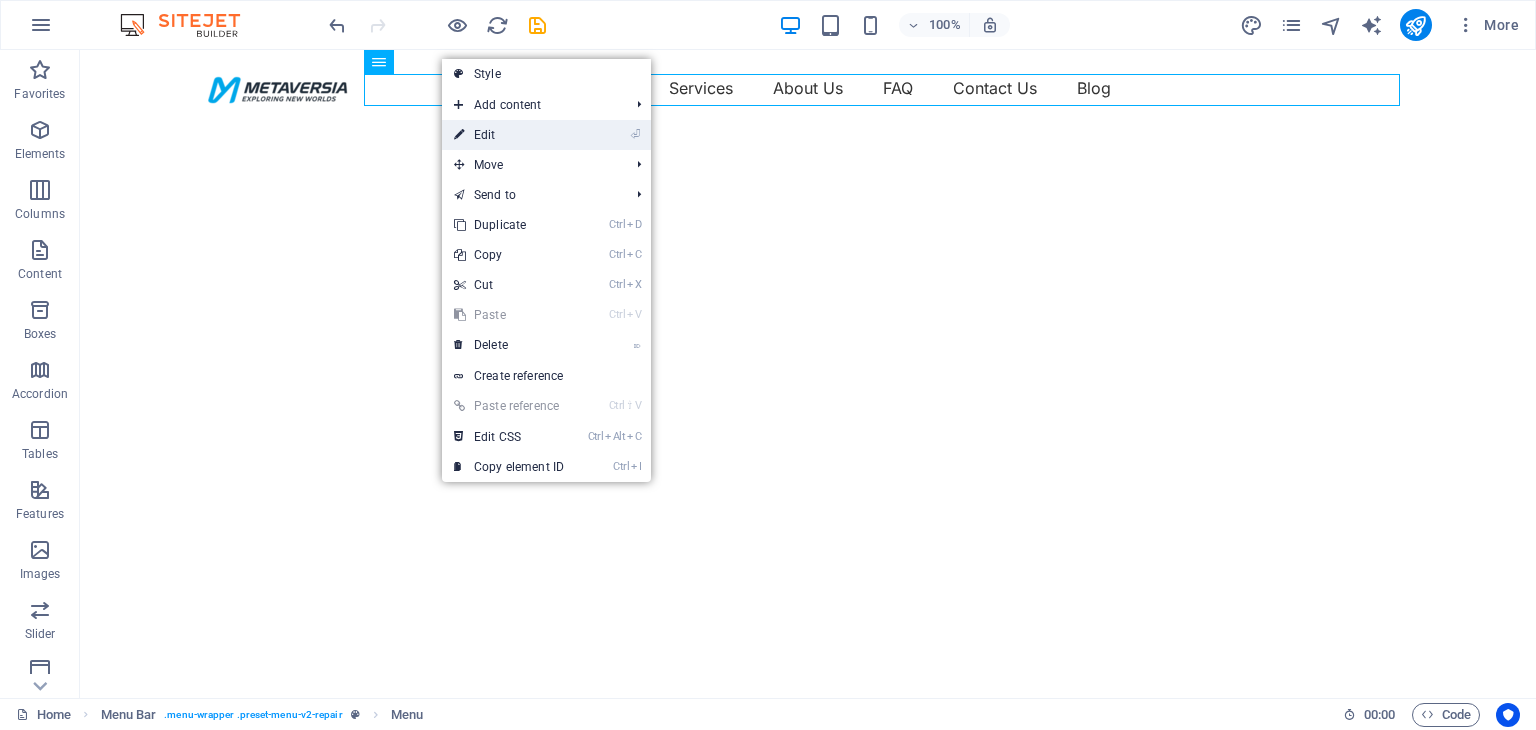 drag, startPoint x: 498, startPoint y: 144, endPoint x: 88, endPoint y: 88, distance: 413.80673 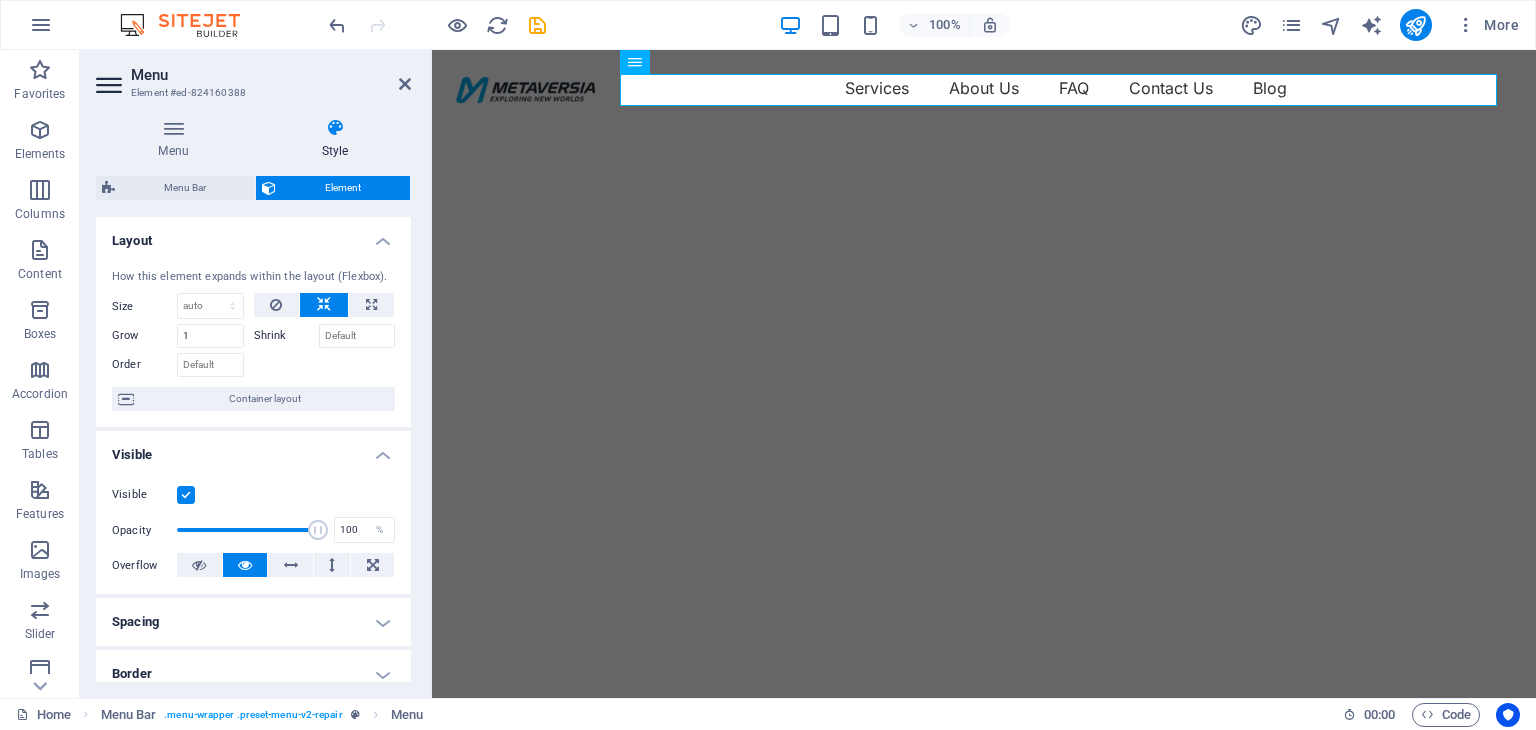 click at bounding box center (111, 85) 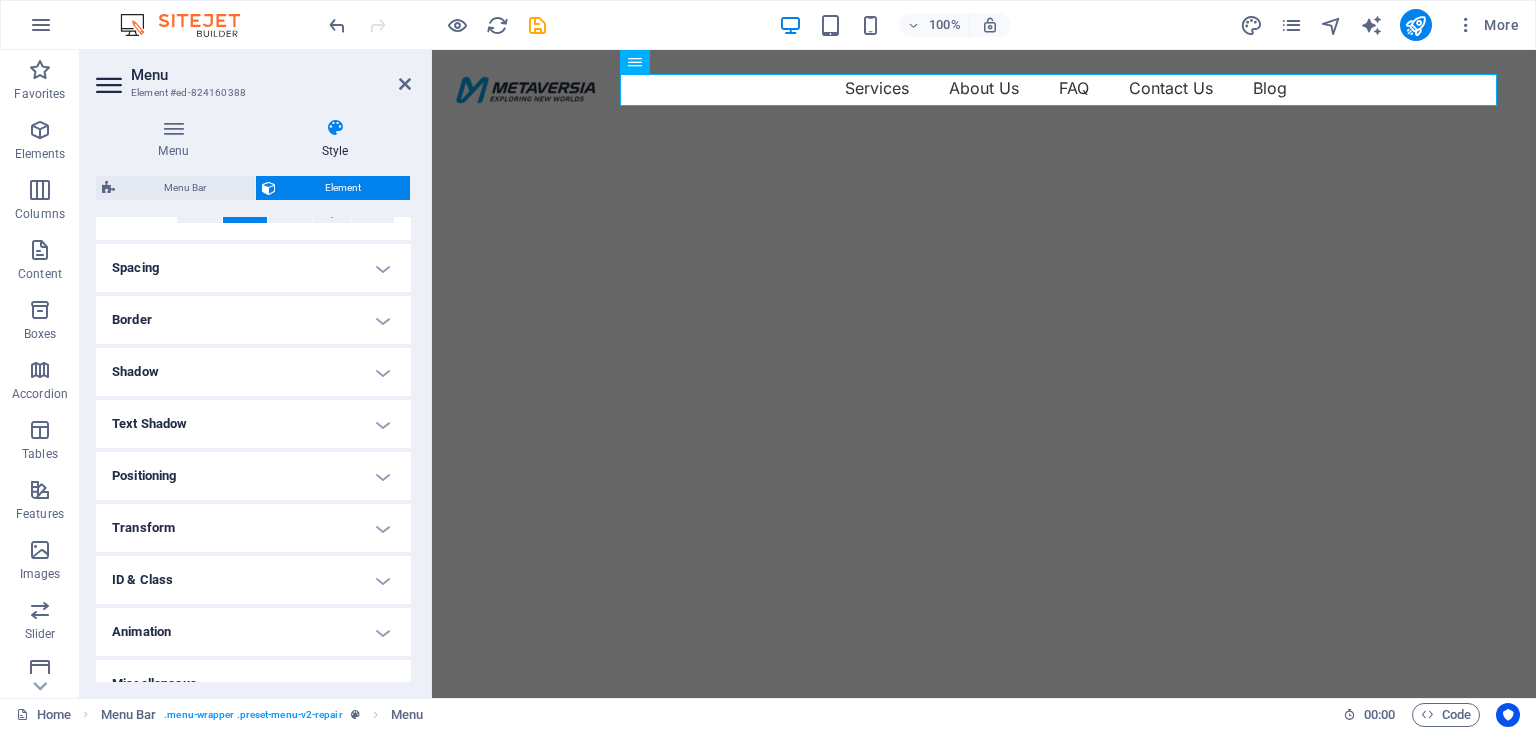 scroll, scrollTop: 380, scrollLeft: 0, axis: vertical 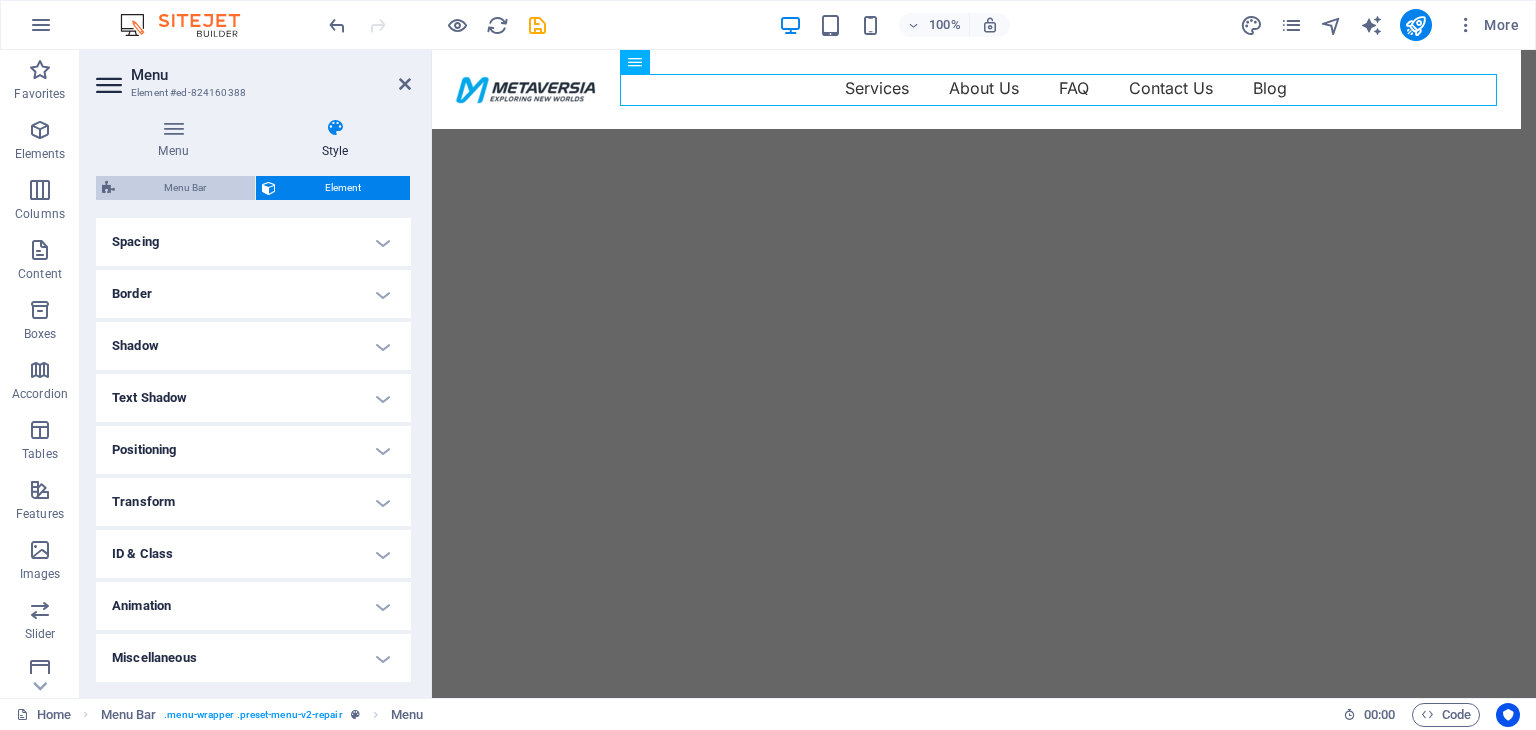 click on "Menu Bar" at bounding box center (185, 188) 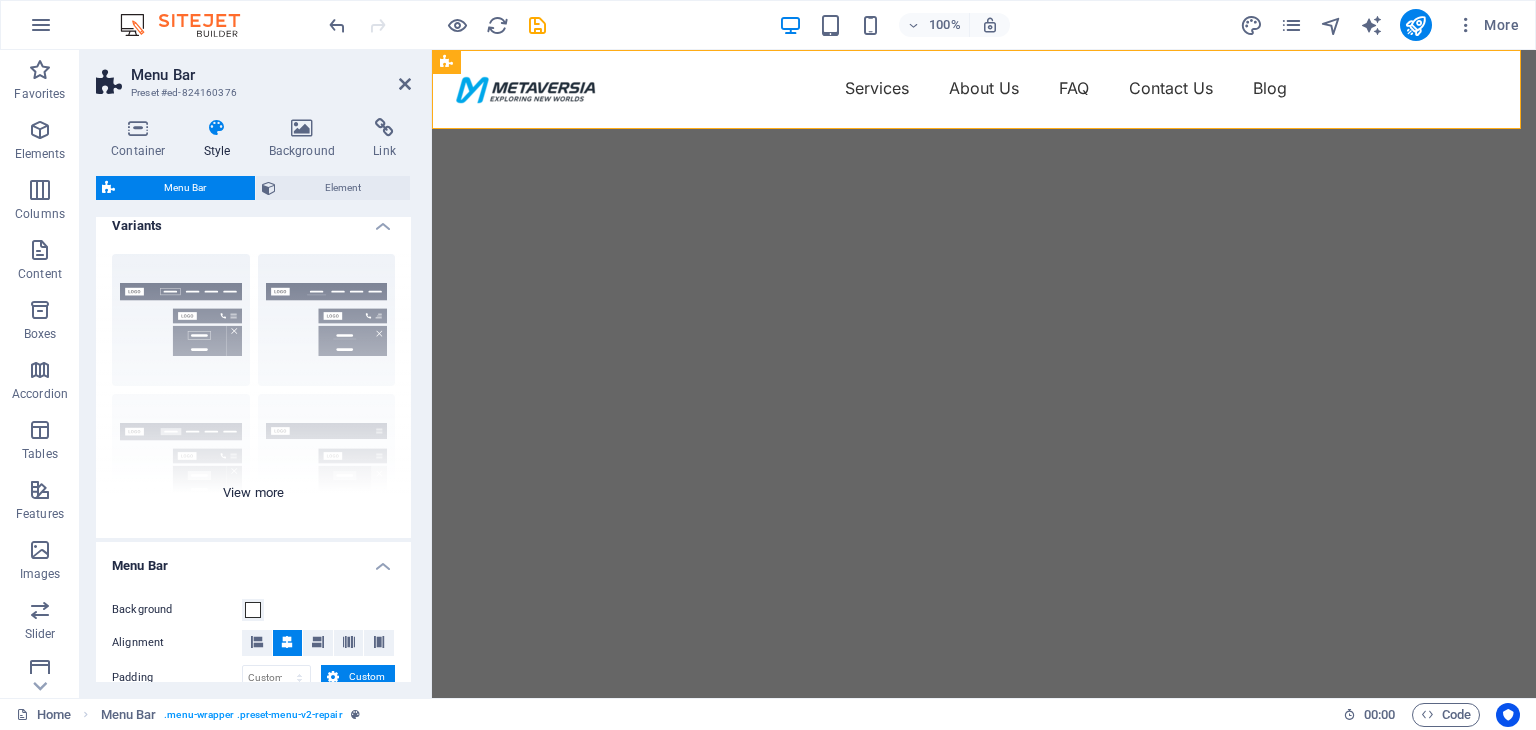 scroll, scrollTop: 0, scrollLeft: 0, axis: both 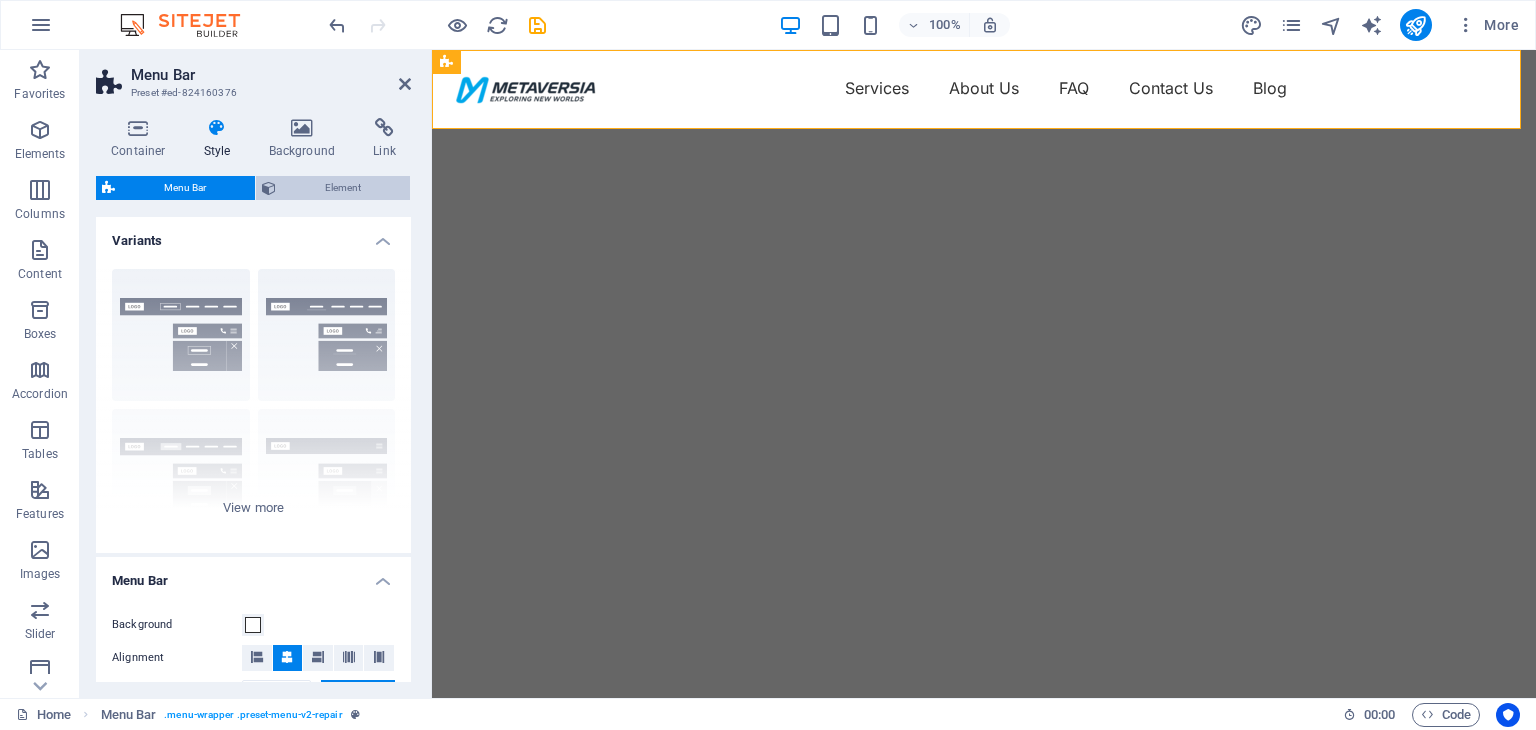 click on "Element" at bounding box center [343, 188] 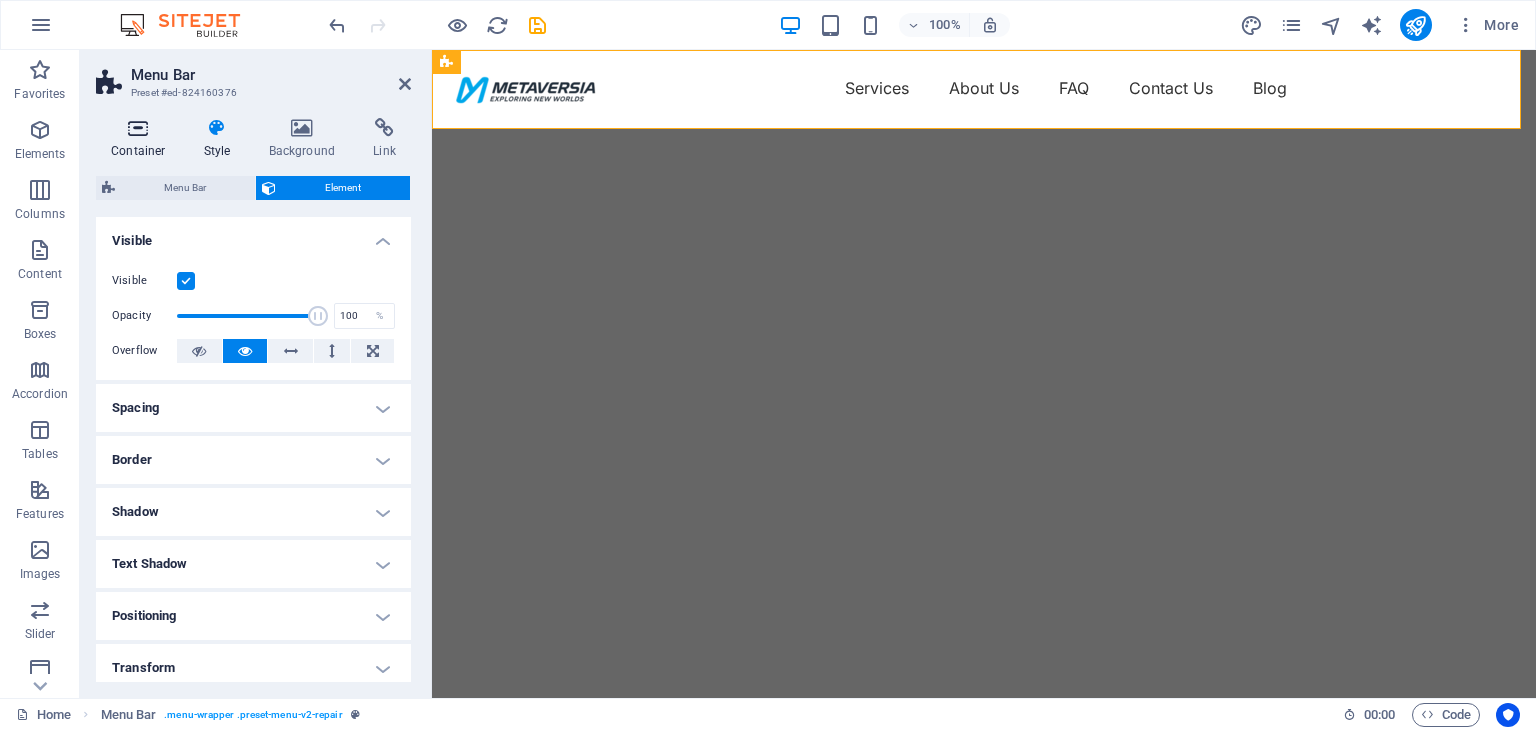click on "Container" at bounding box center [142, 139] 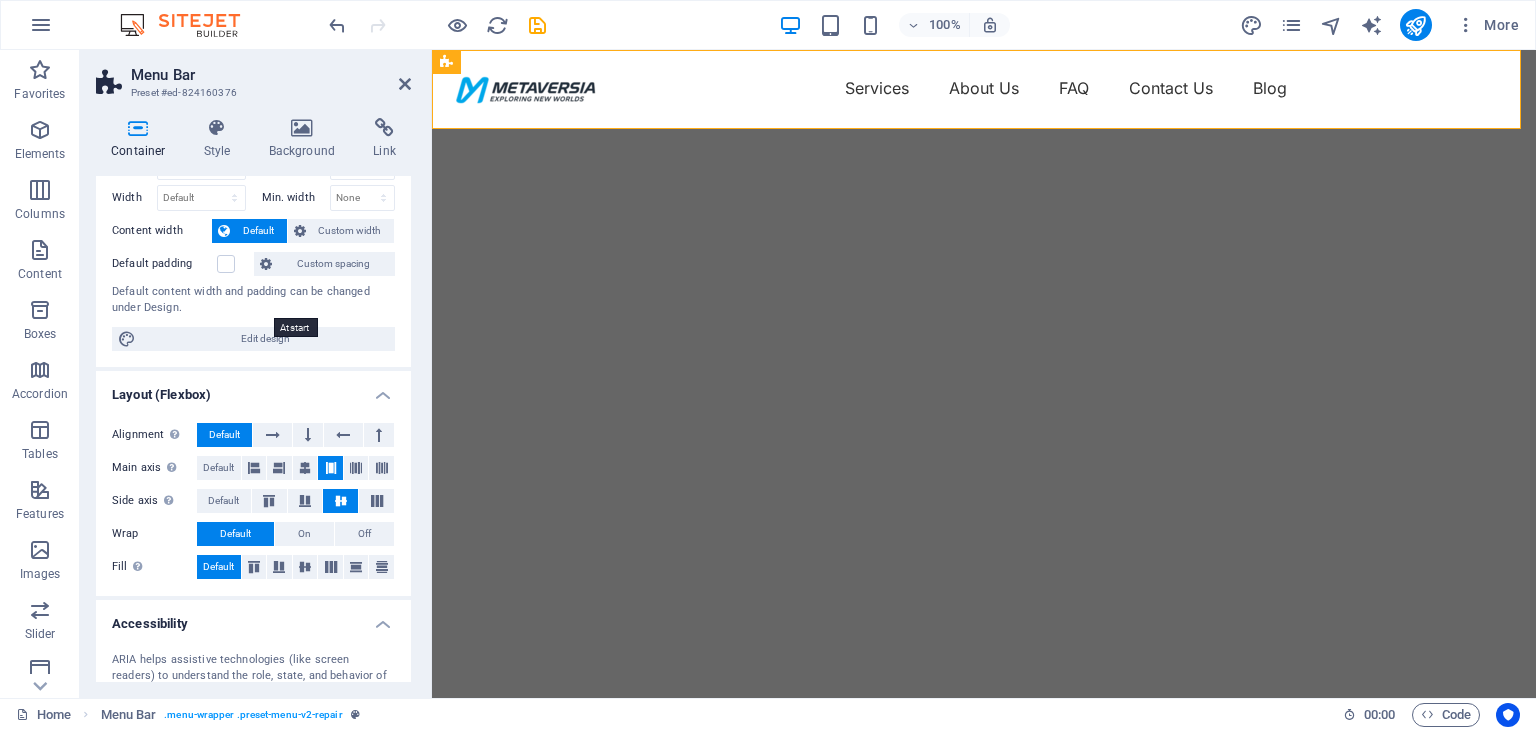 scroll, scrollTop: 0, scrollLeft: 0, axis: both 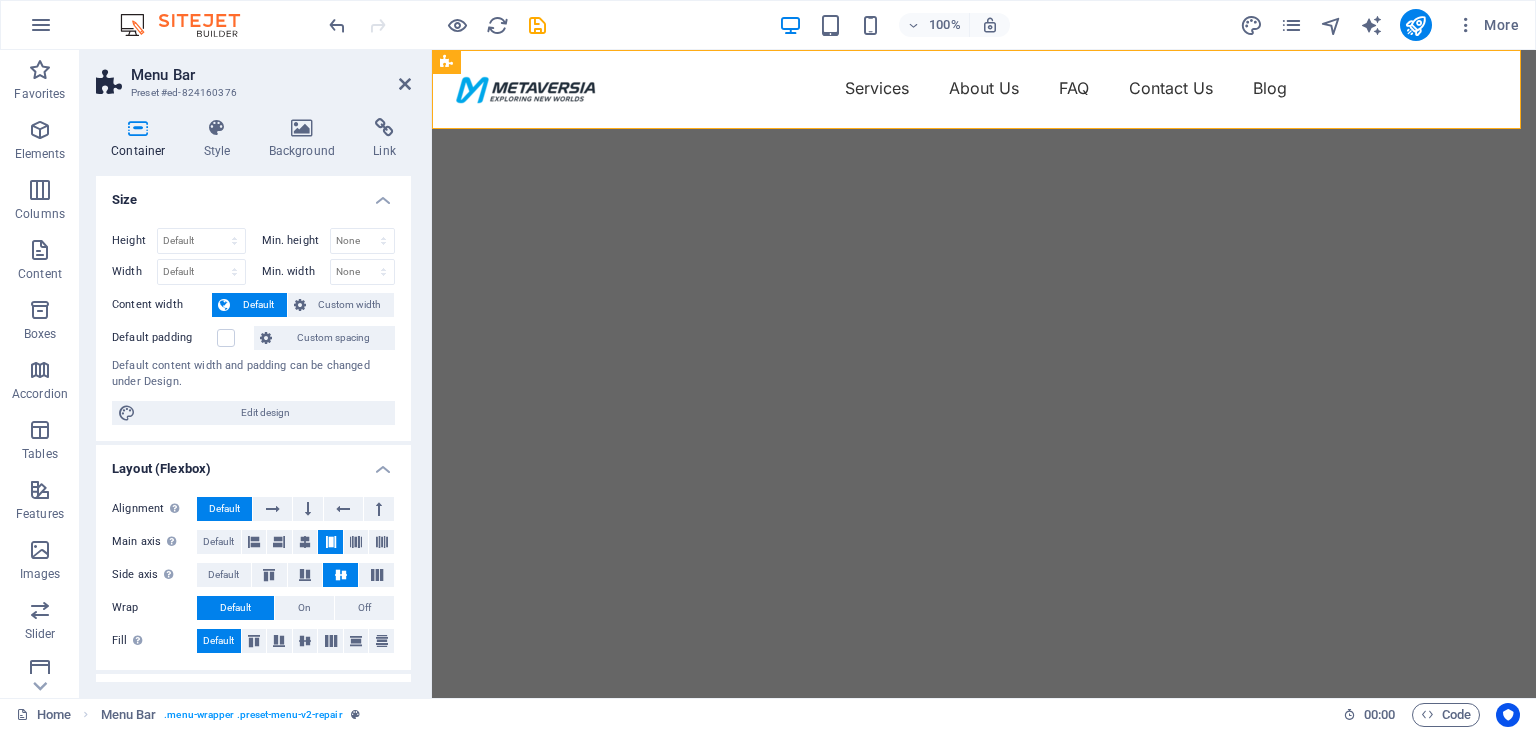 click on "Container" at bounding box center [142, 139] 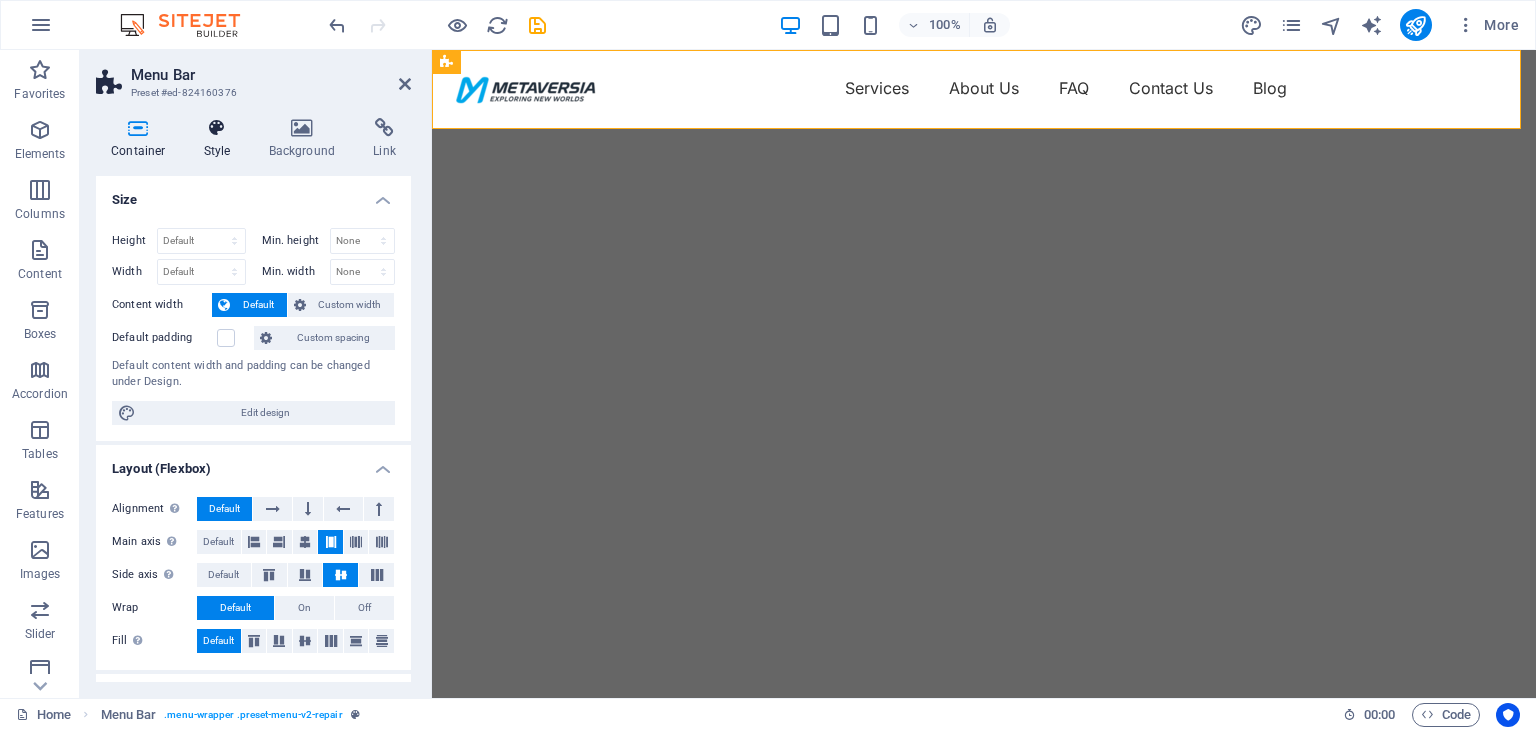 click on "Style" at bounding box center [221, 139] 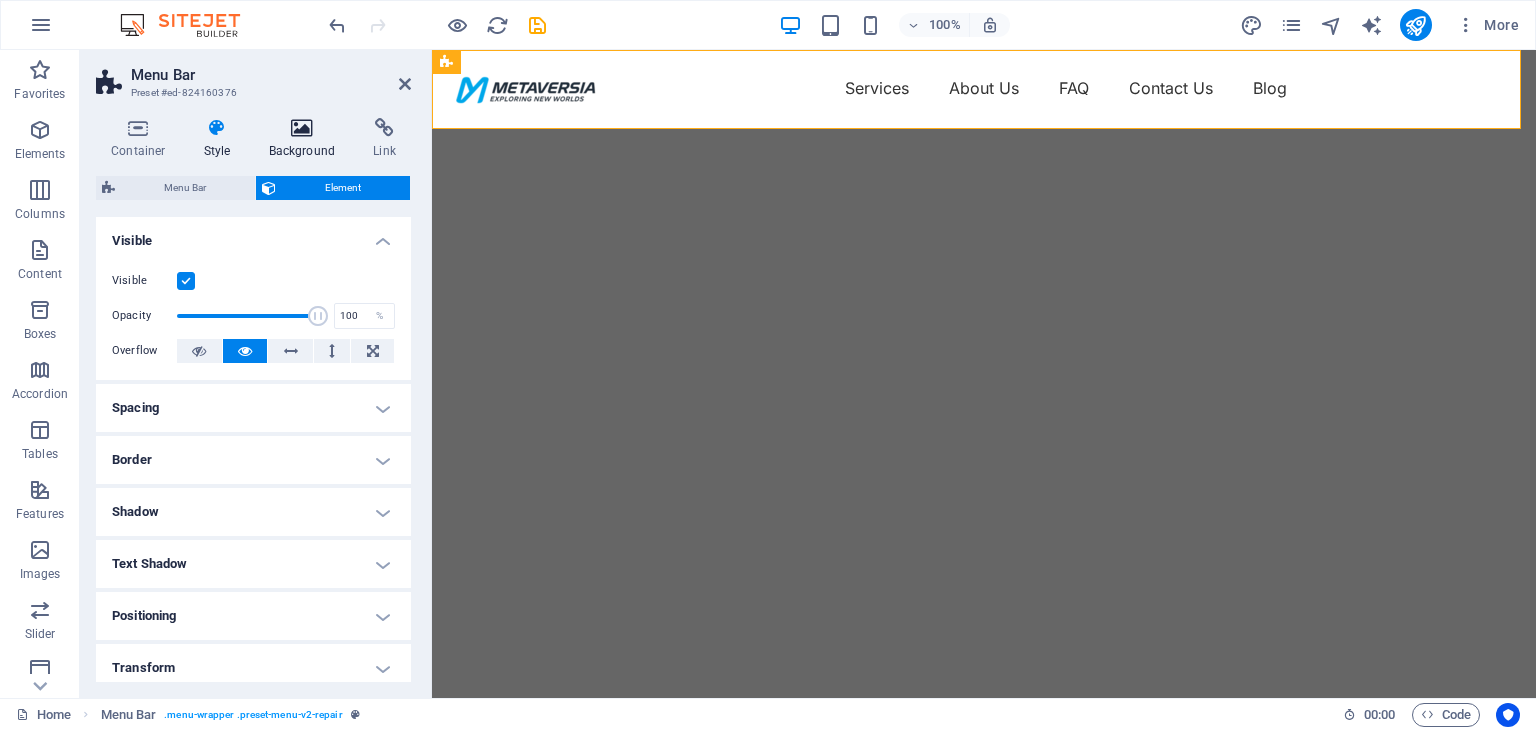 click on "Background" at bounding box center [306, 139] 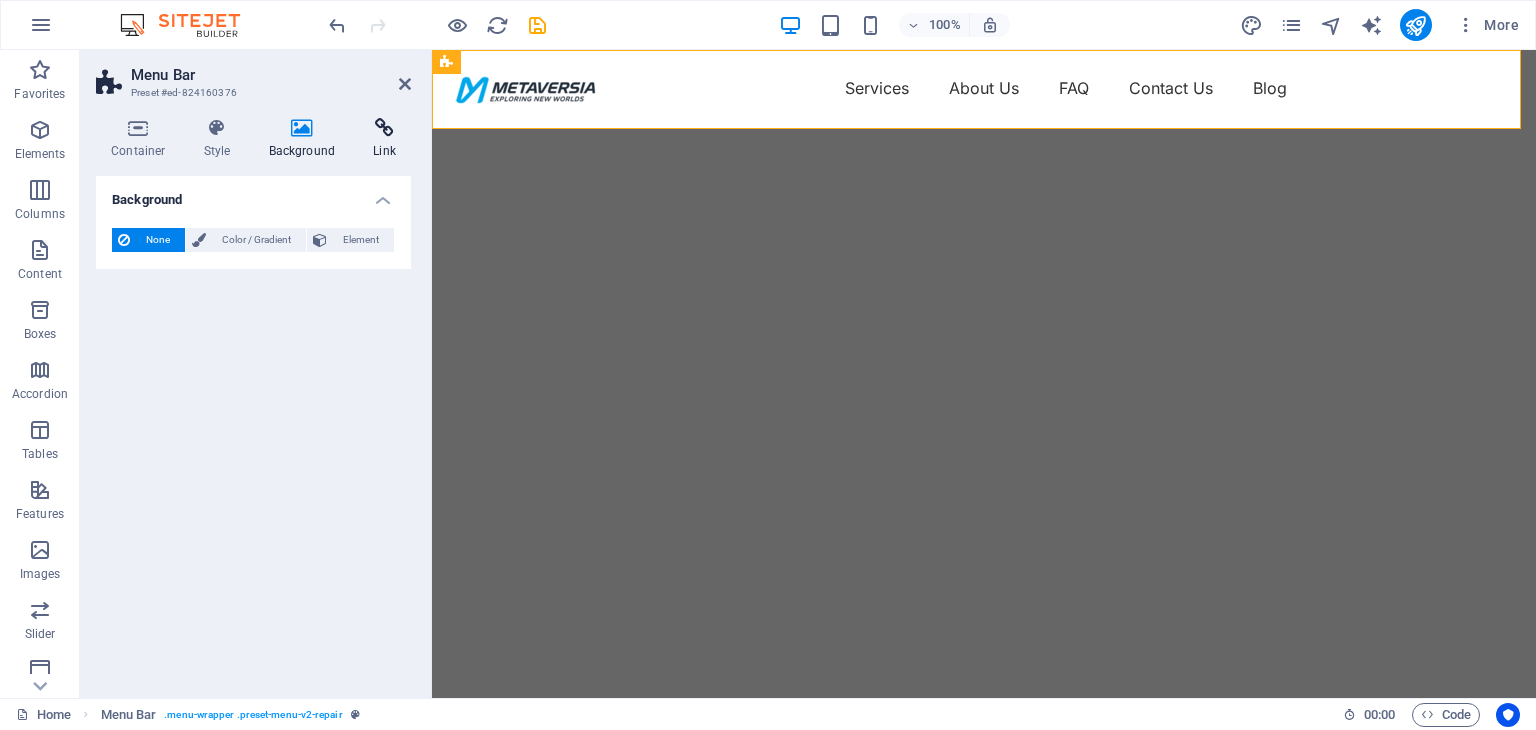 click at bounding box center (384, 128) 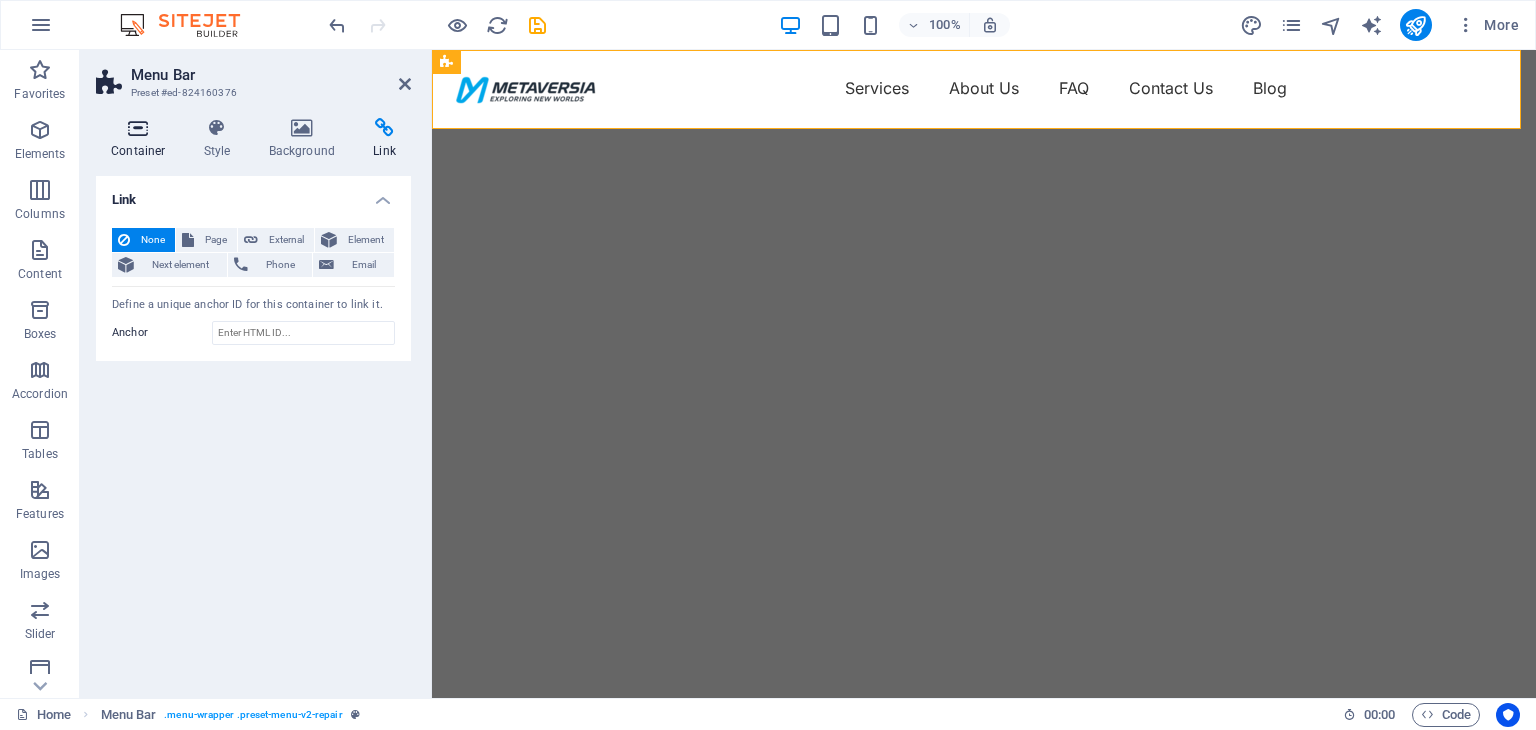 click at bounding box center [138, 128] 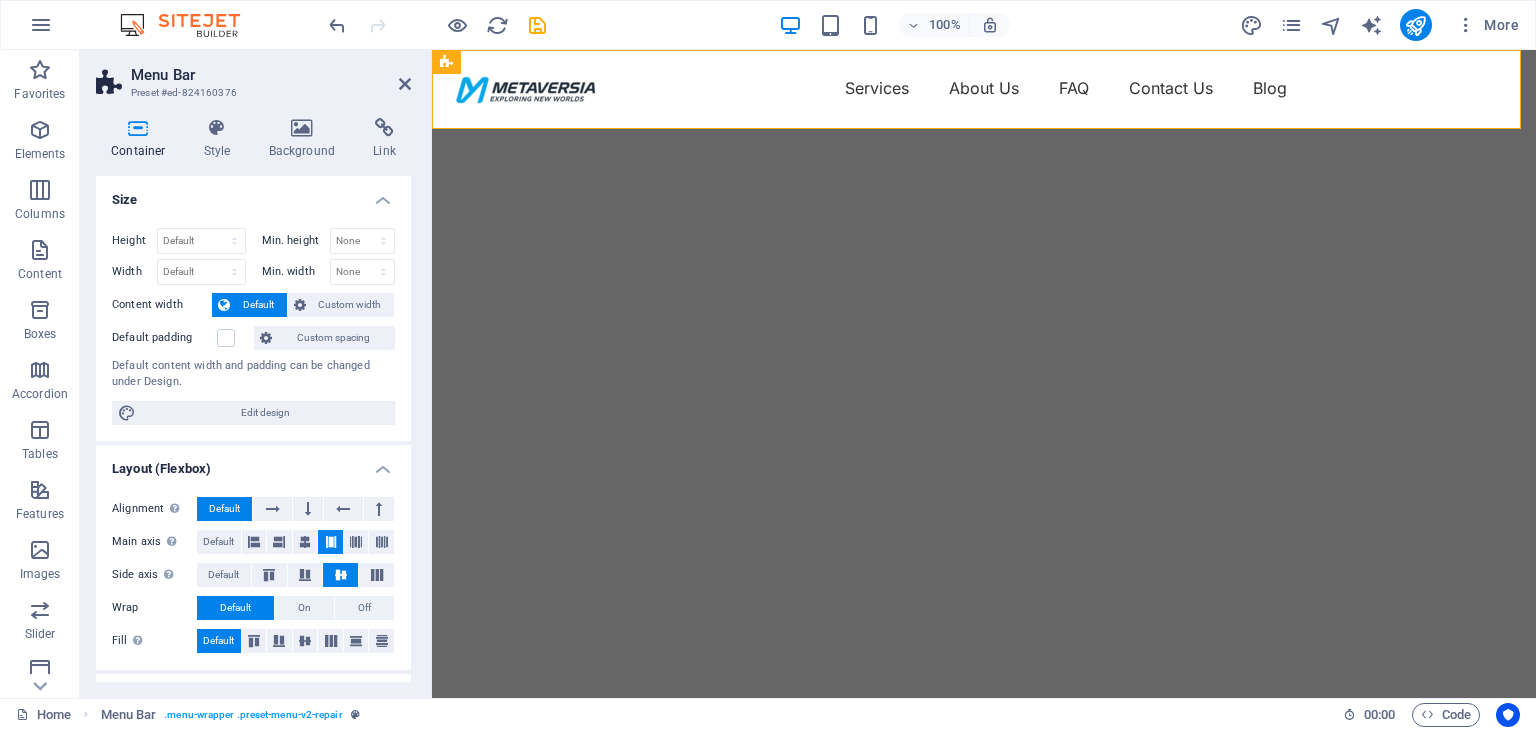 click on "Menu Bar Preset #ed-824160376
Container Style Background Link Size Height Default px rem % vh vw Min. height None px rem % vh vw Width Default px rem % em vh vw Min. width None px rem % vh vw Content width Default Custom width Width Default px rem % em vh vw Min. width None px rem % vh vw Default padding Custom spacing Default content width and padding can be changed under Design. Edit design Layout (Flexbox) Alignment Determines the flex direction. Default Main axis Determine how elements should behave along the main axis inside this container (justify content). Default Side axis Control the vertical direction of the element inside of the container (align items). Default Wrap Default On Off Fill Controls the distances and direction of elements on the y-axis across several lines (align content). Default Accessibility ARIA helps assistive technologies (like screen readers) to understand the role, state, and behavior of web elements Role The ARIA role defines the purpose of an element.  None %" at bounding box center (256, 374) 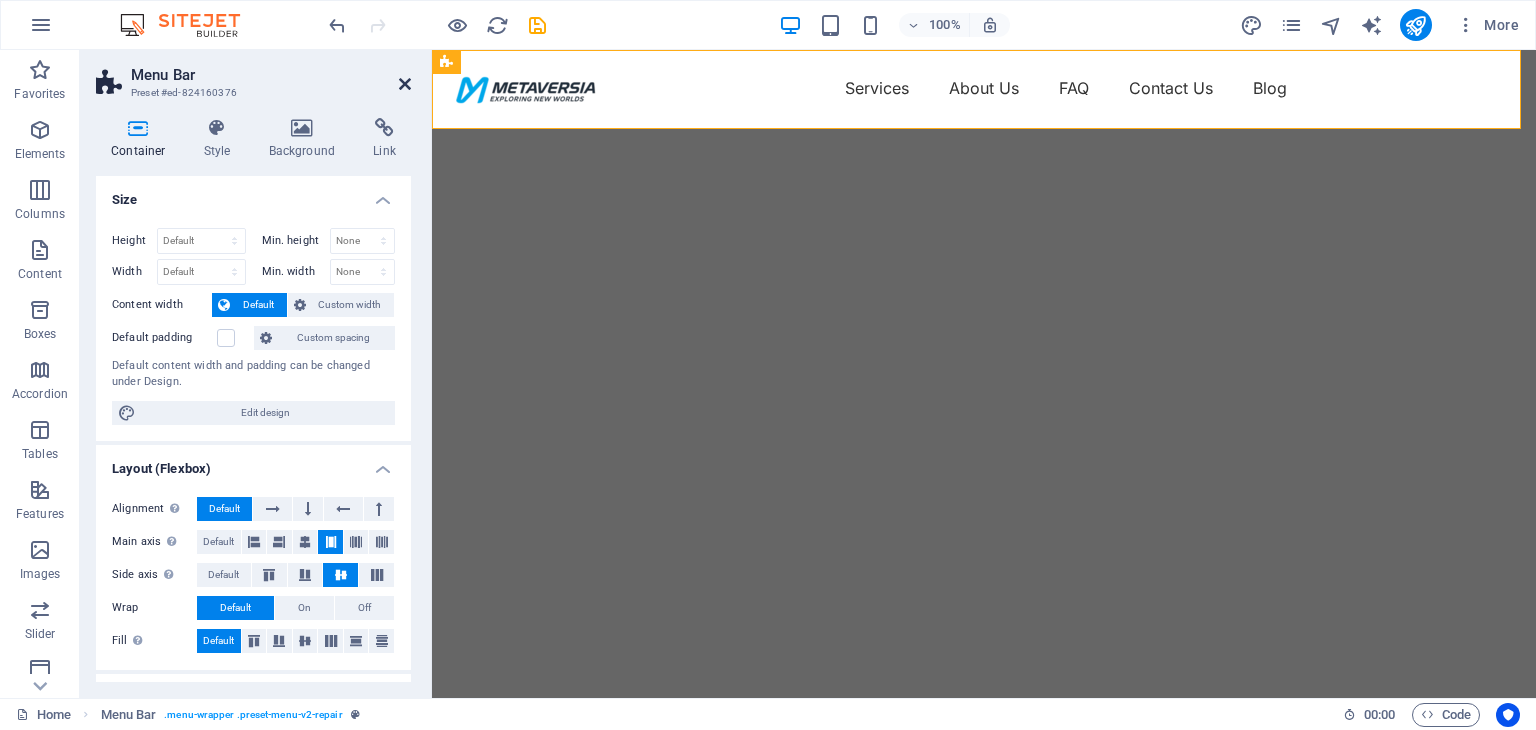 click at bounding box center [405, 84] 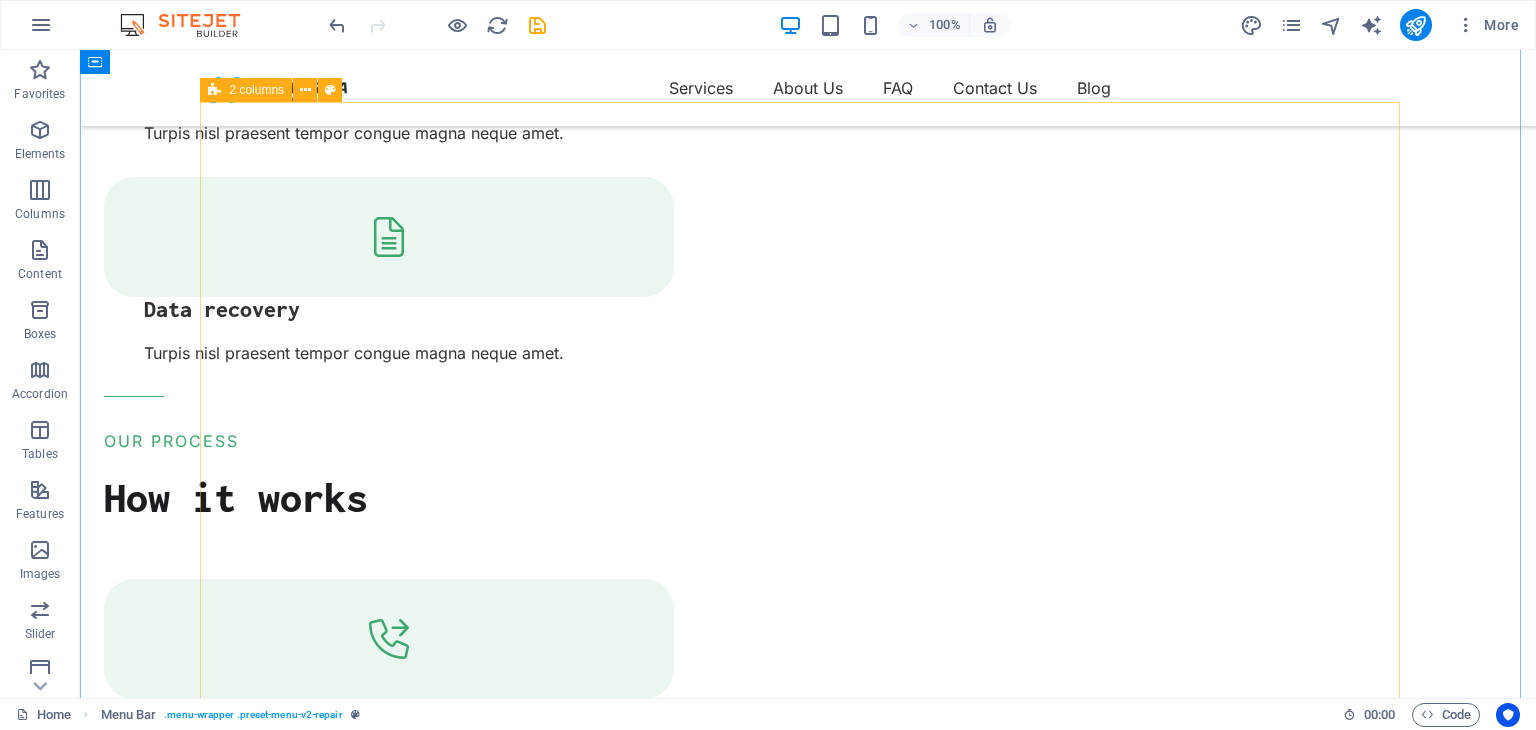 scroll, scrollTop: 2200, scrollLeft: 0, axis: vertical 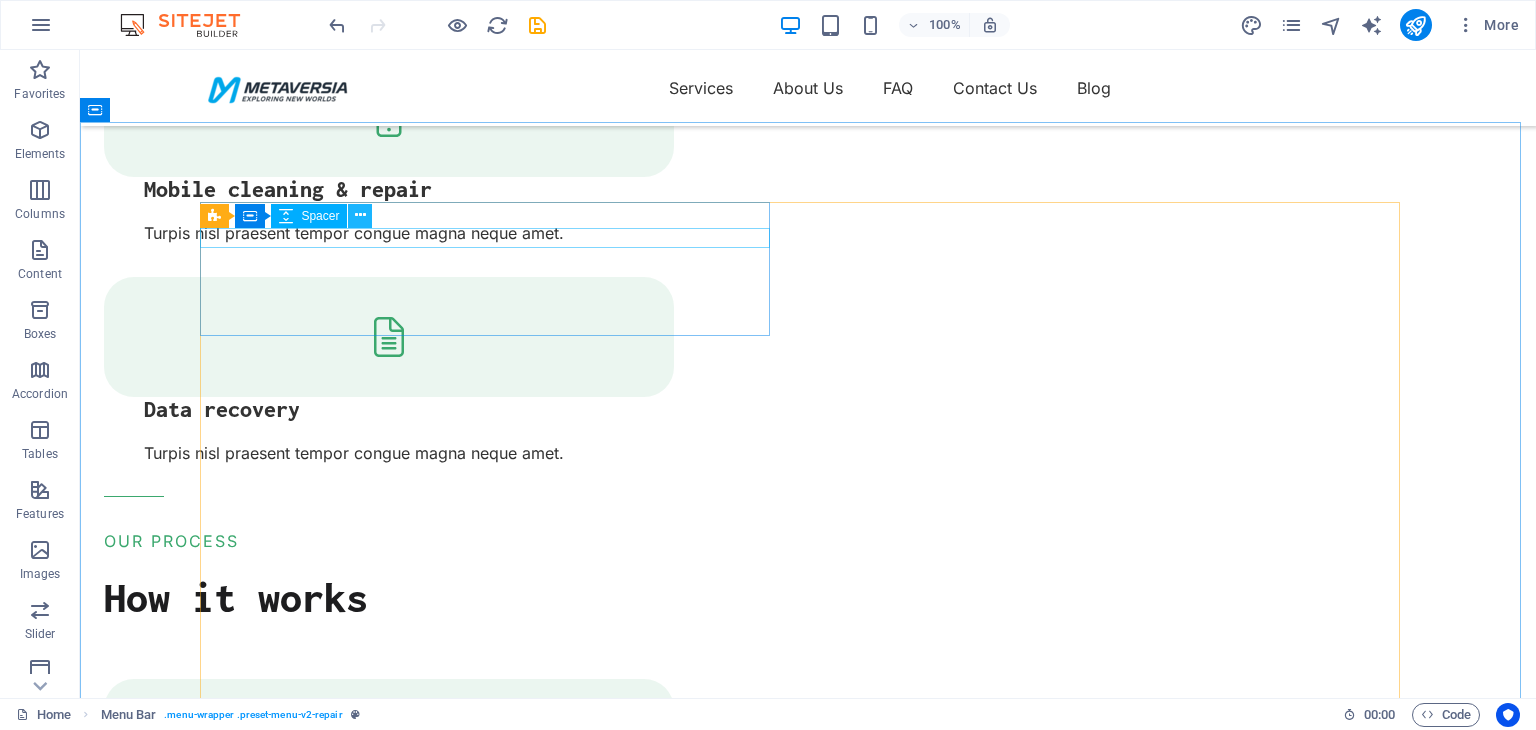 click at bounding box center (360, 216) 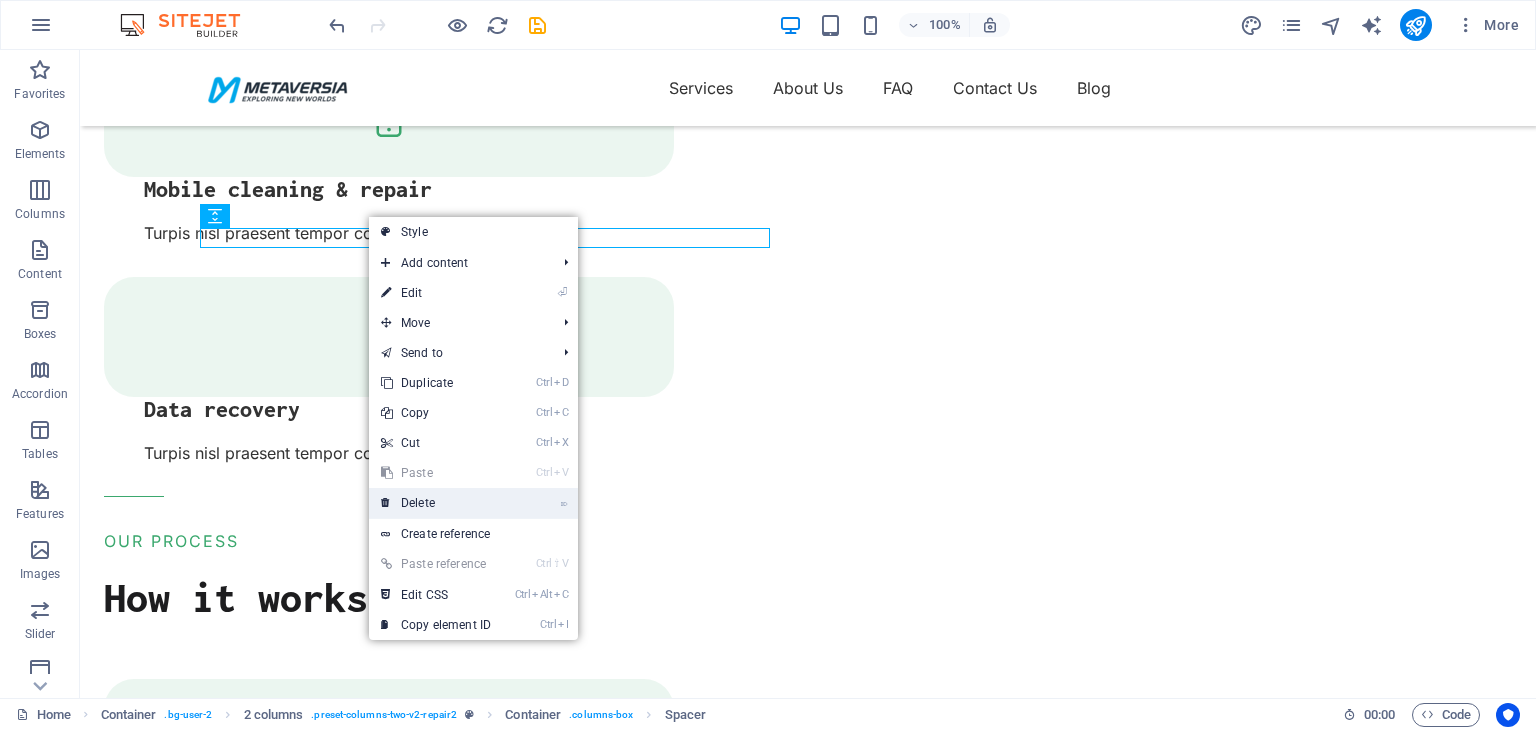 click on "⌦  Delete" at bounding box center [436, 503] 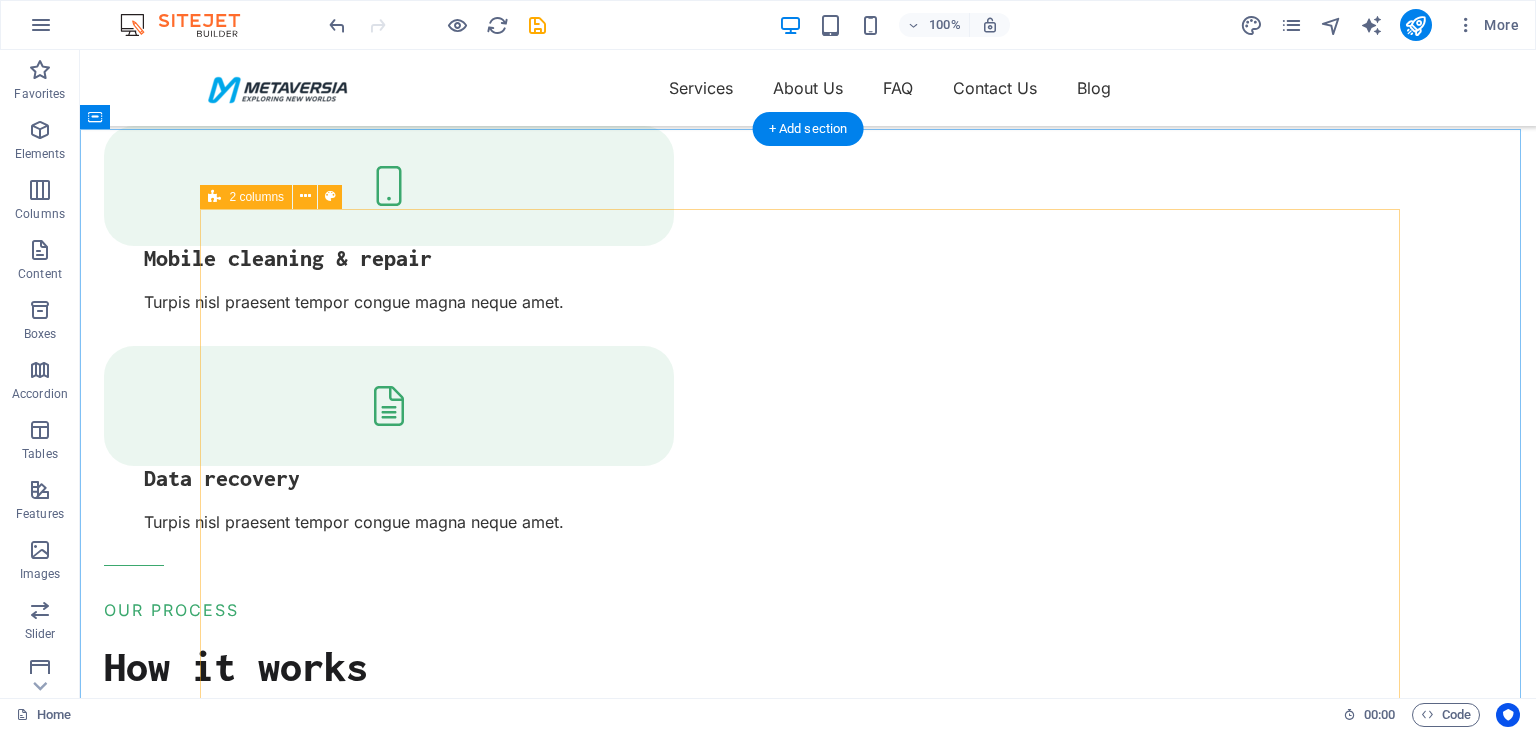 scroll, scrollTop: 2100, scrollLeft: 0, axis: vertical 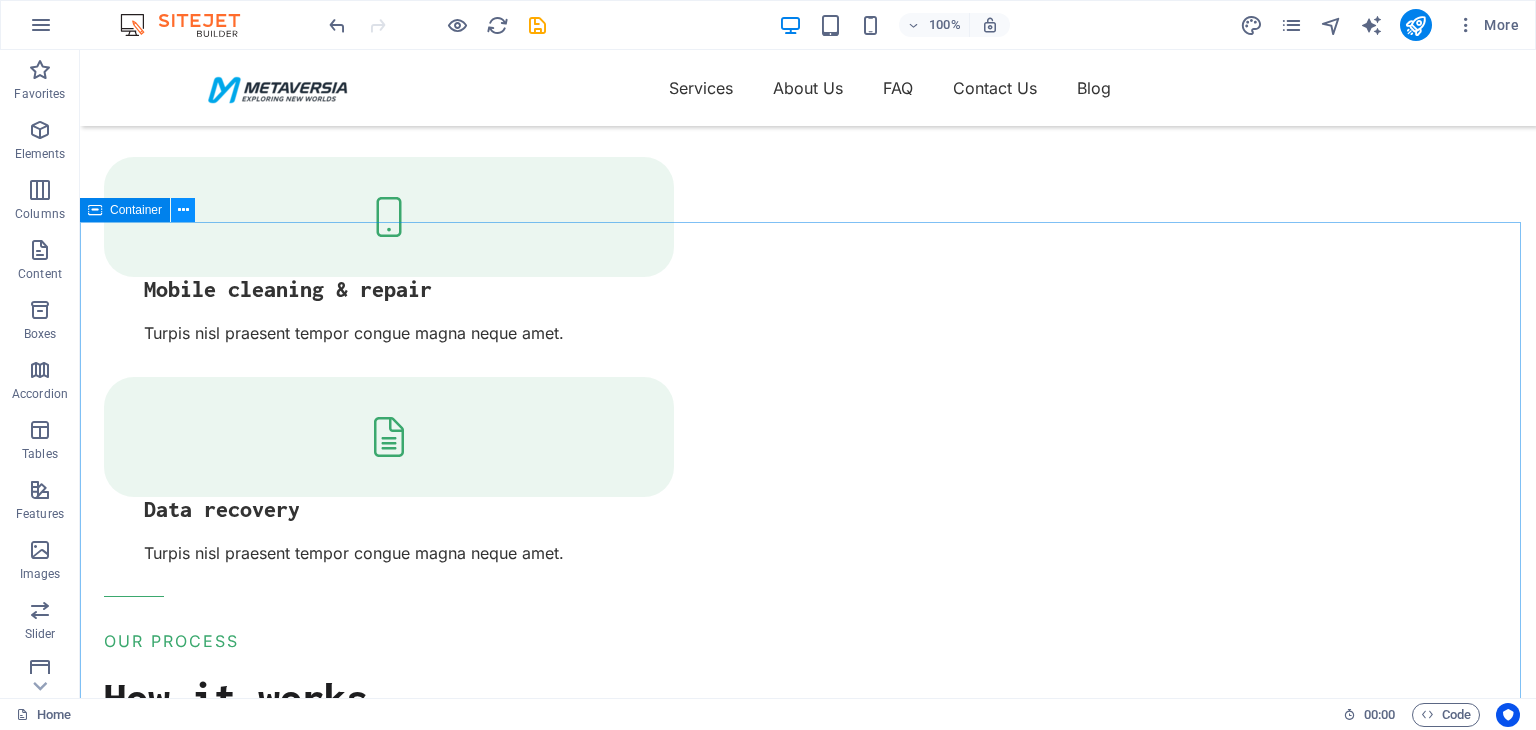 click at bounding box center (183, 210) 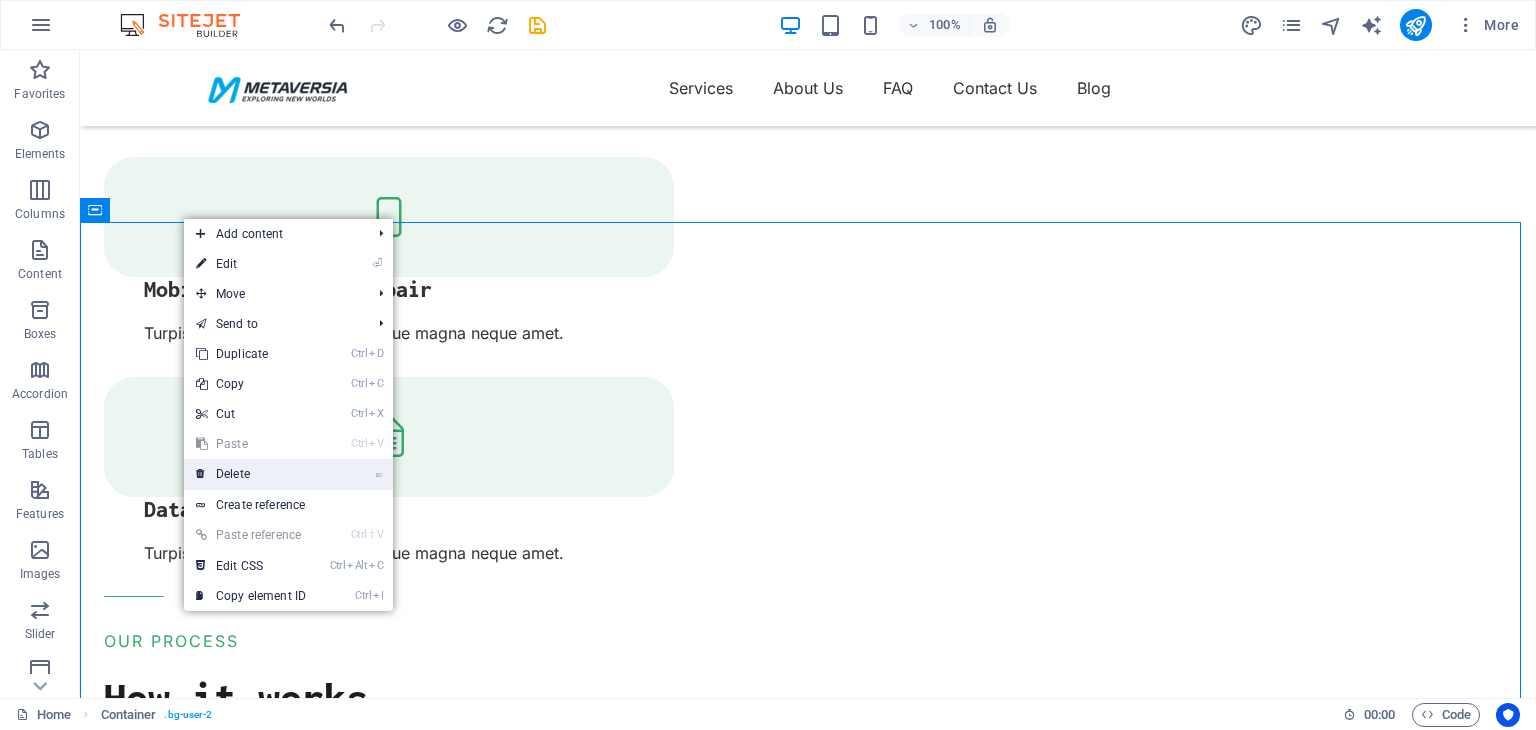 click on "⌦  Delete" at bounding box center (251, 474) 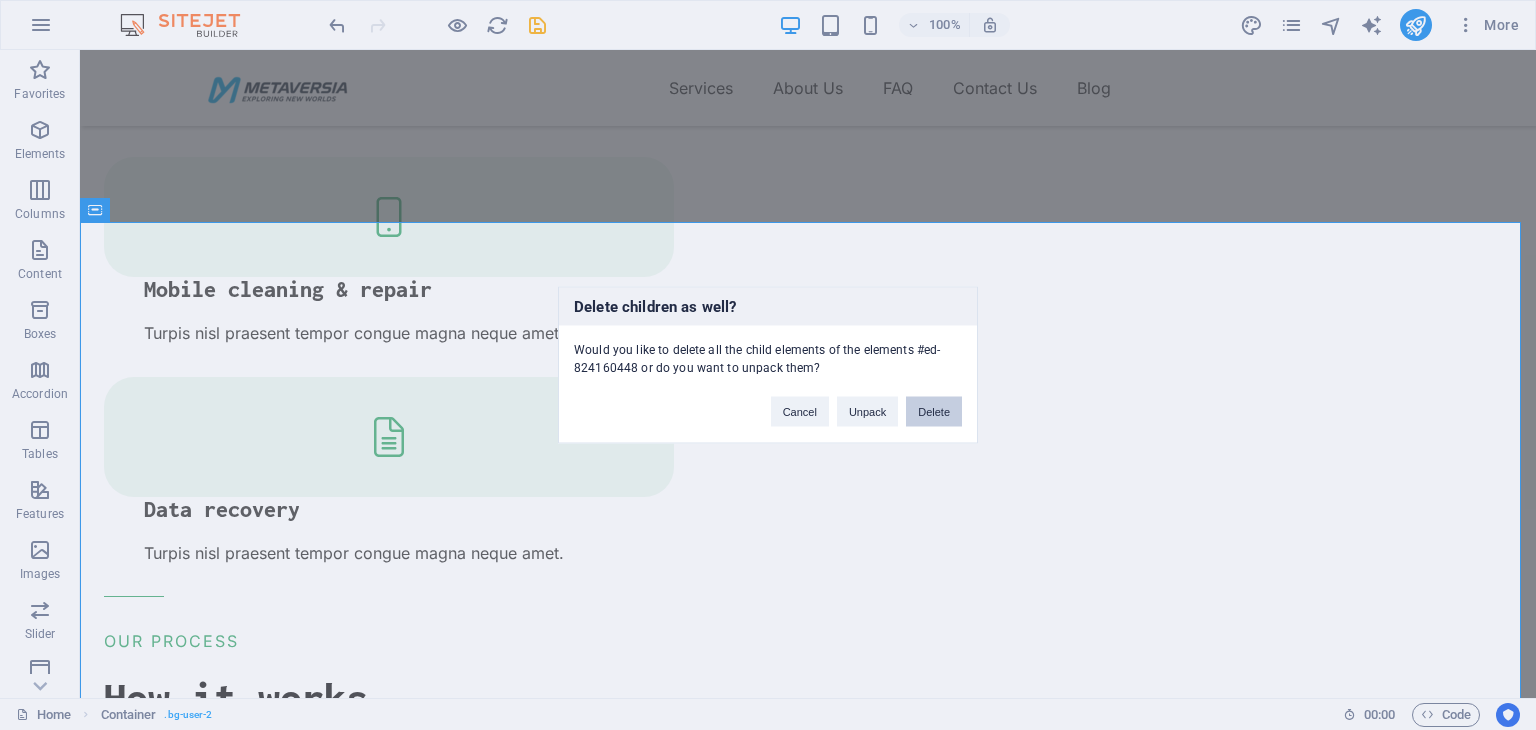 click on "Delete" at bounding box center [934, 412] 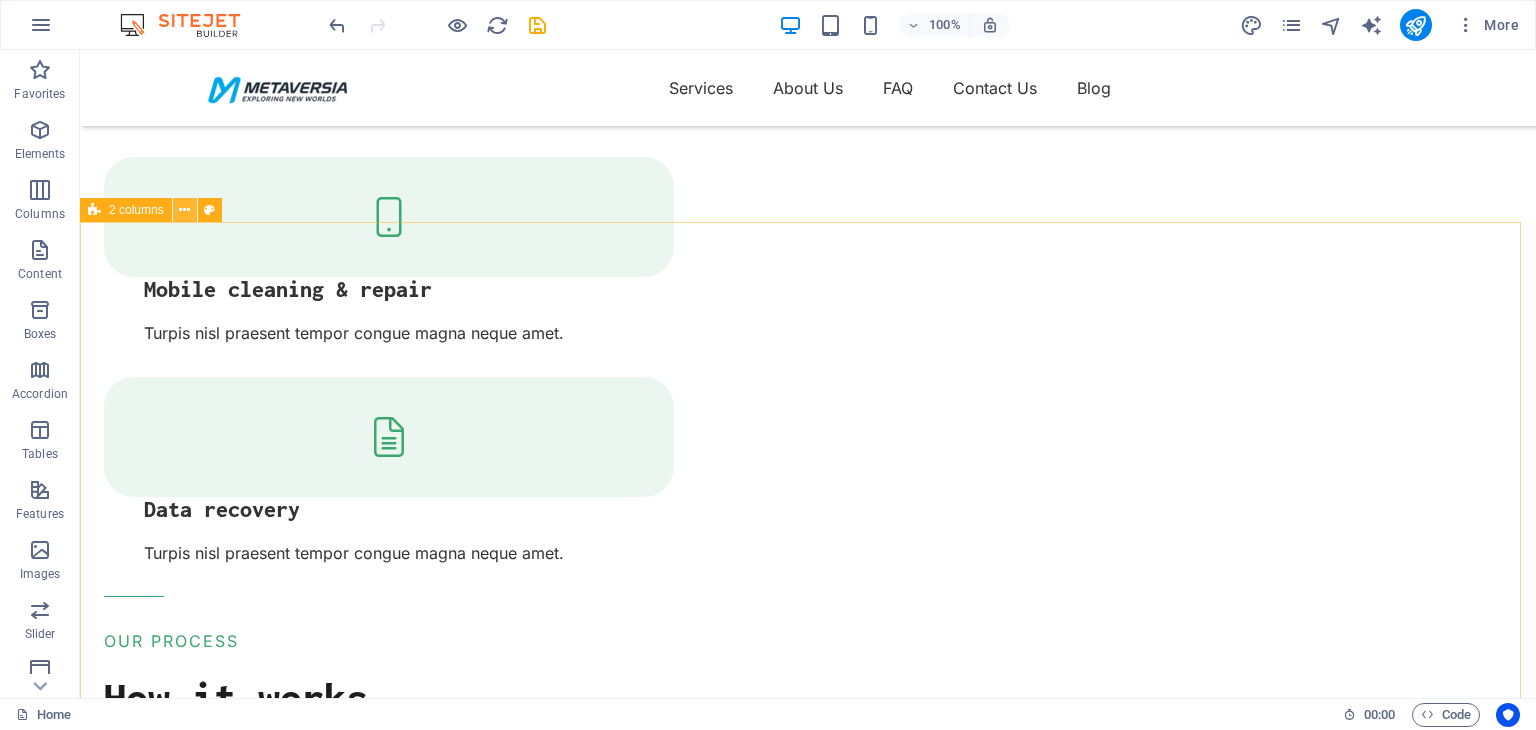 click at bounding box center [184, 210] 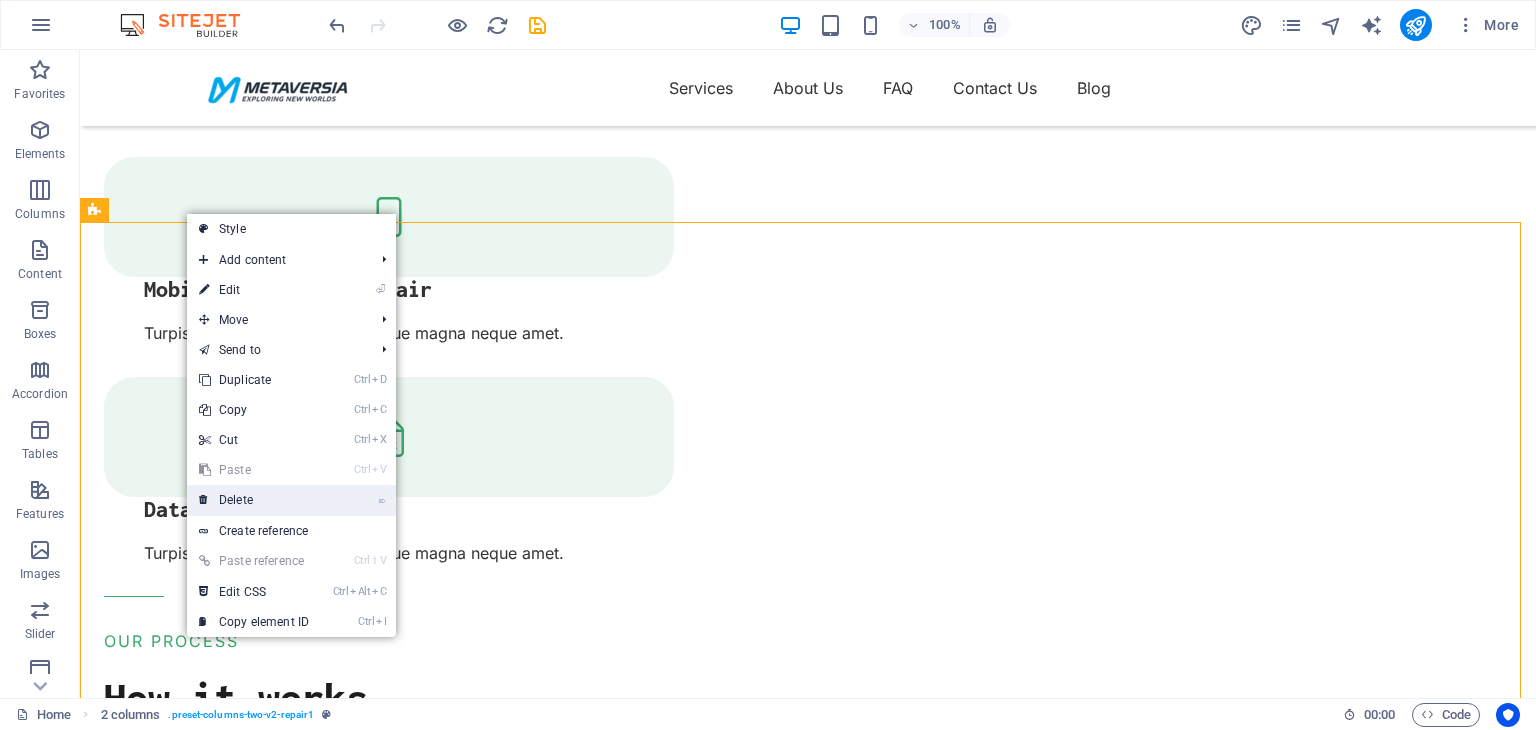 click on "⌦  Delete" at bounding box center (254, 500) 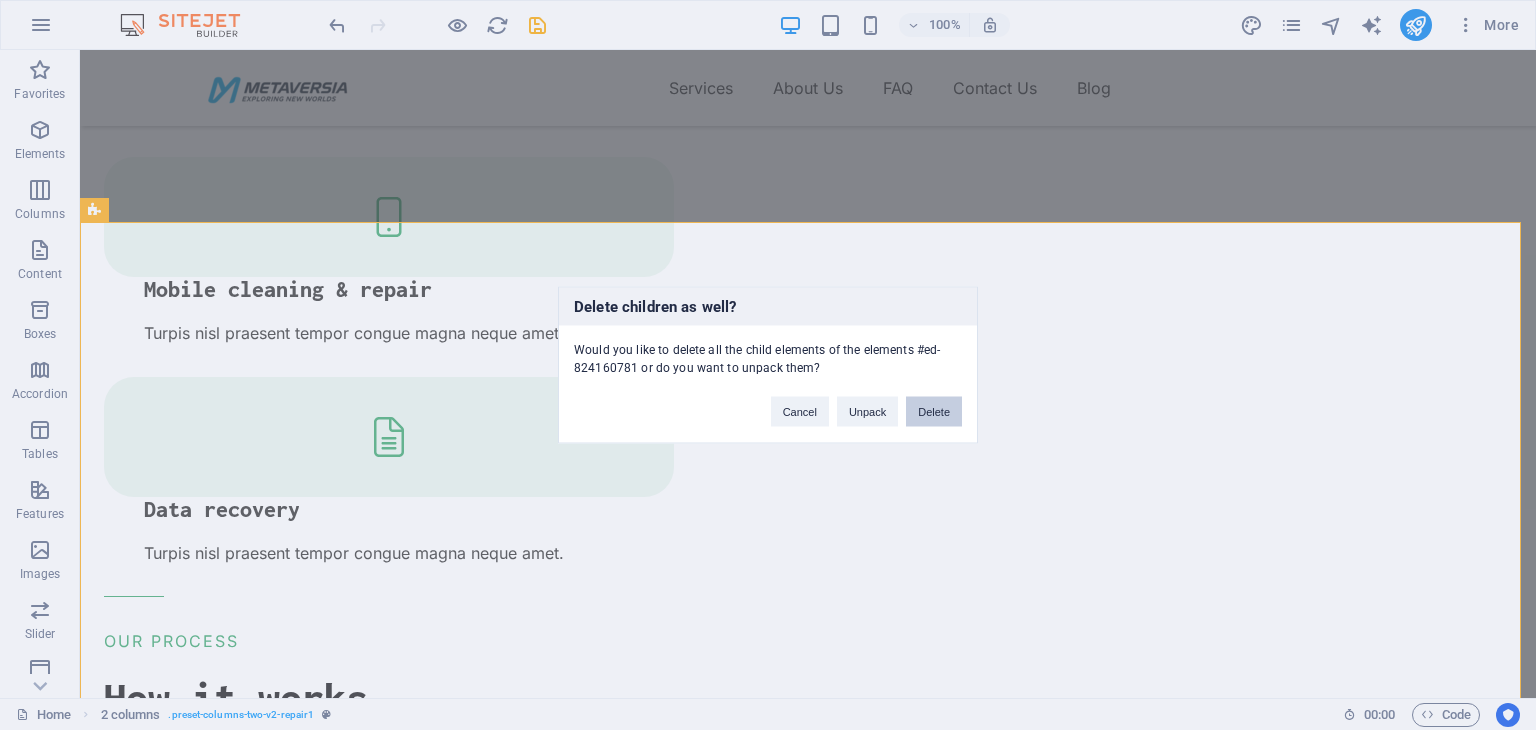 click on "Delete" at bounding box center (934, 412) 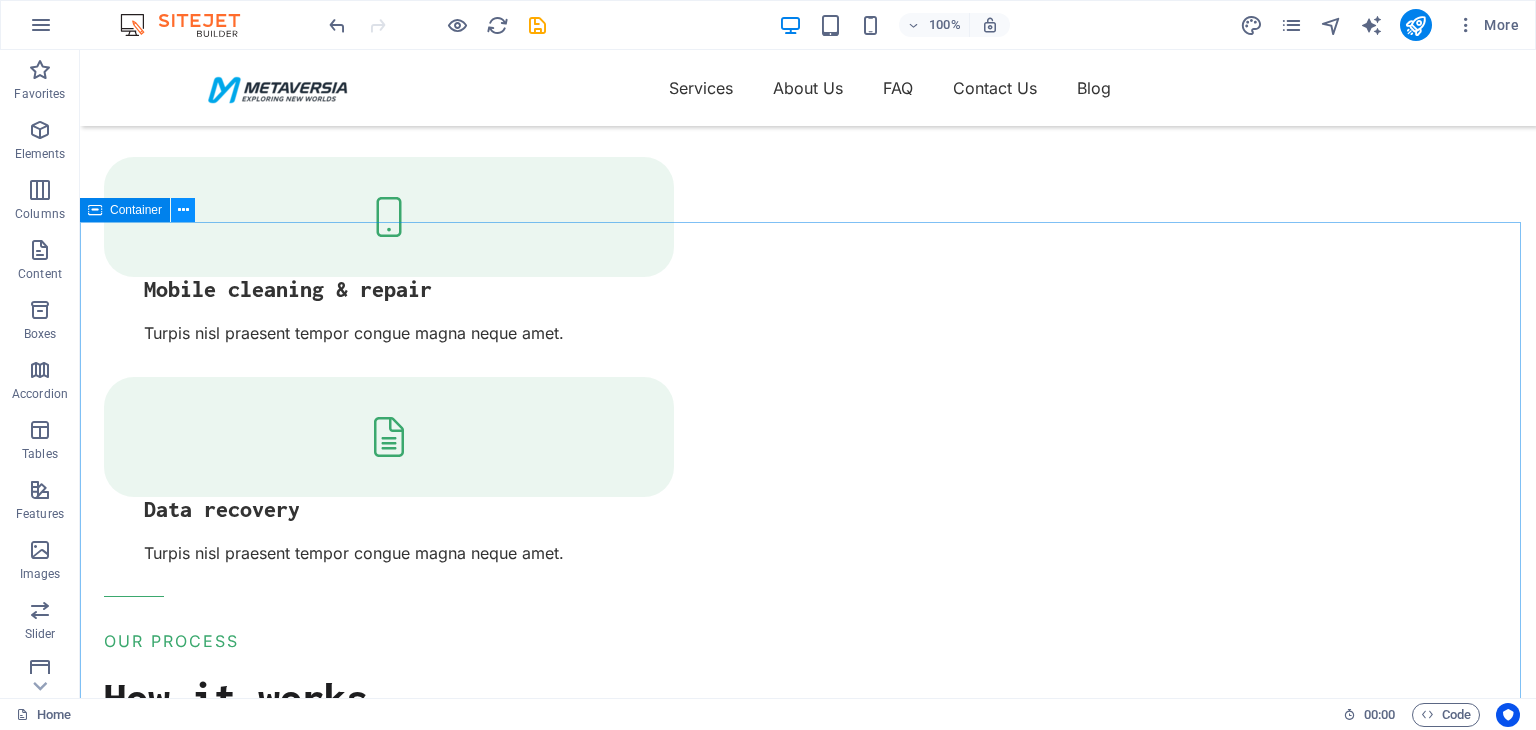 click at bounding box center [183, 210] 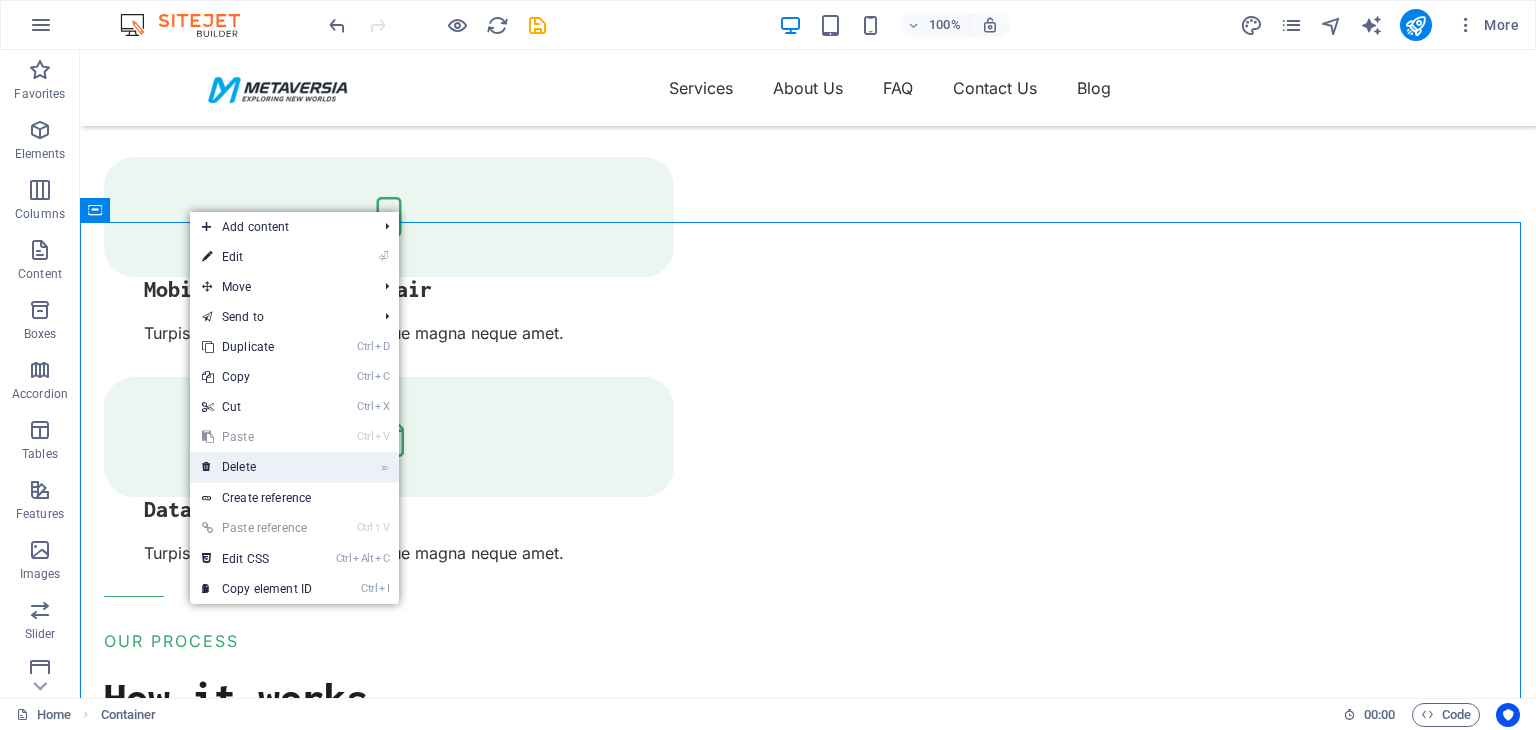 click on "⌦  Delete" at bounding box center (257, 467) 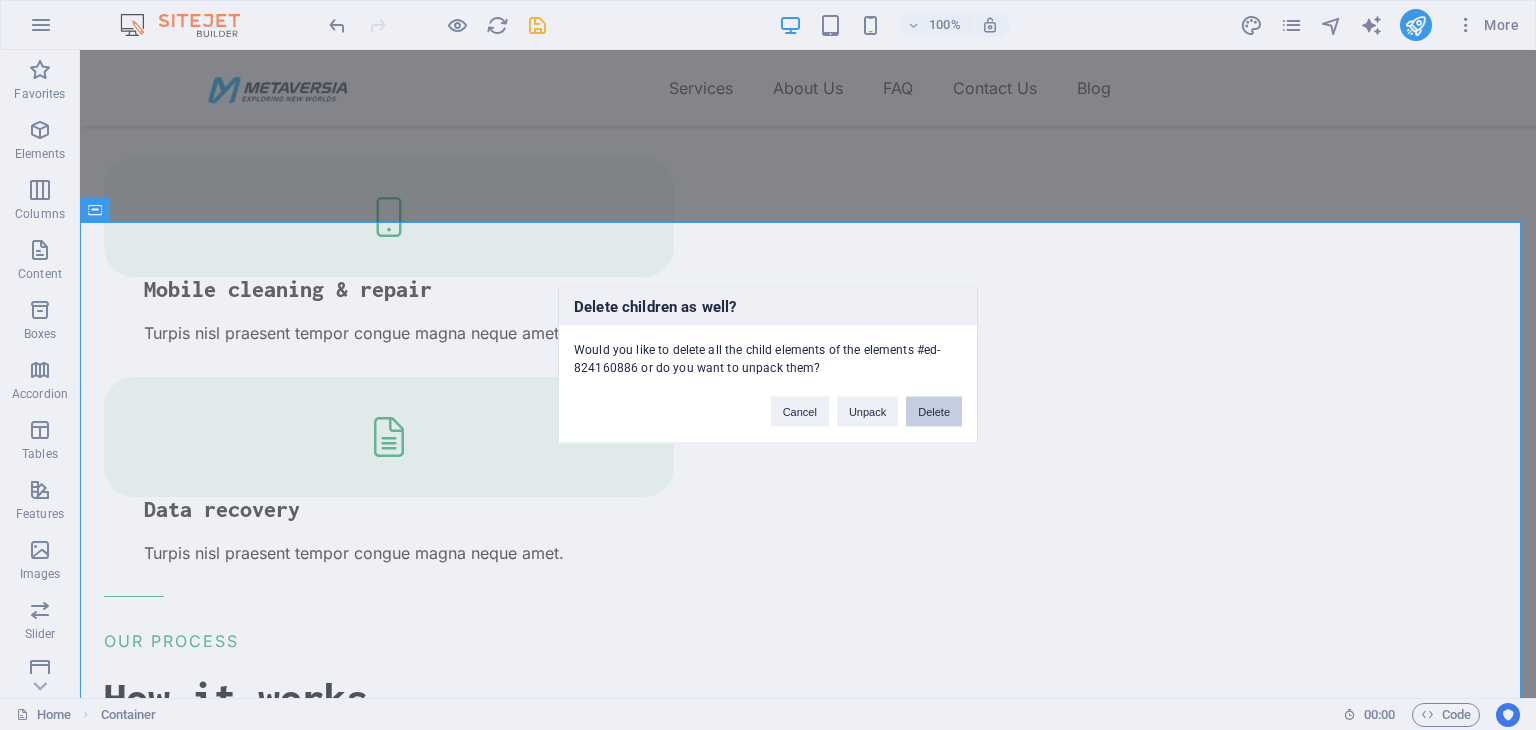 click on "Delete" at bounding box center (934, 412) 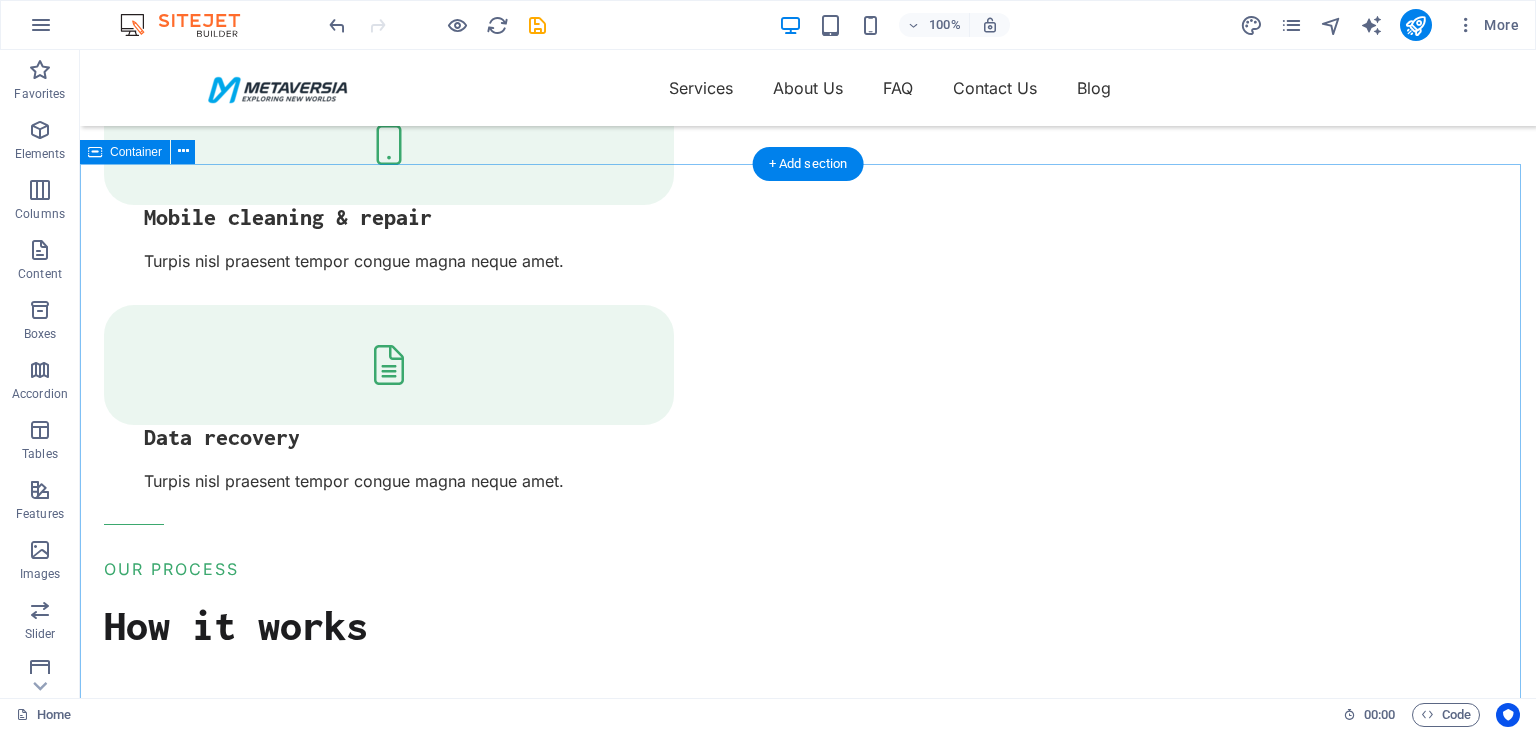 scroll, scrollTop: 2100, scrollLeft: 0, axis: vertical 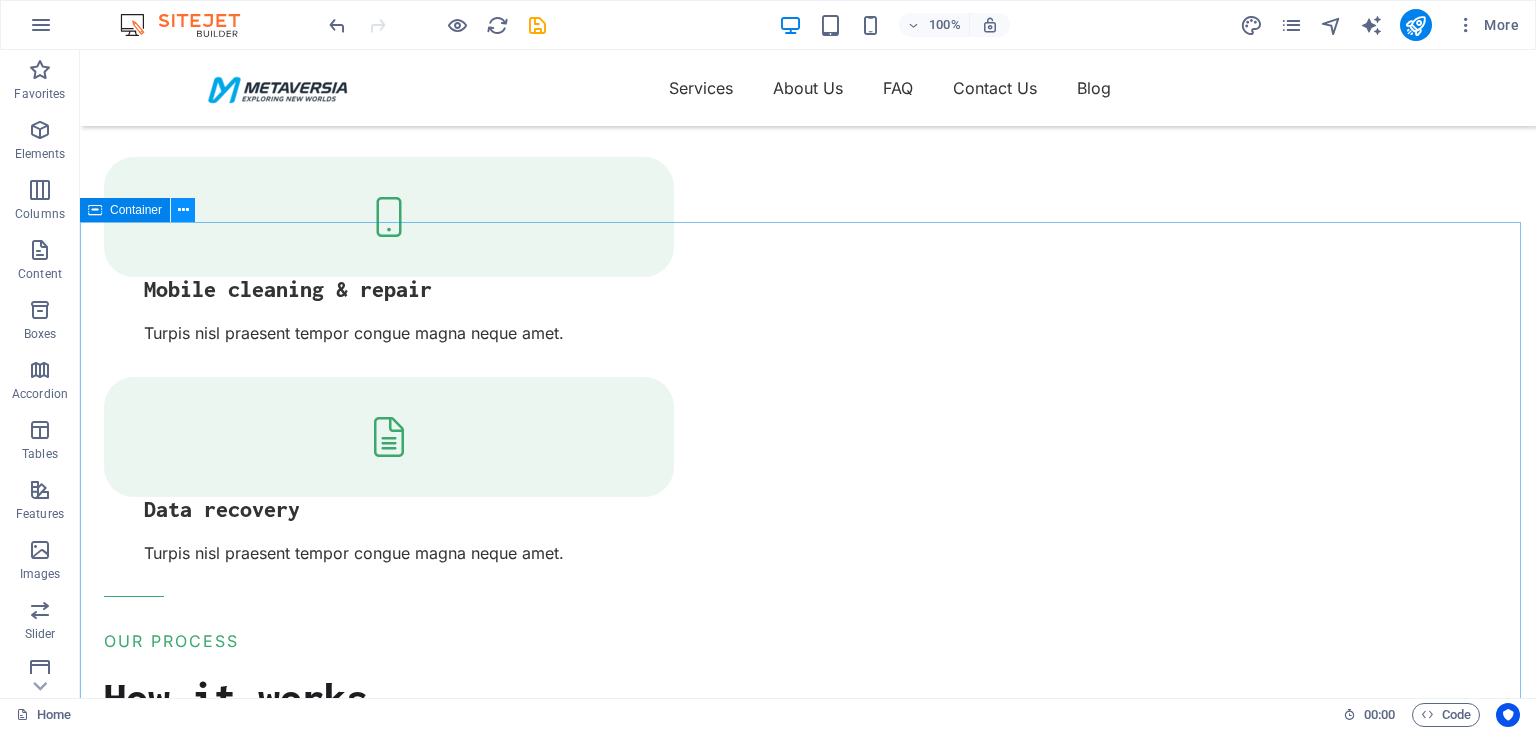 click at bounding box center (183, 210) 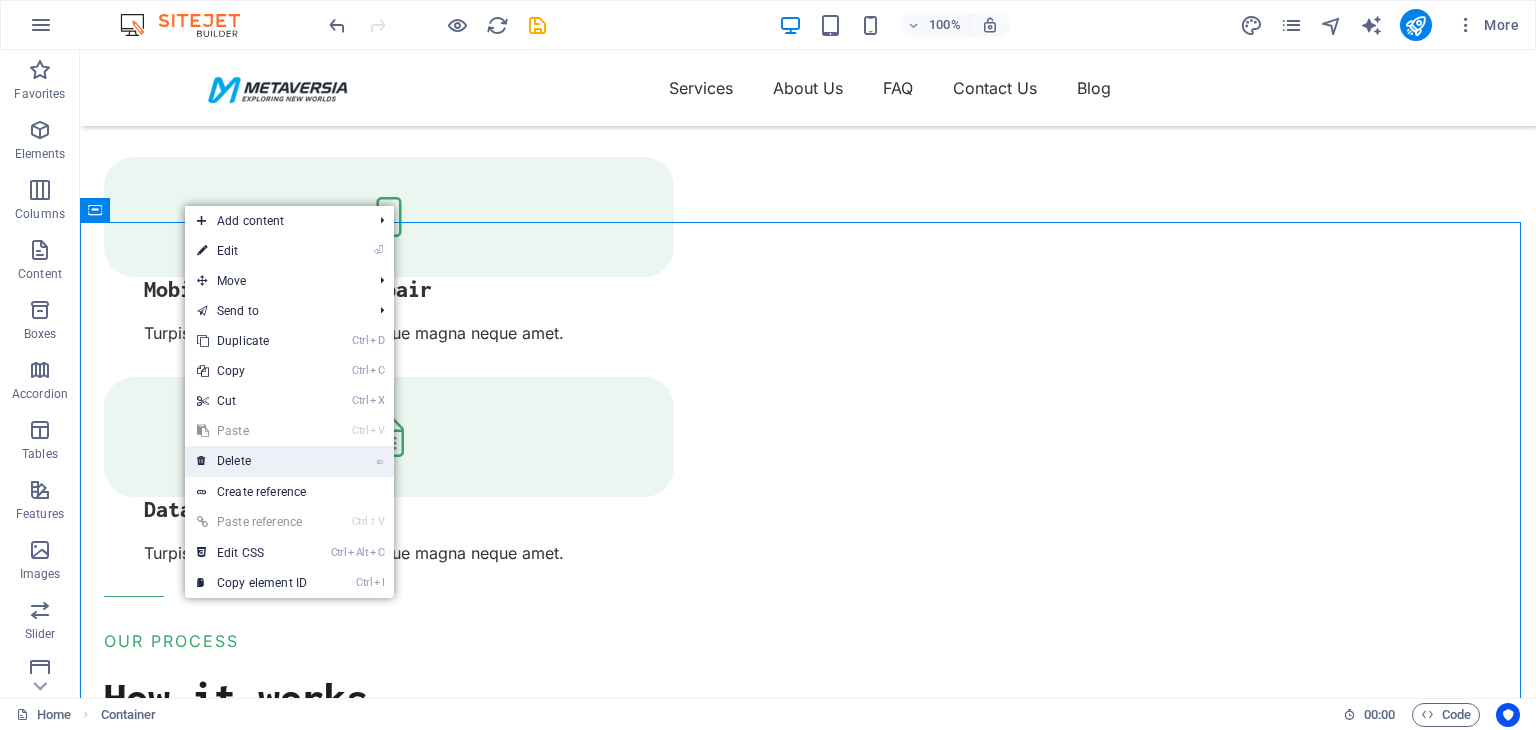click on "⌦  Delete" at bounding box center (252, 461) 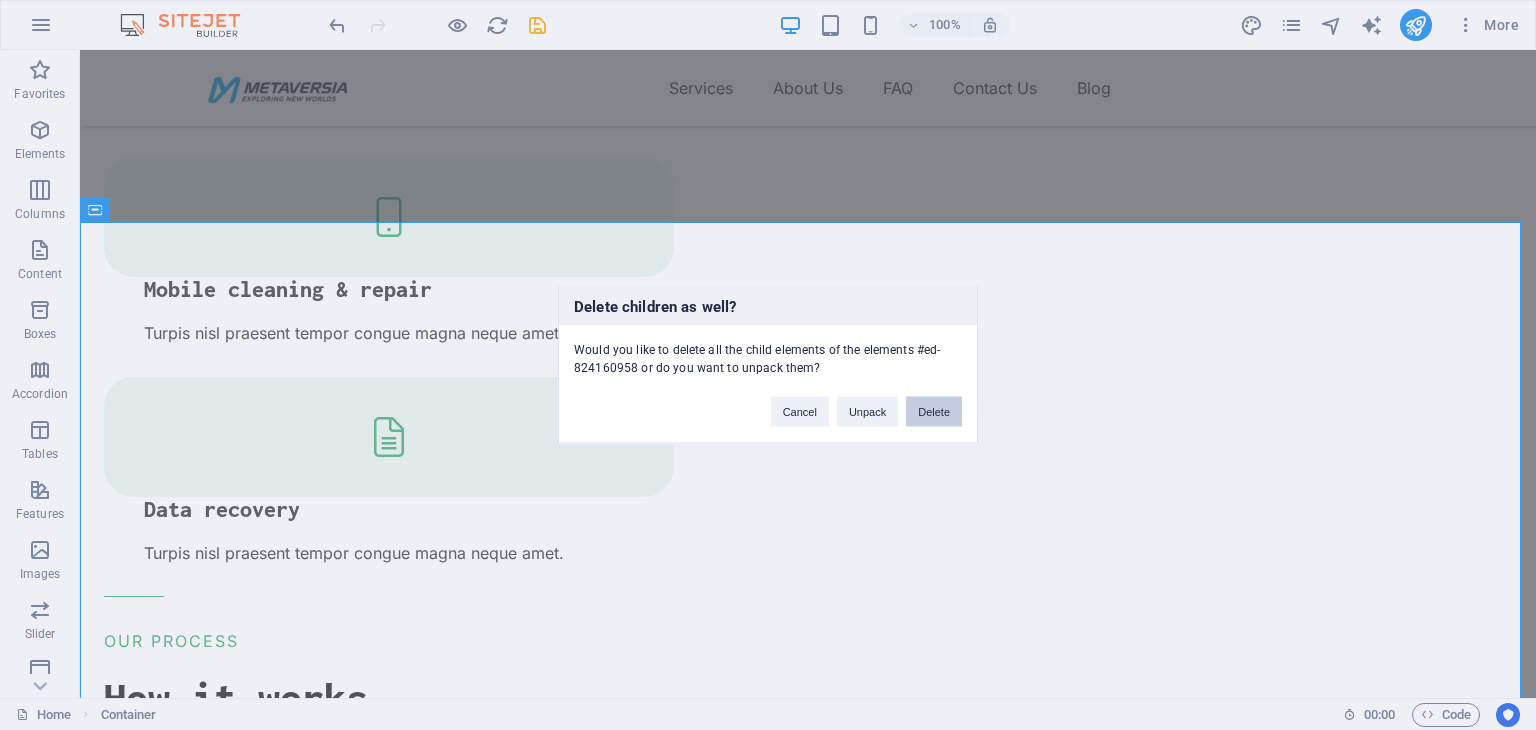 click on "Delete" at bounding box center [934, 412] 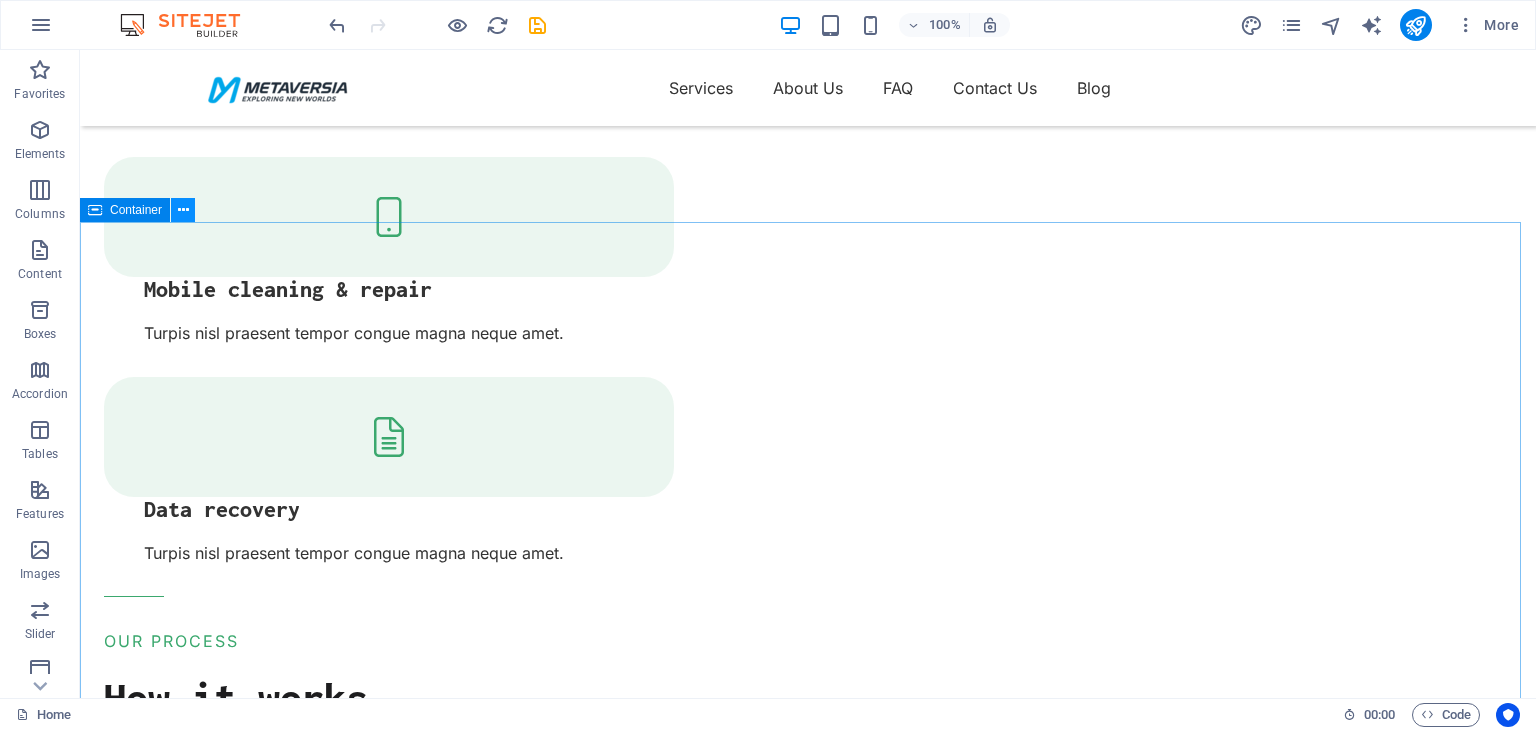 click at bounding box center (183, 210) 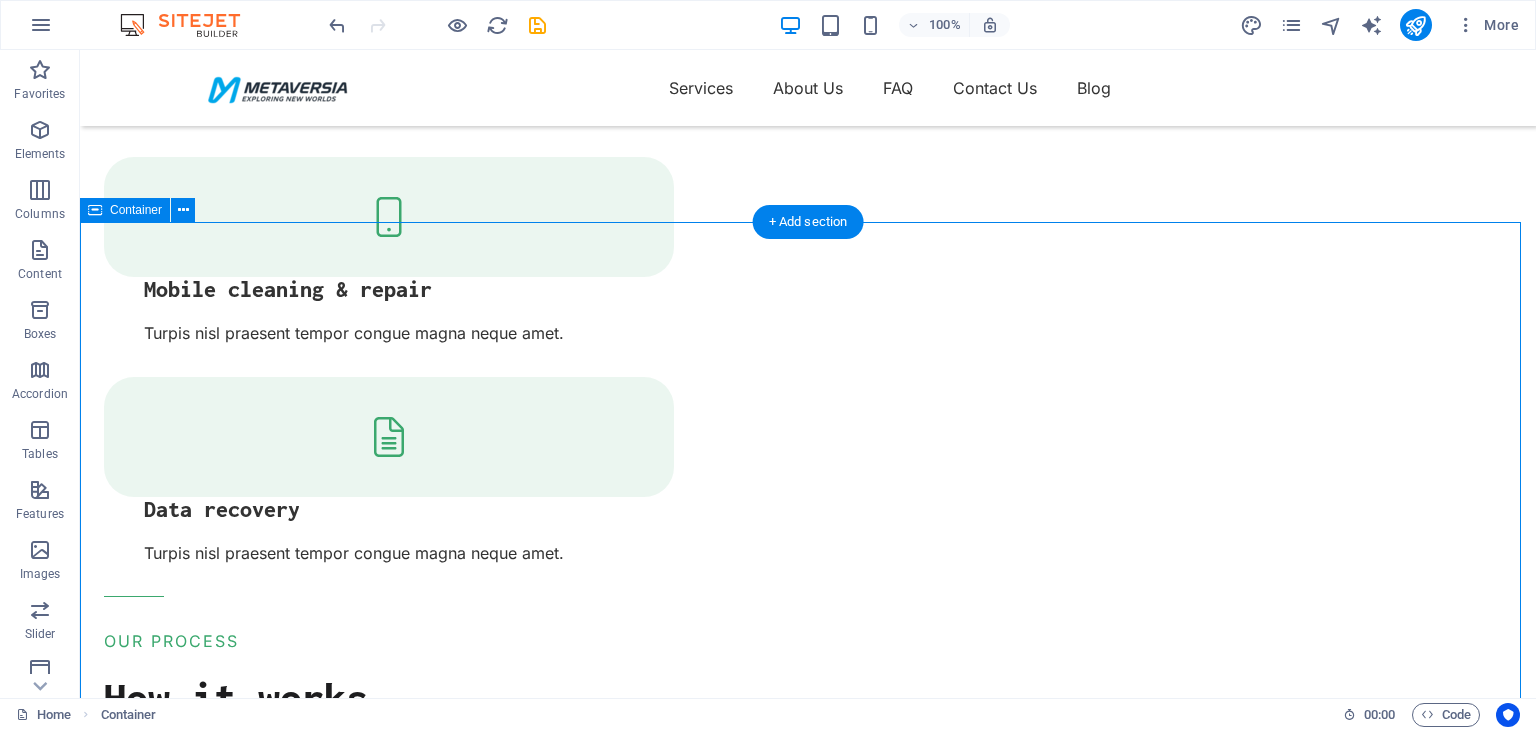 click on "← Move left → Move right ↑ Move up ↓ Move down + Zoom in - Zoom out Home Jump left by 75% End Jump right by 75% Page Up Jump up by 75% Page Down Jump down by 75% Map Terrain Satellite Labels Keyboard shortcuts Map Data Map data ©2025 Google Map data ©2025 Google 1 km  Click to toggle between metric and imperial units Terms Report a map error Contact Us Our location [CITY]
[CITY] , [POSTAL_CODE] Call us [PHONE] Send an email [EMAIL]" at bounding box center [808, 3001] 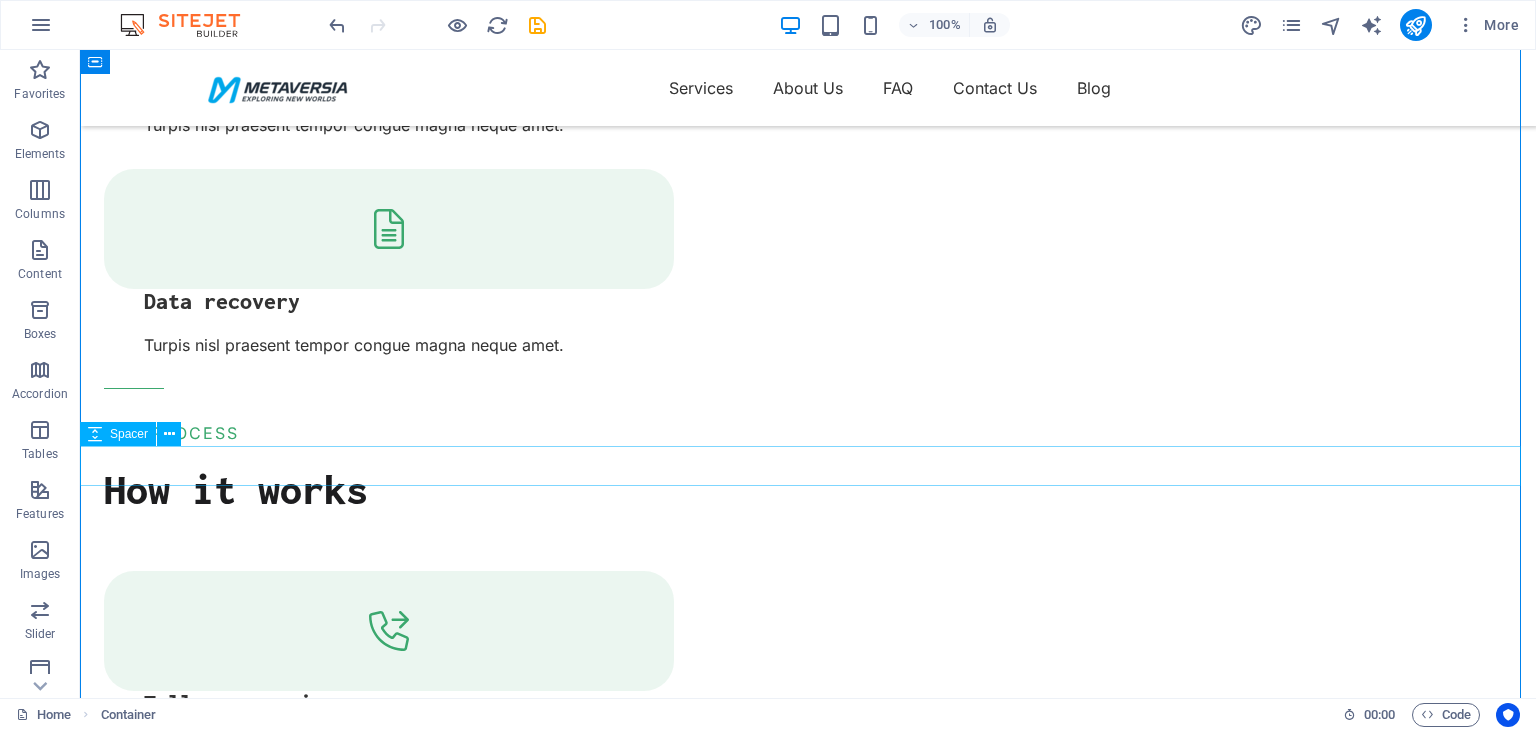 scroll, scrollTop: 2200, scrollLeft: 0, axis: vertical 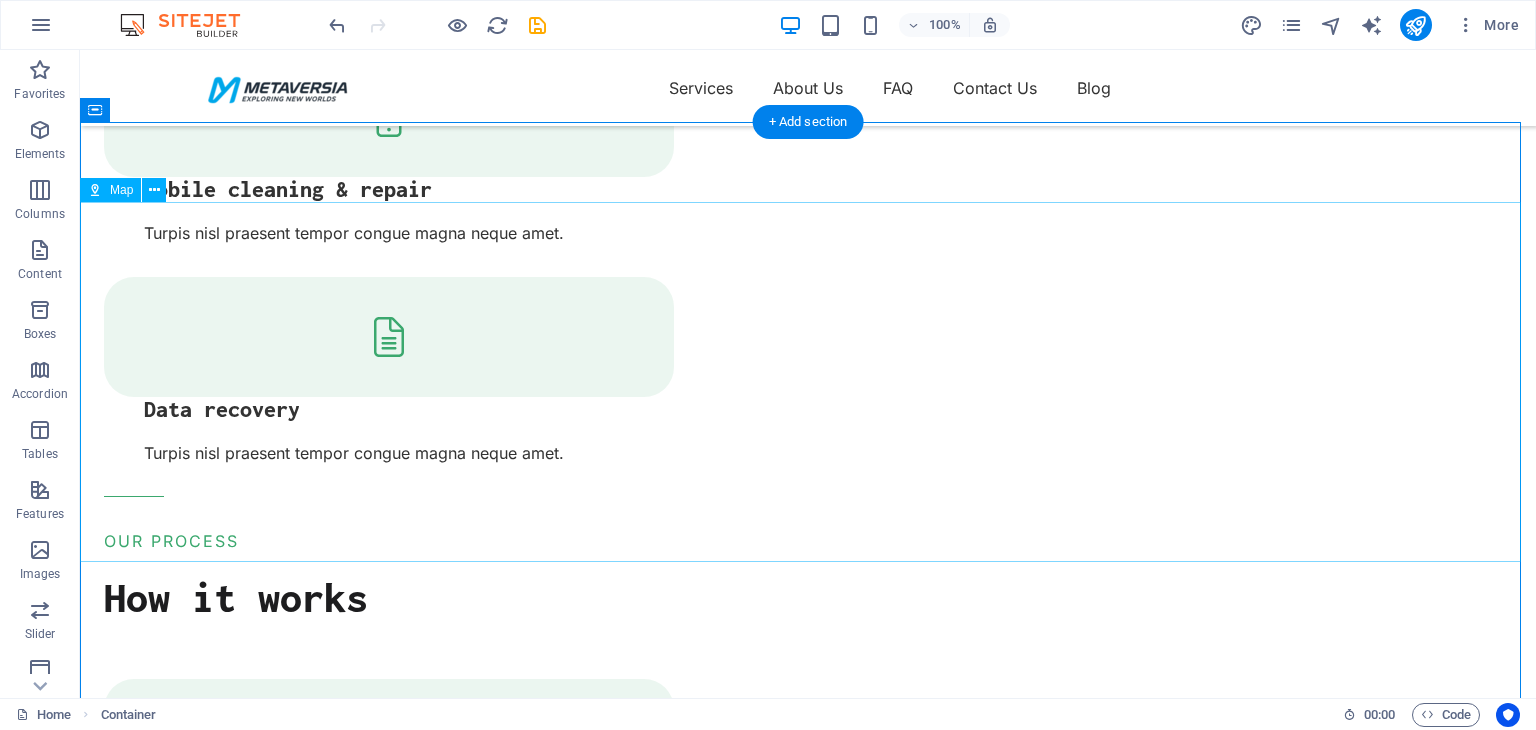 click on "← Move left → Move right ↑ Move up ↓ Move down + Zoom in - Zoom out Home Jump left by 75% End Jump right by 75% Page Up Jump up by 75% Page Down Jump down by 75% Map Terrain Satellite Labels Keyboard shortcuts Map Data Map data ©2025 Google Map data ©2025 Google 1 km  Click to toggle between metric and imperial units Terms Report a map error" at bounding box center (808, 2540) 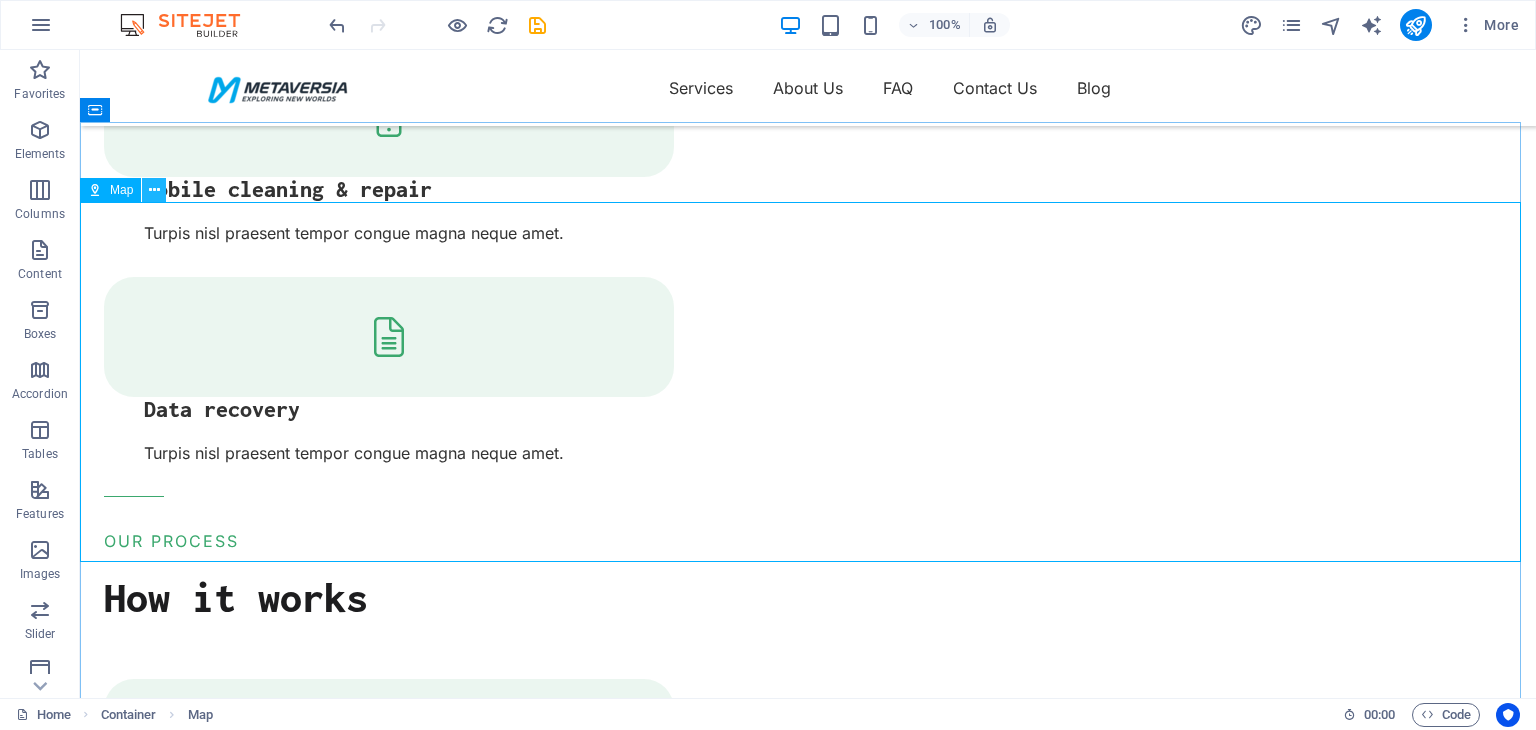 click at bounding box center (154, 190) 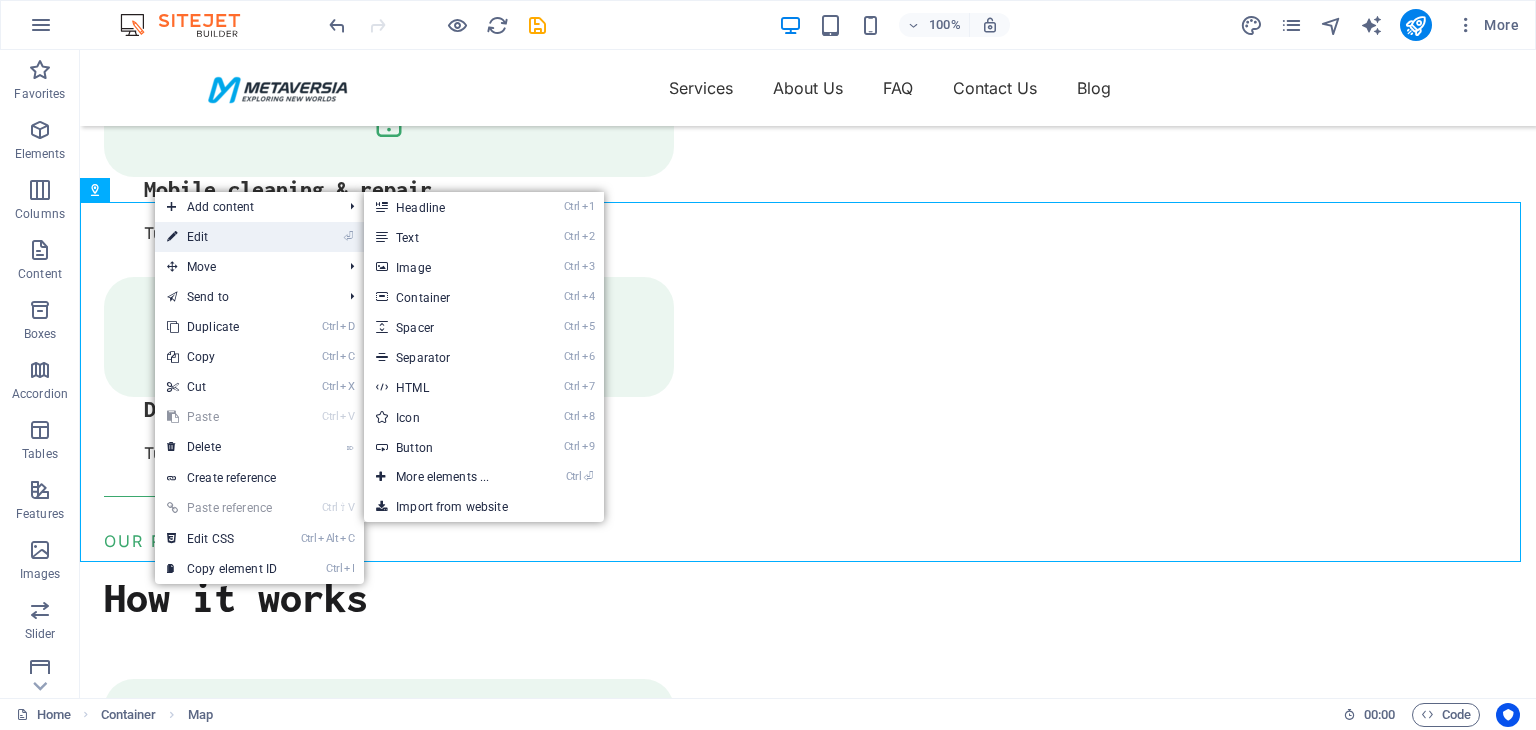 click on "⏎  Edit" at bounding box center (222, 237) 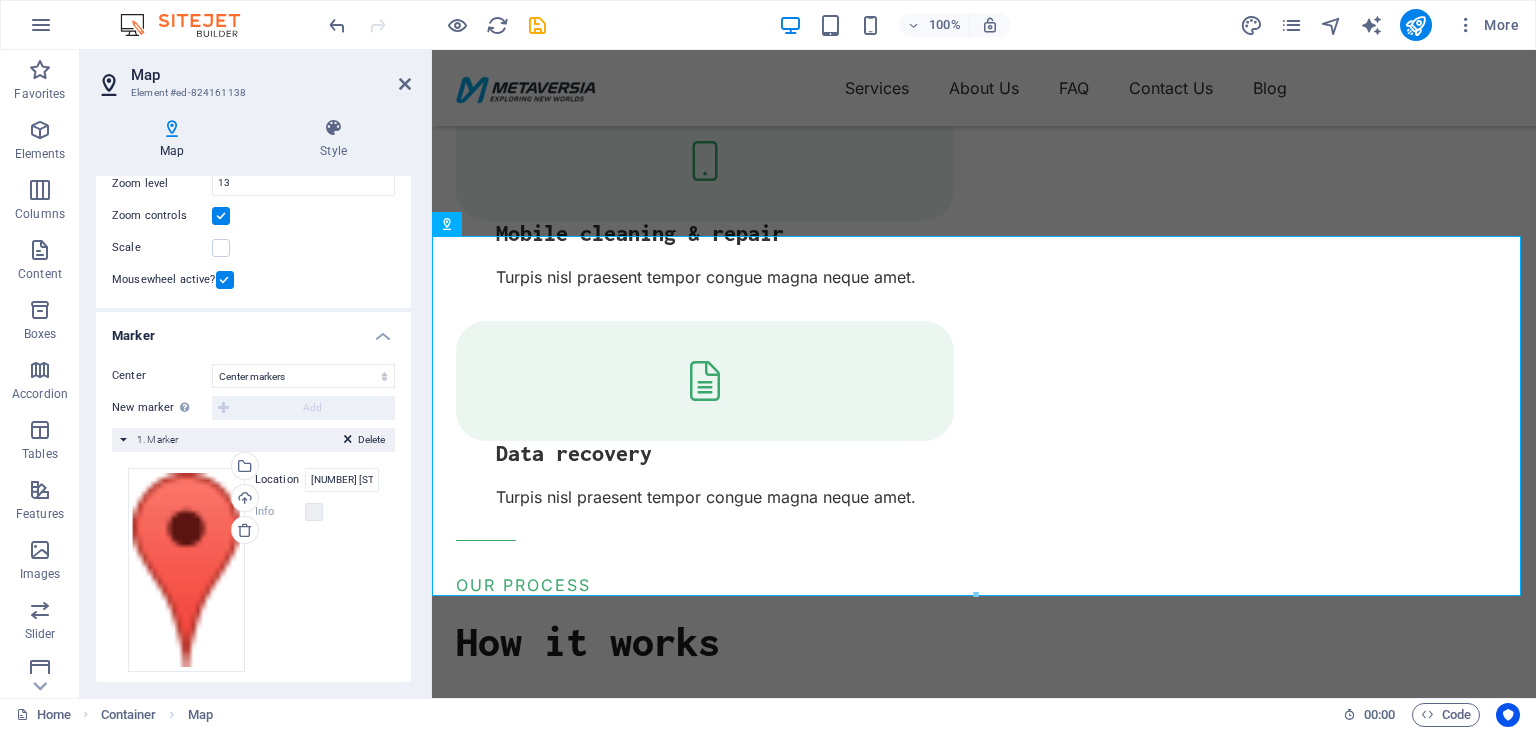 scroll, scrollTop: 239, scrollLeft: 0, axis: vertical 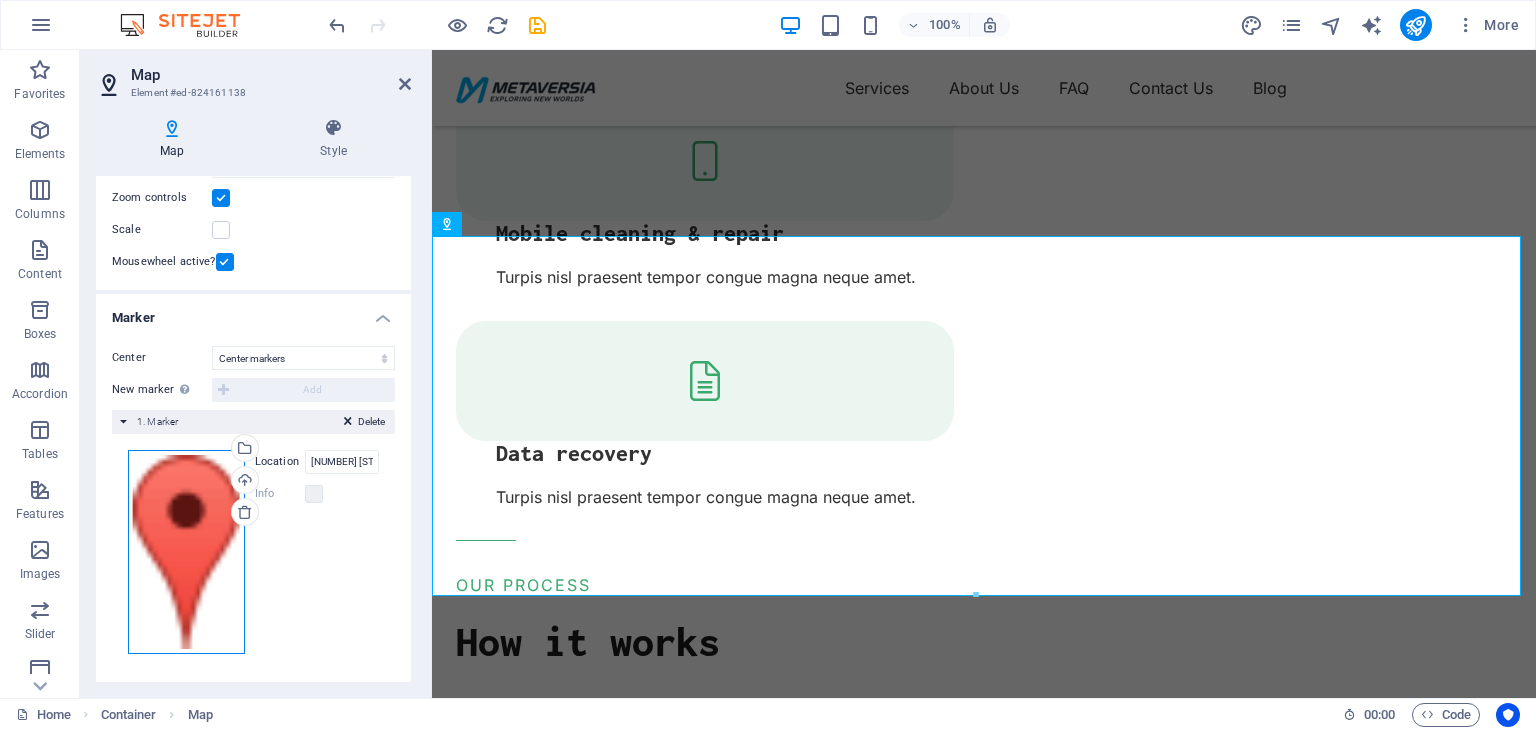 click on "Drag files here, click to choose files or select files from Files or our free stock photos & videos" at bounding box center (186, 552) 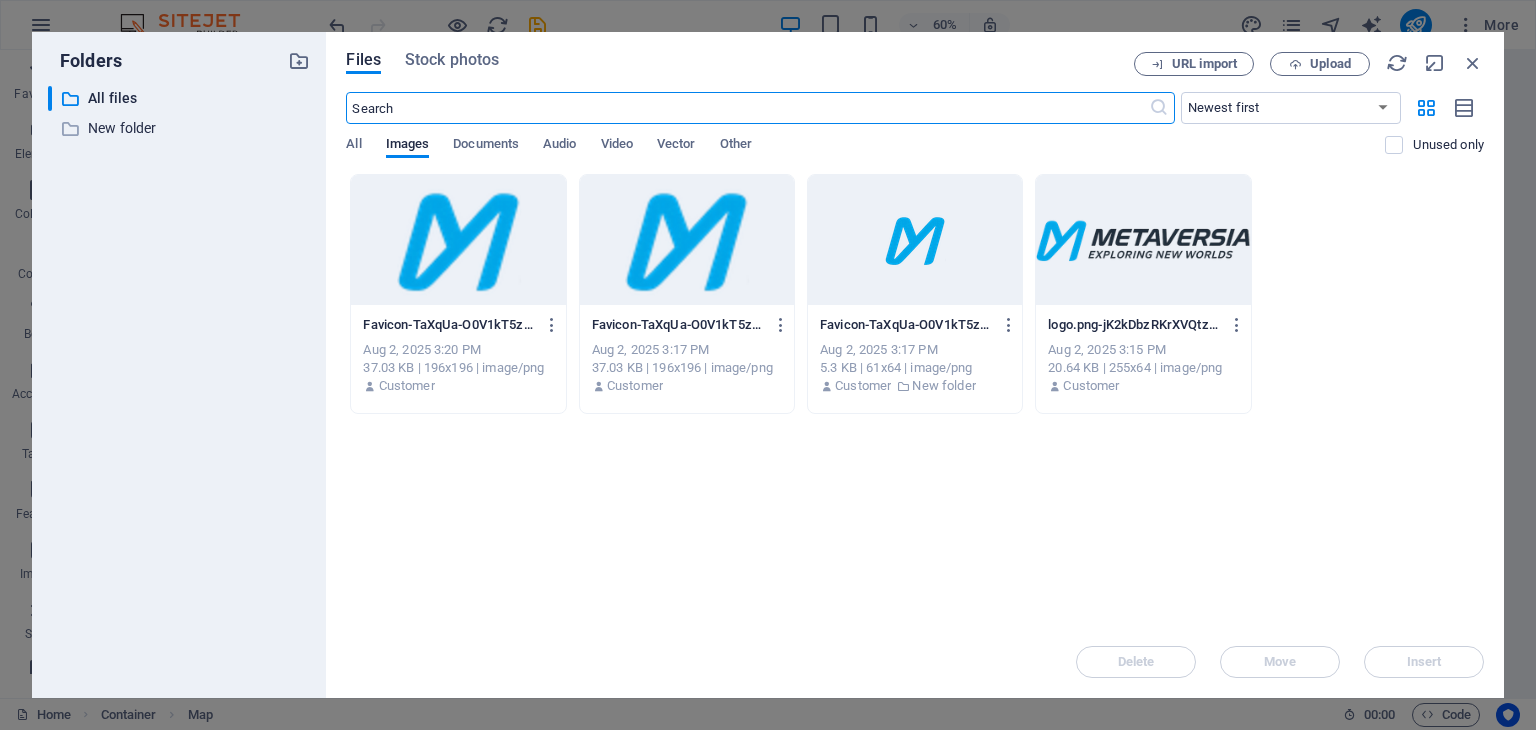 scroll, scrollTop: 2607, scrollLeft: 0, axis: vertical 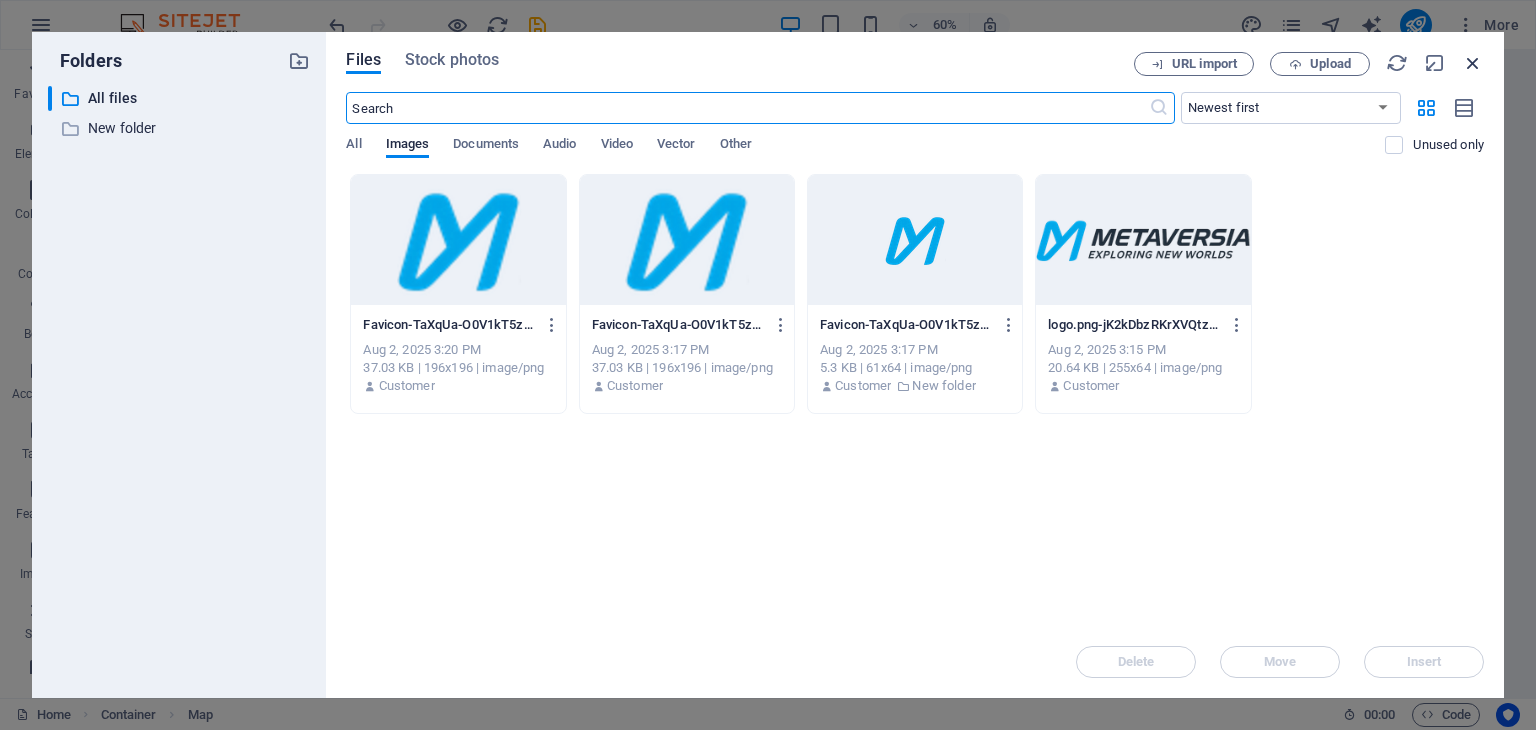 click at bounding box center [1473, 63] 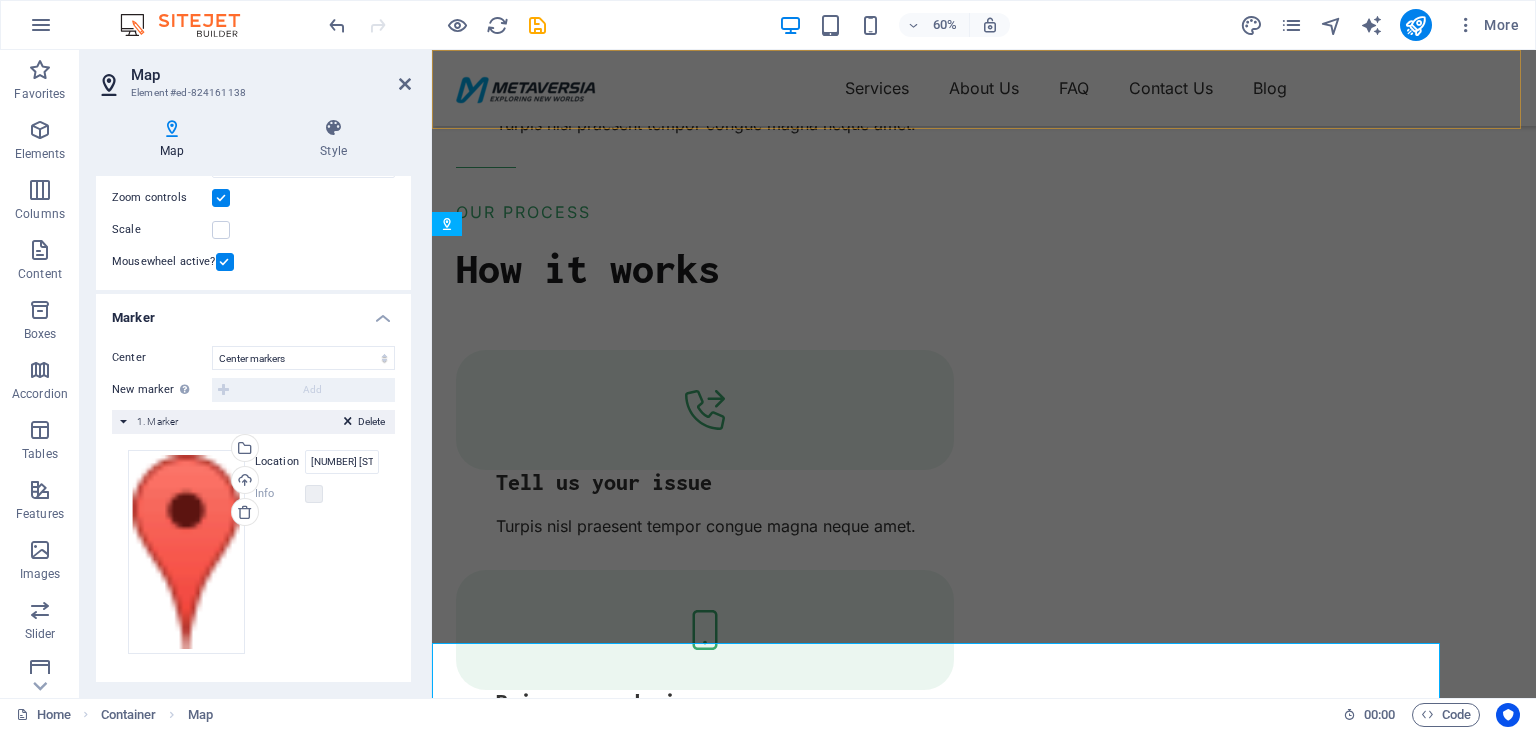 scroll, scrollTop: 2200, scrollLeft: 0, axis: vertical 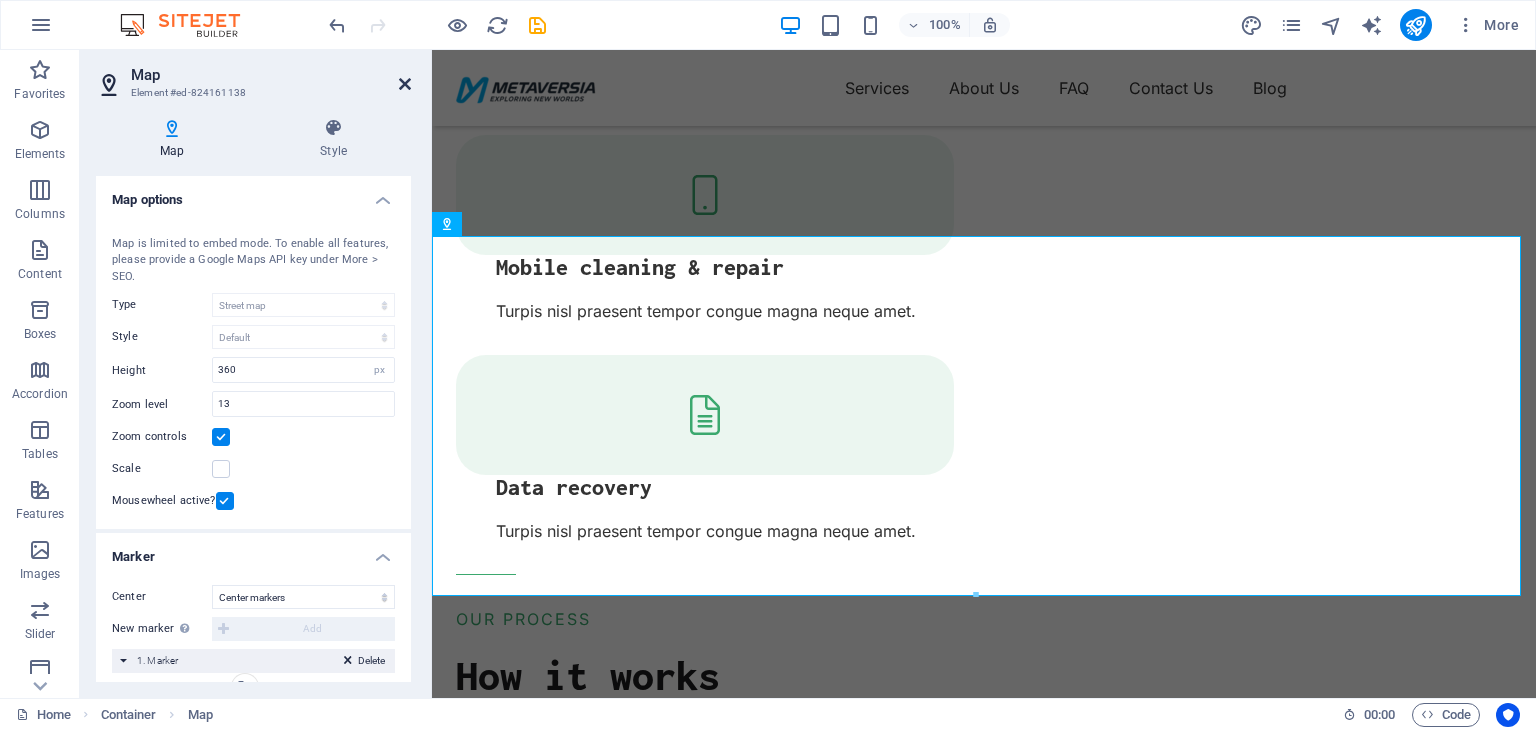click at bounding box center [405, 84] 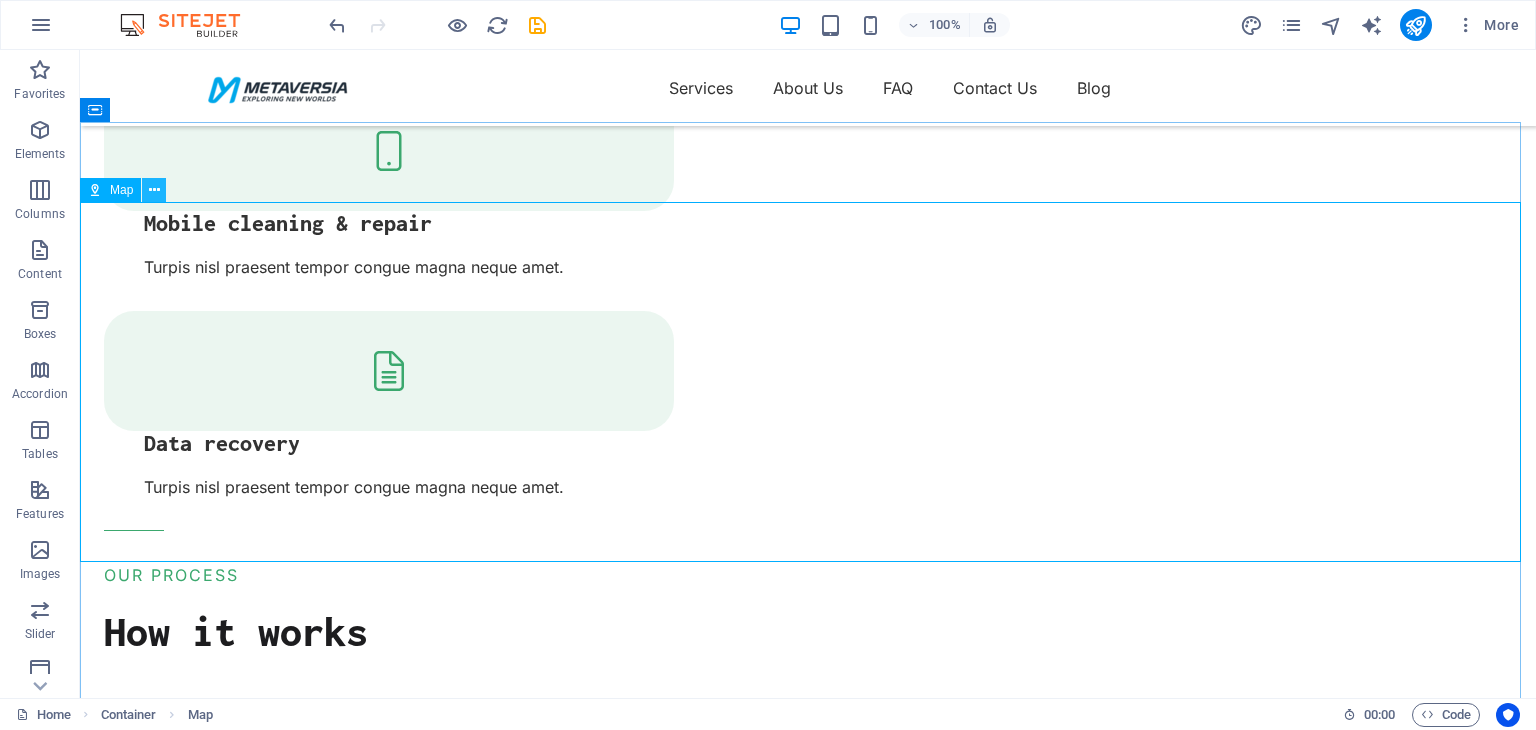 click at bounding box center [154, 190] 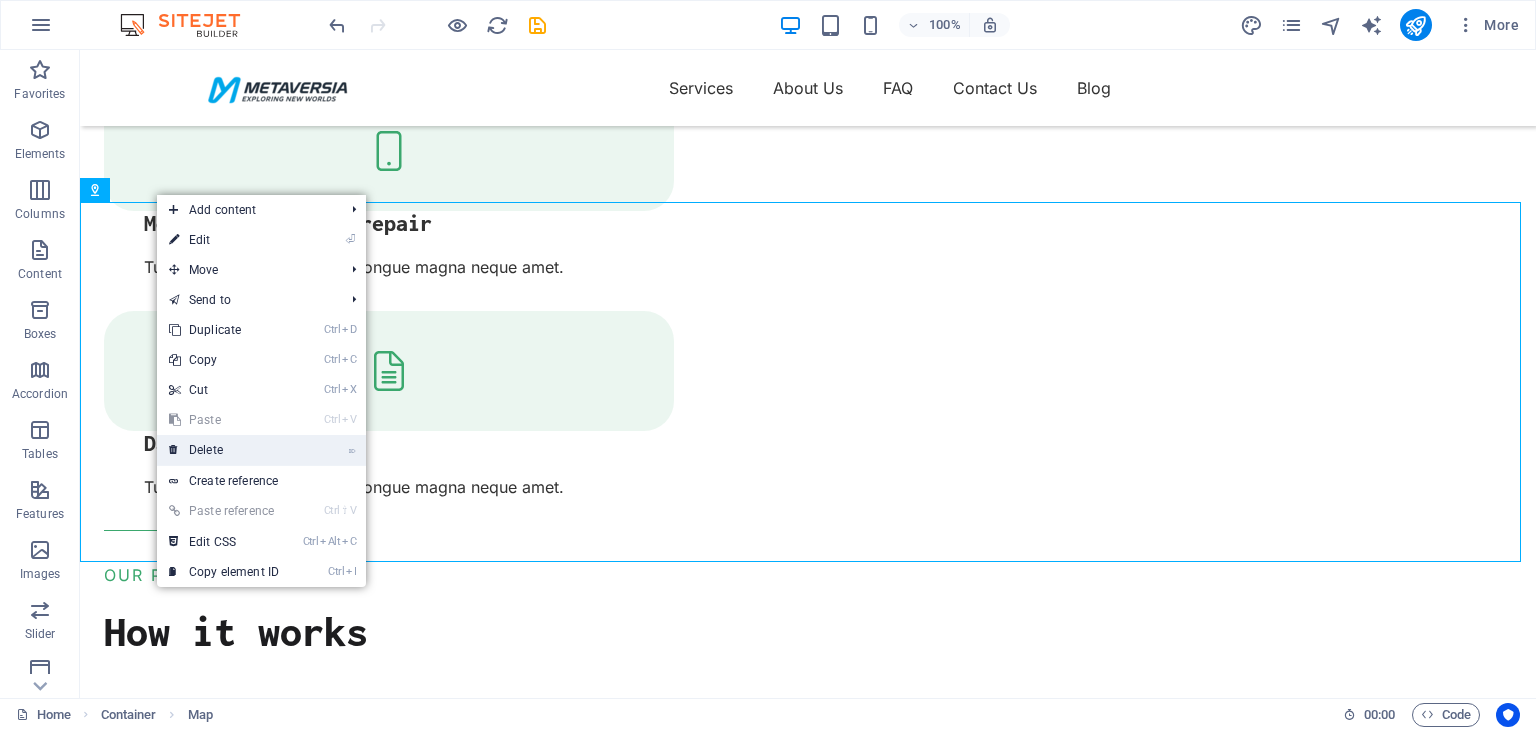 click on "⌦  Delete" at bounding box center (224, 450) 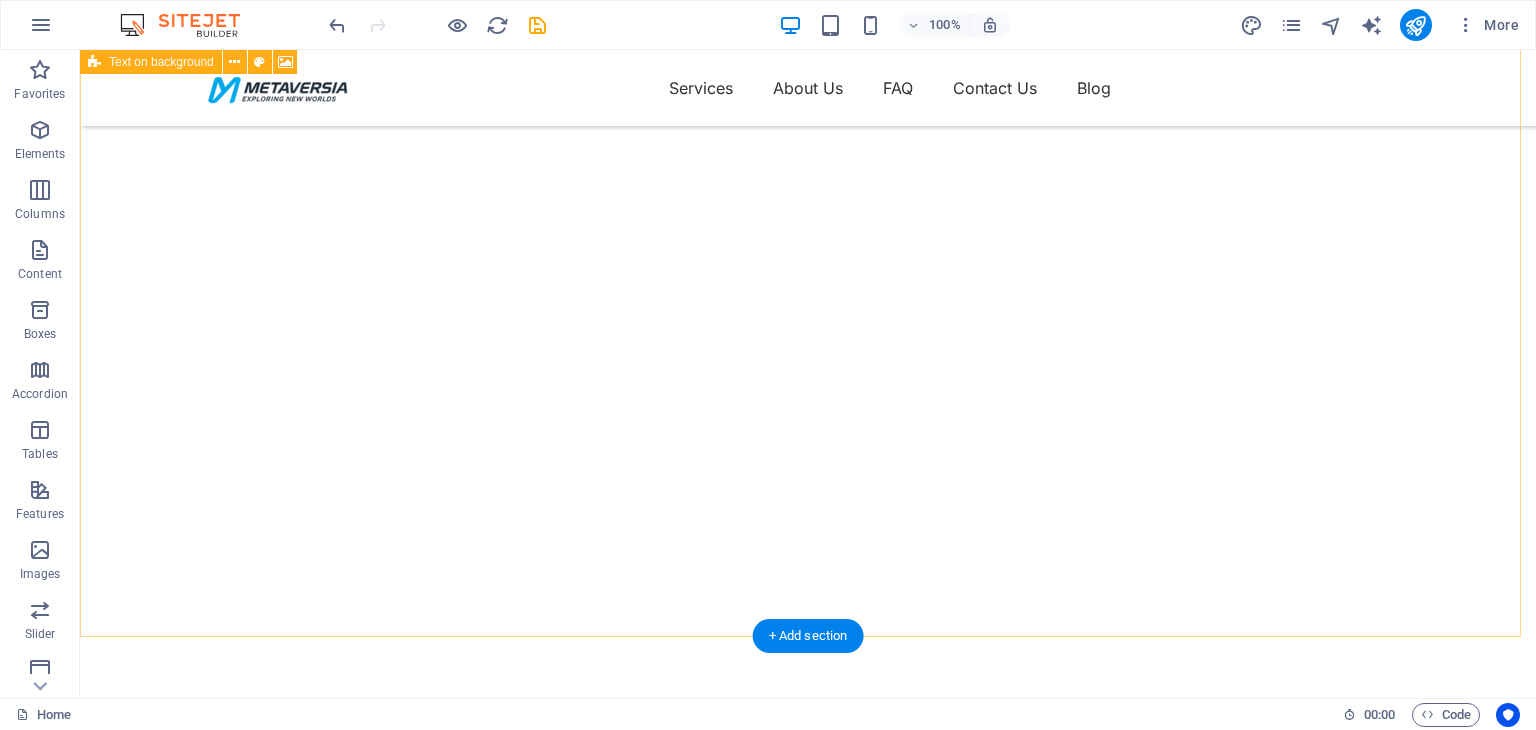 scroll, scrollTop: 0, scrollLeft: 0, axis: both 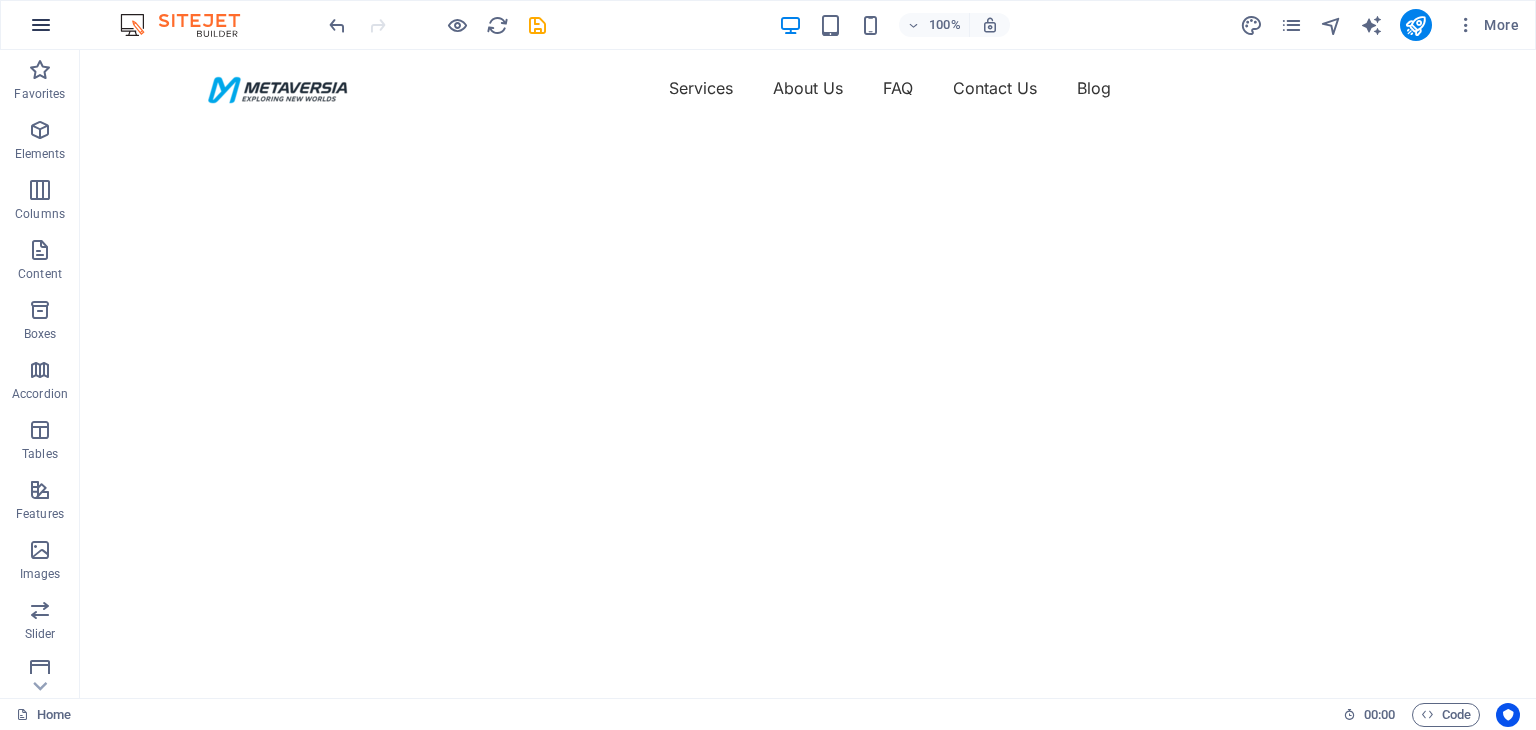 click at bounding box center (41, 25) 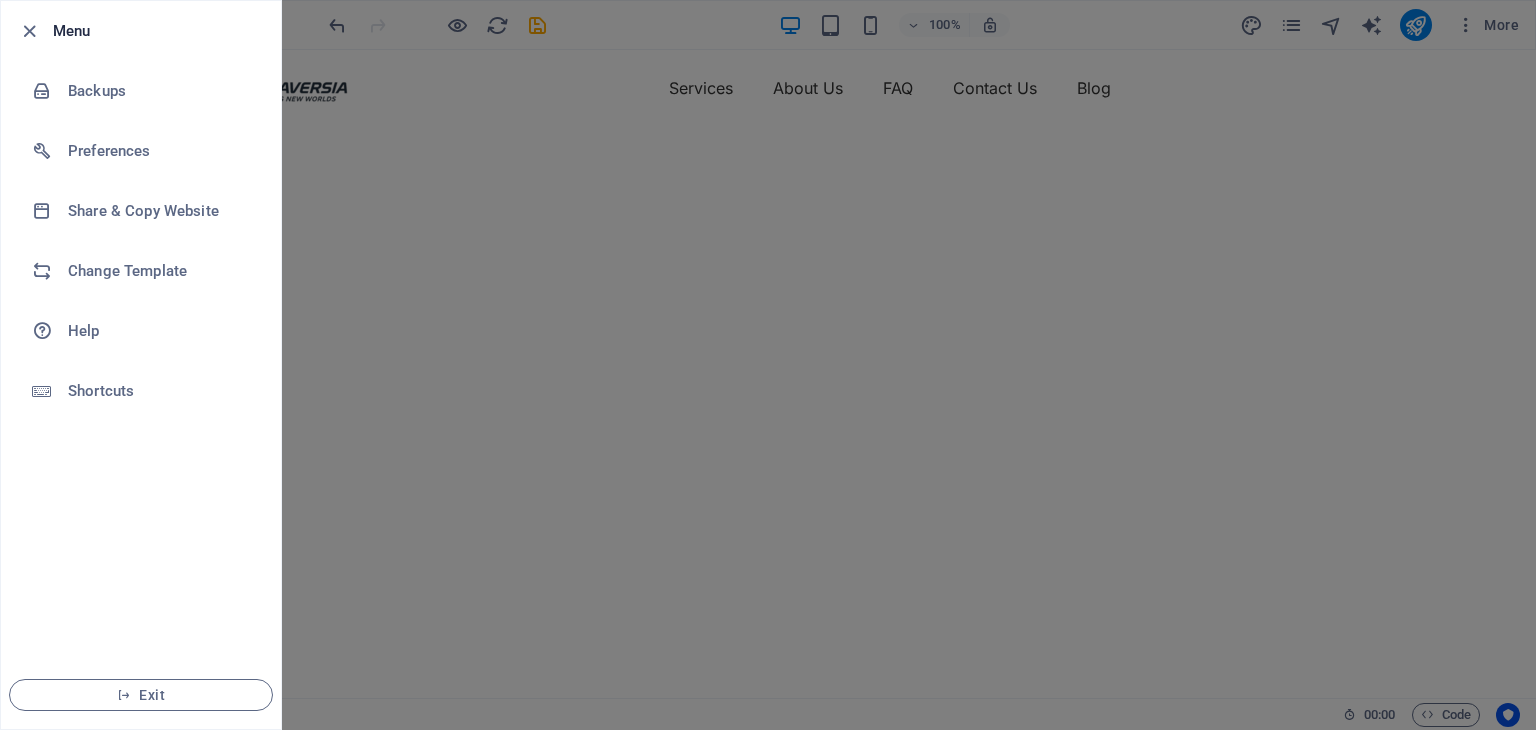 click at bounding box center [29, 31] 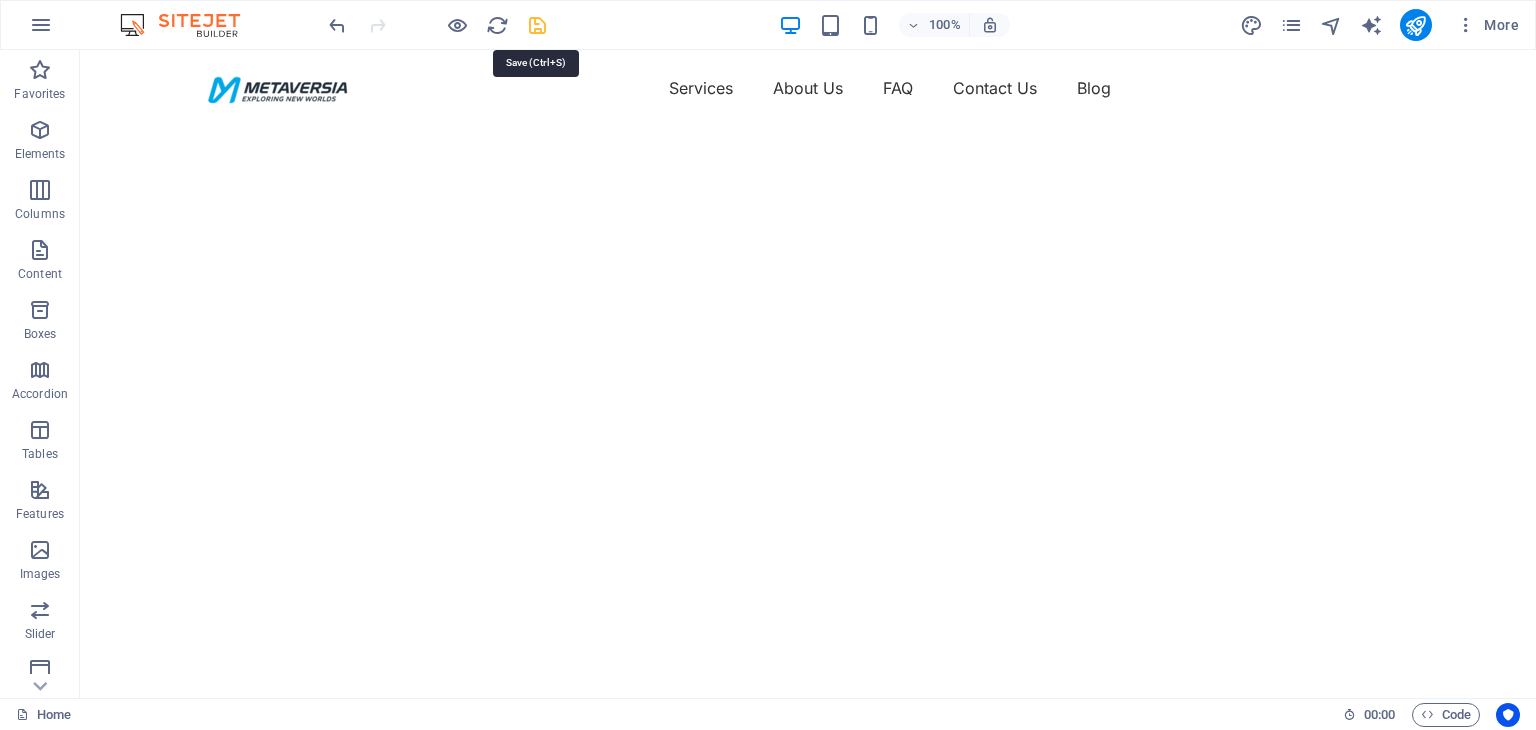 click at bounding box center (537, 25) 